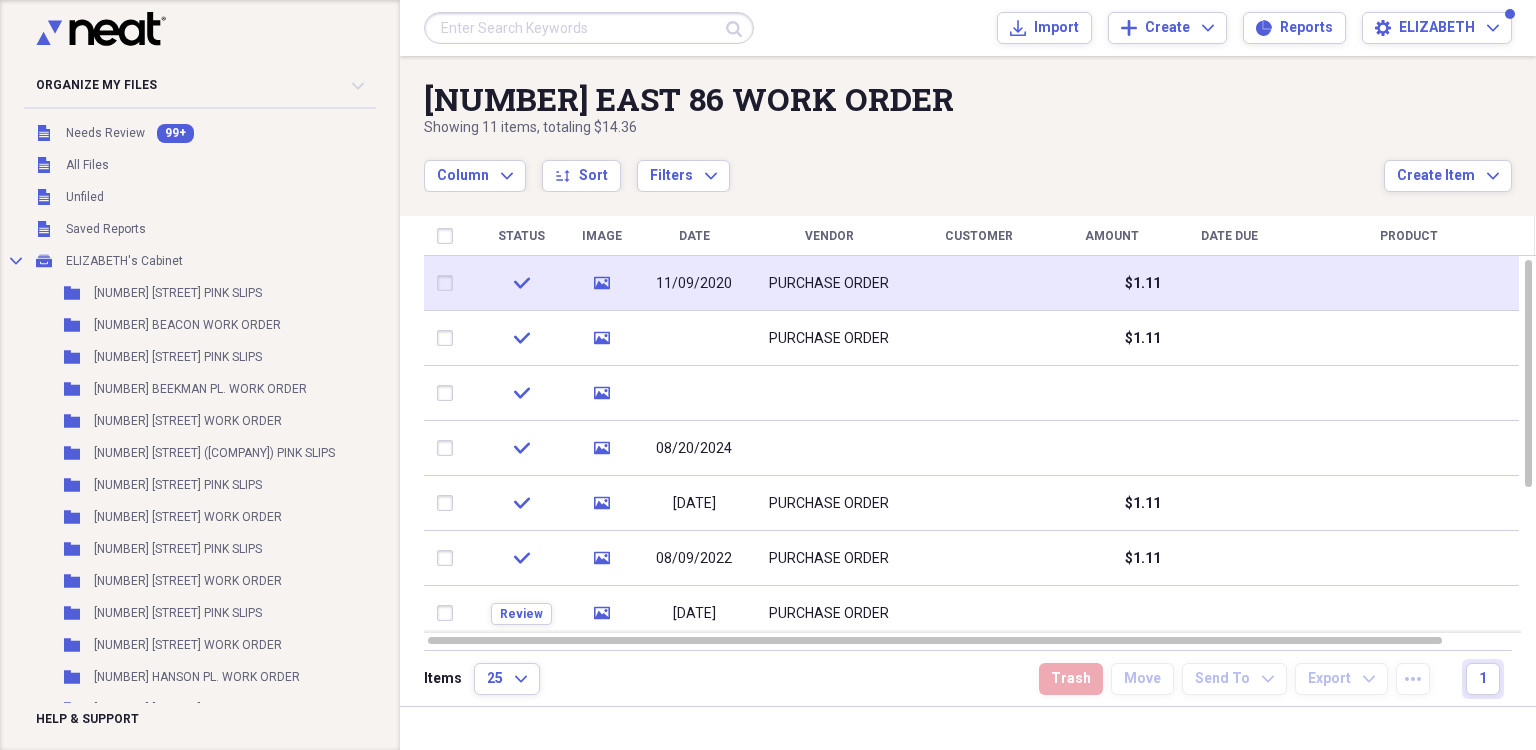 scroll, scrollTop: 0, scrollLeft: 0, axis: both 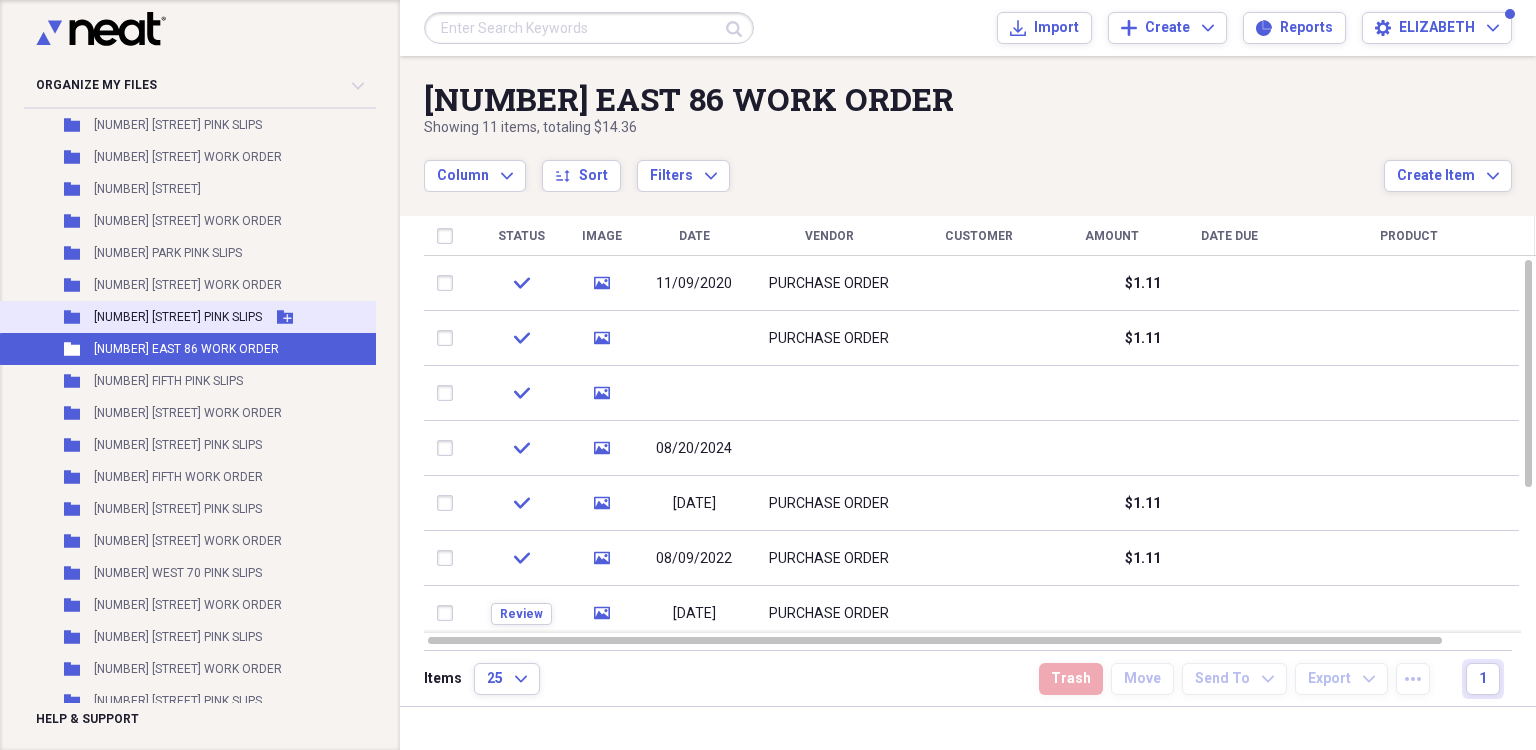 click on "[NUMBER] [STREET]     PINK SLIPS" at bounding box center [178, 317] 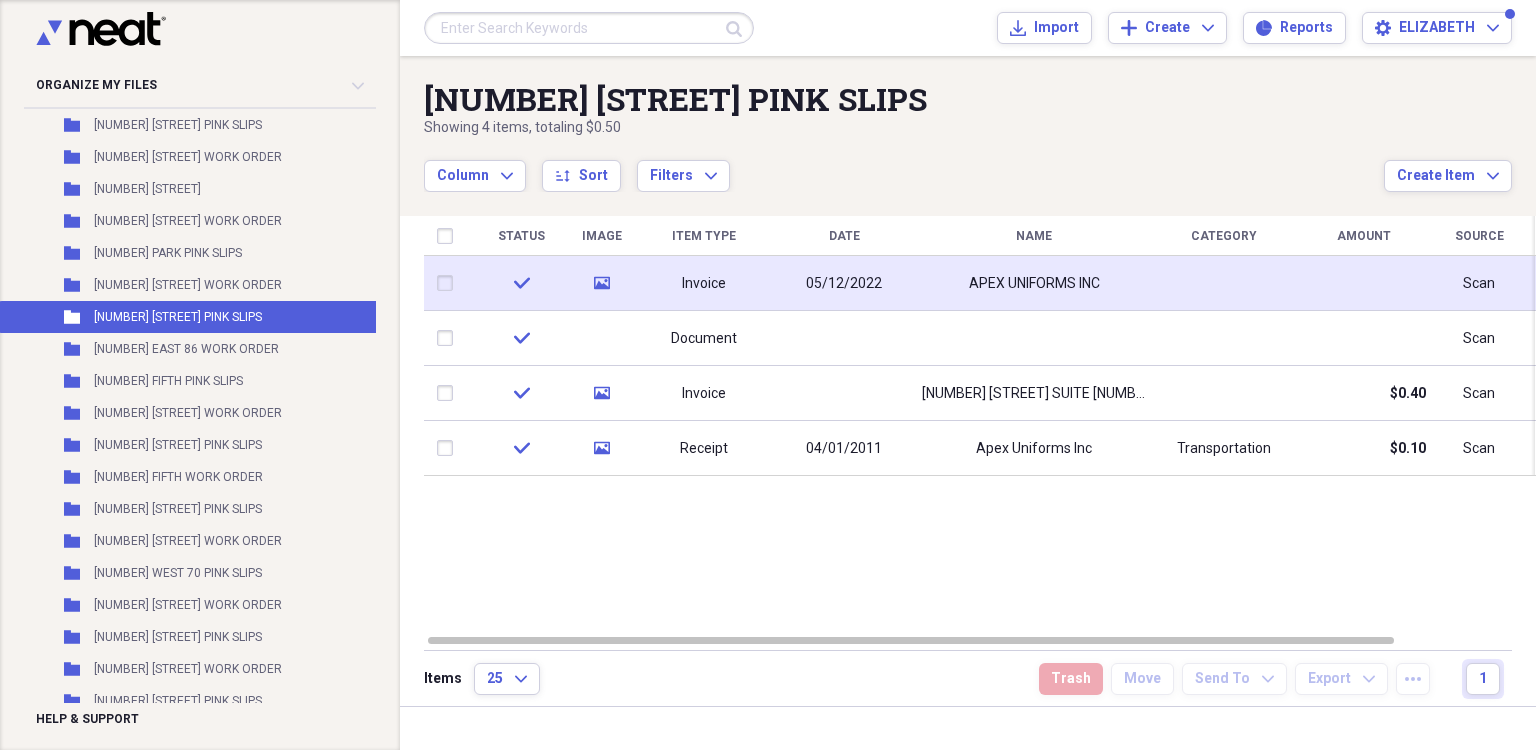 click on "05/12/2022" at bounding box center [844, 284] 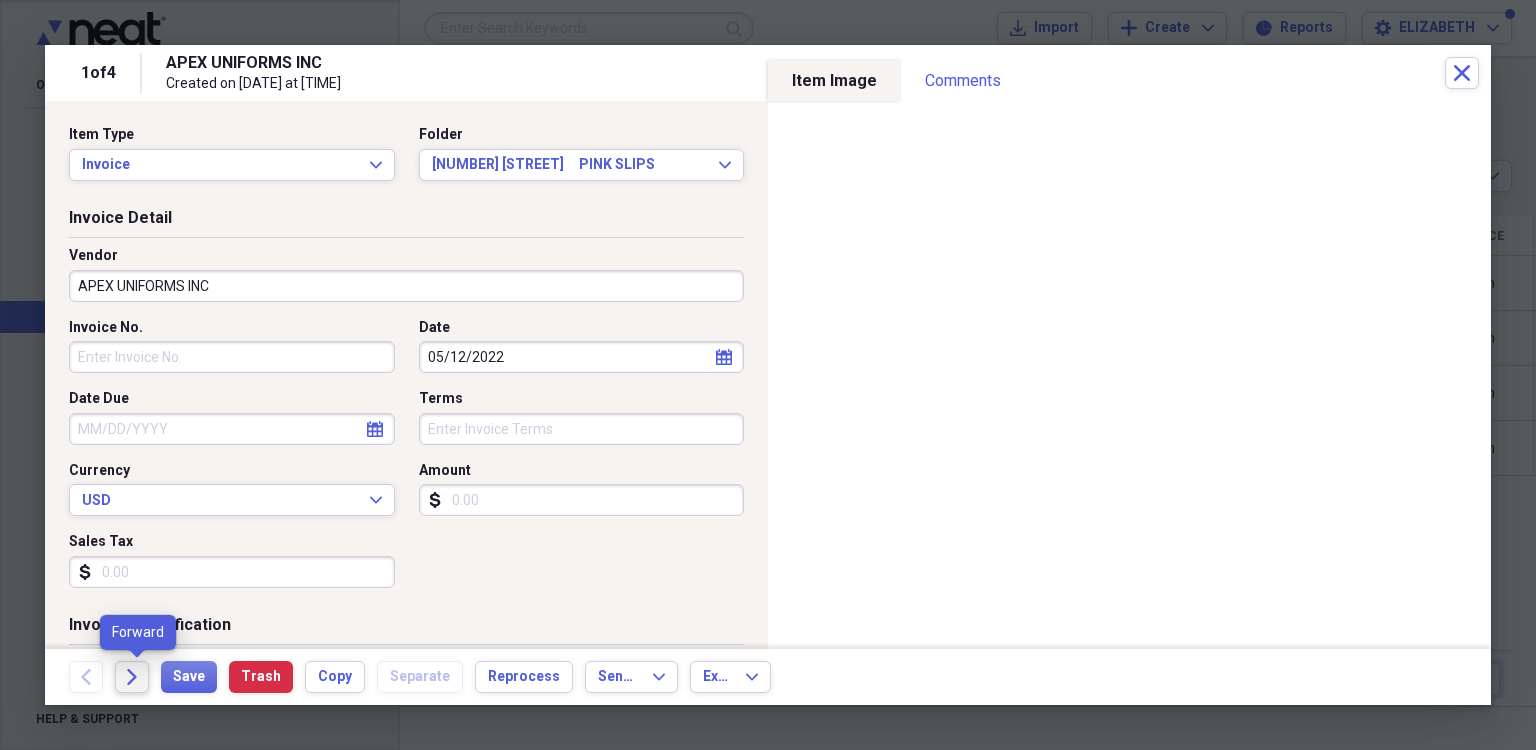 click on "Forward" at bounding box center [132, 677] 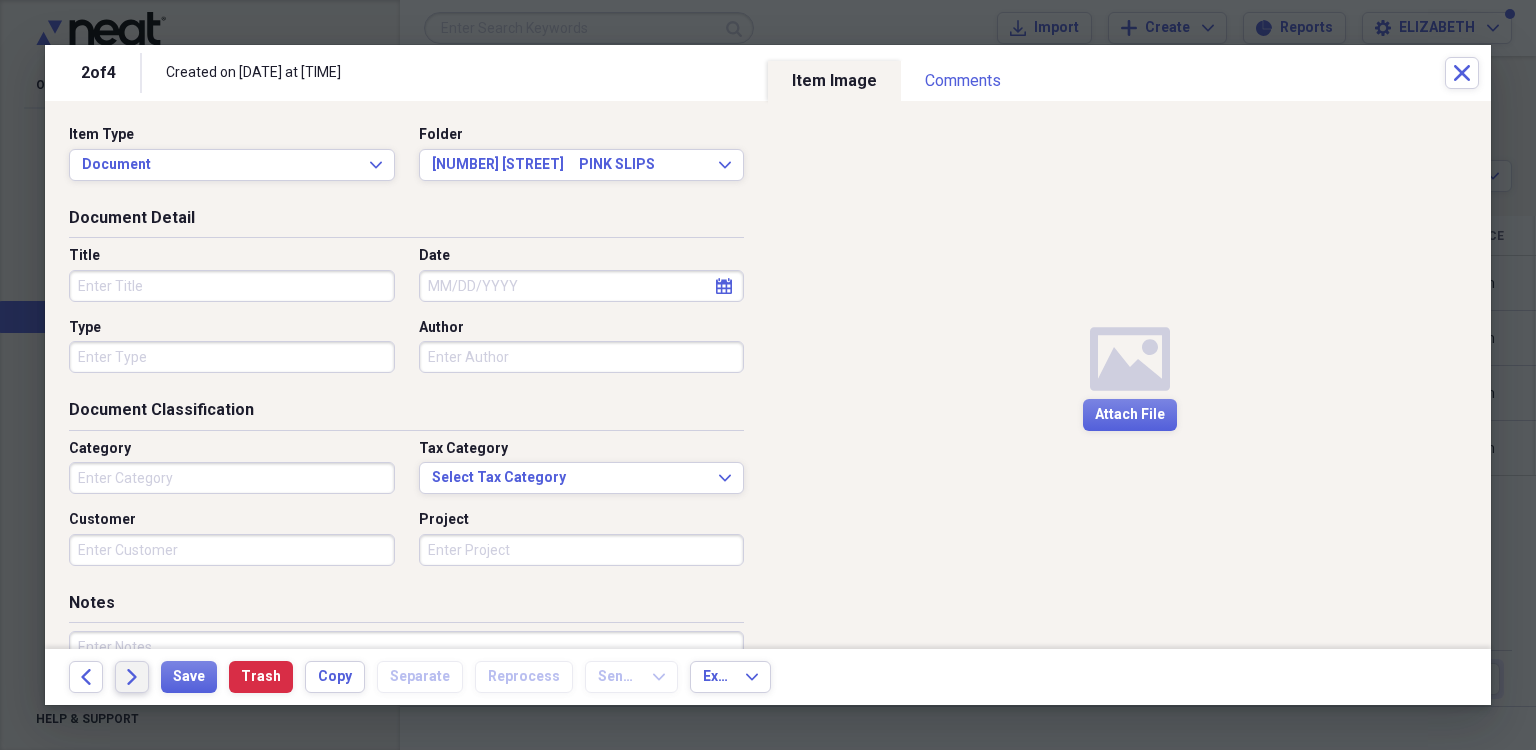 click on "Forward" 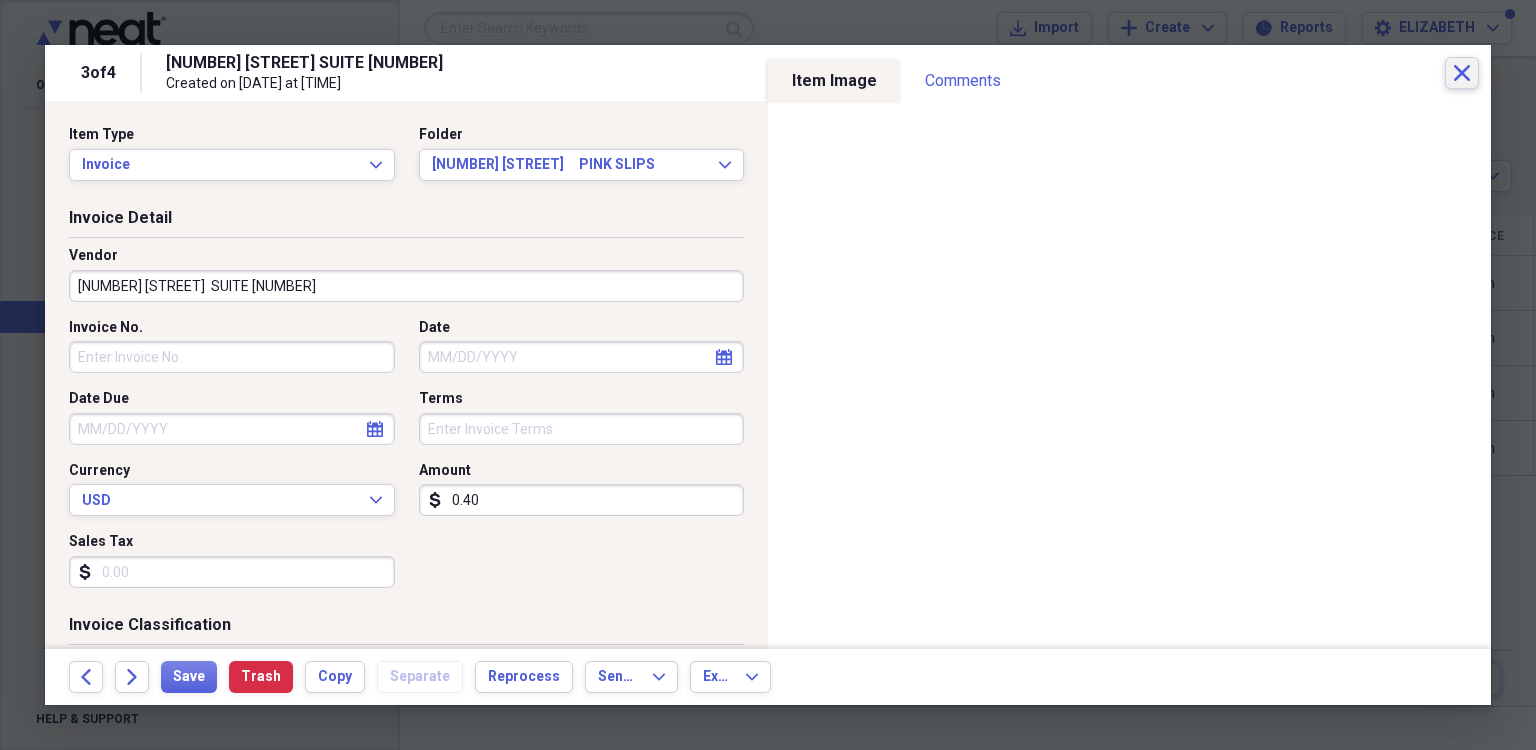 type 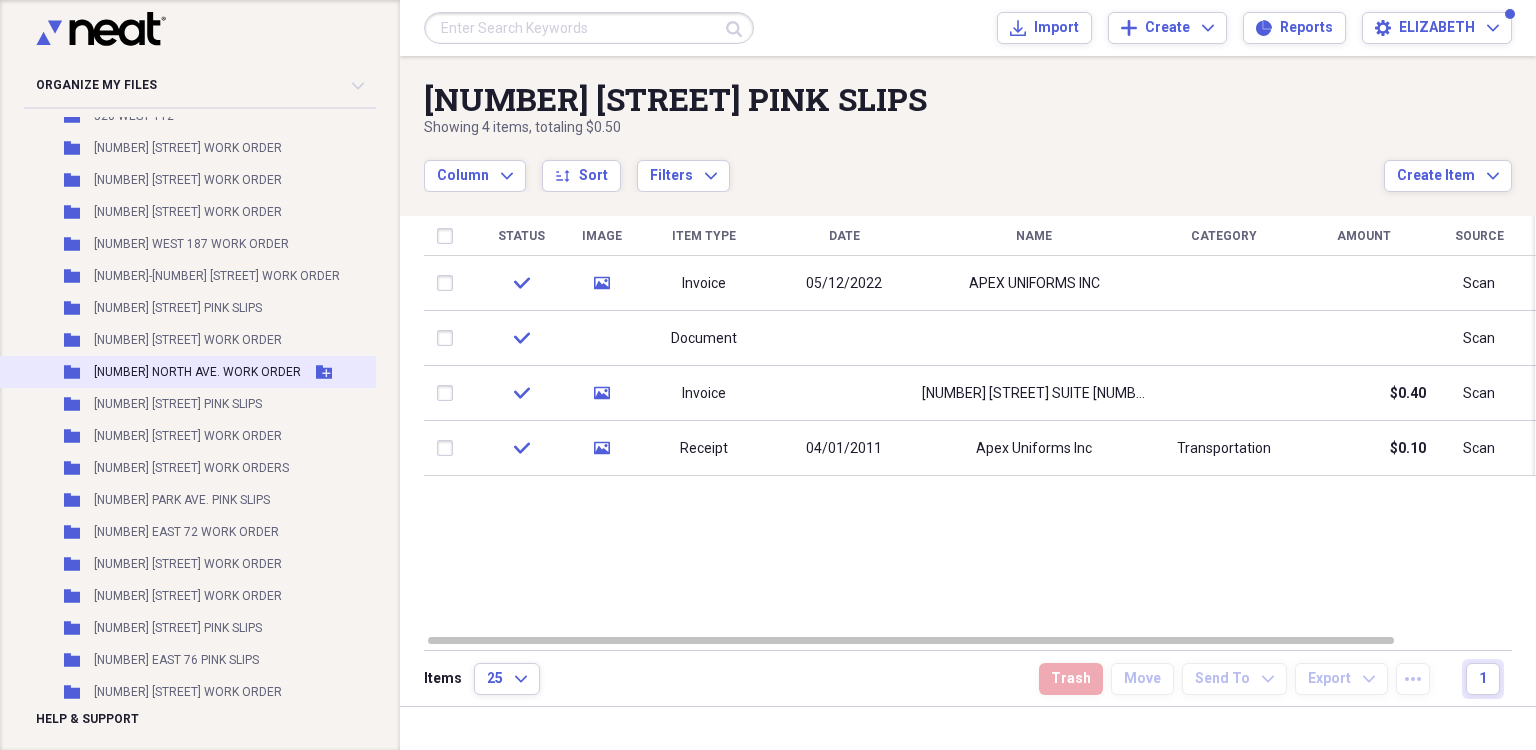 scroll, scrollTop: 41432, scrollLeft: 0, axis: vertical 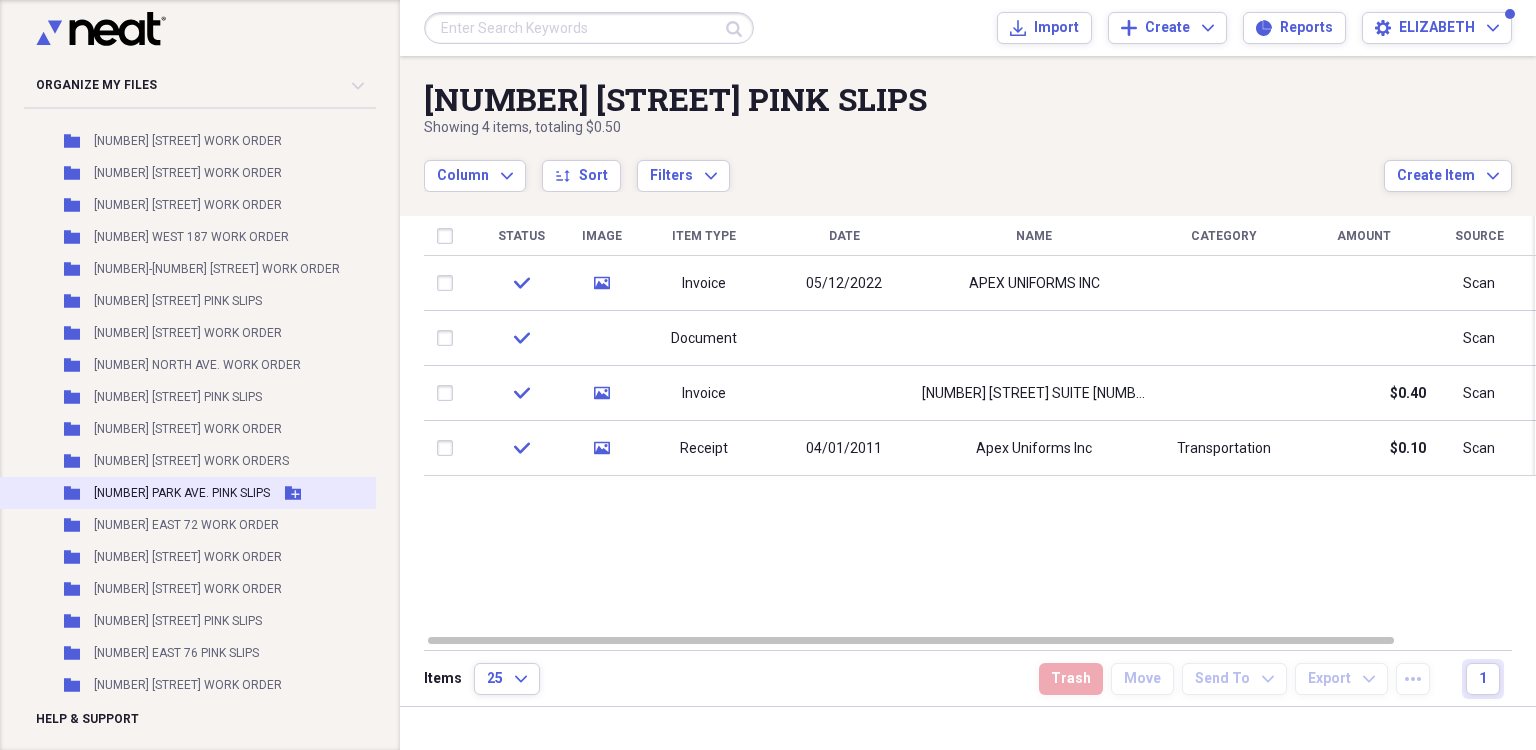 drag, startPoint x: 157, startPoint y: 491, endPoint x: 200, endPoint y: 490, distance: 43.011627 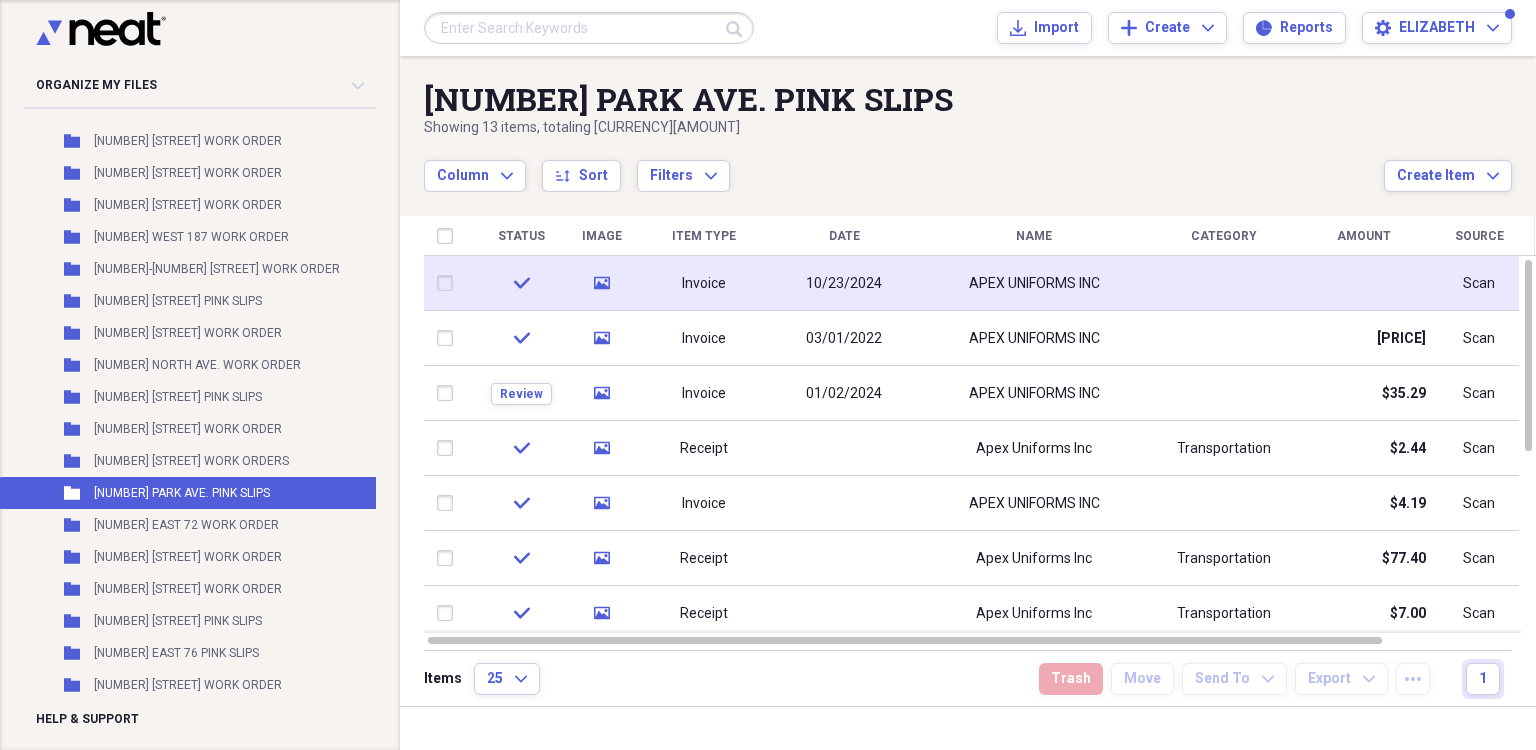 click on "Invoice" at bounding box center (704, 284) 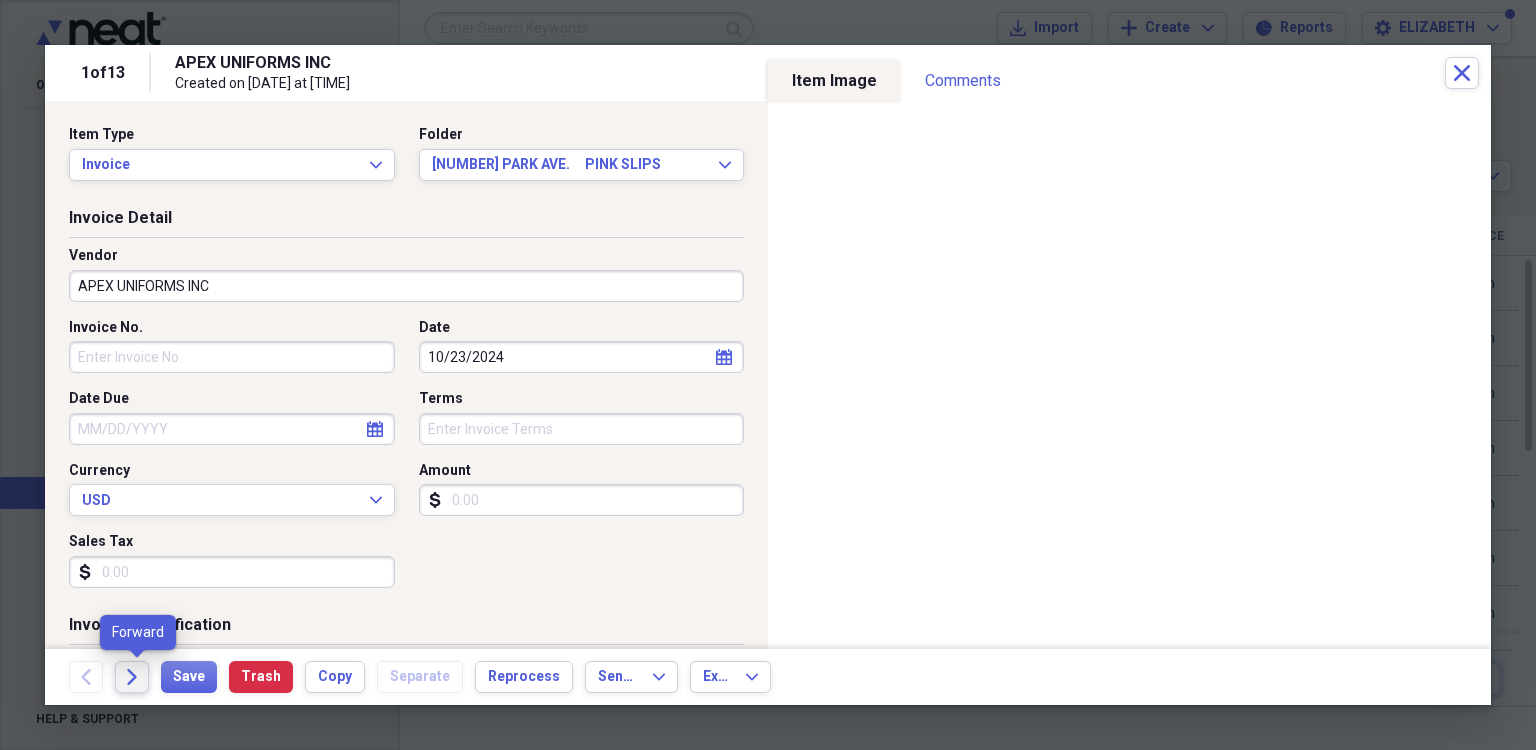 click on "Forward" at bounding box center (132, 677) 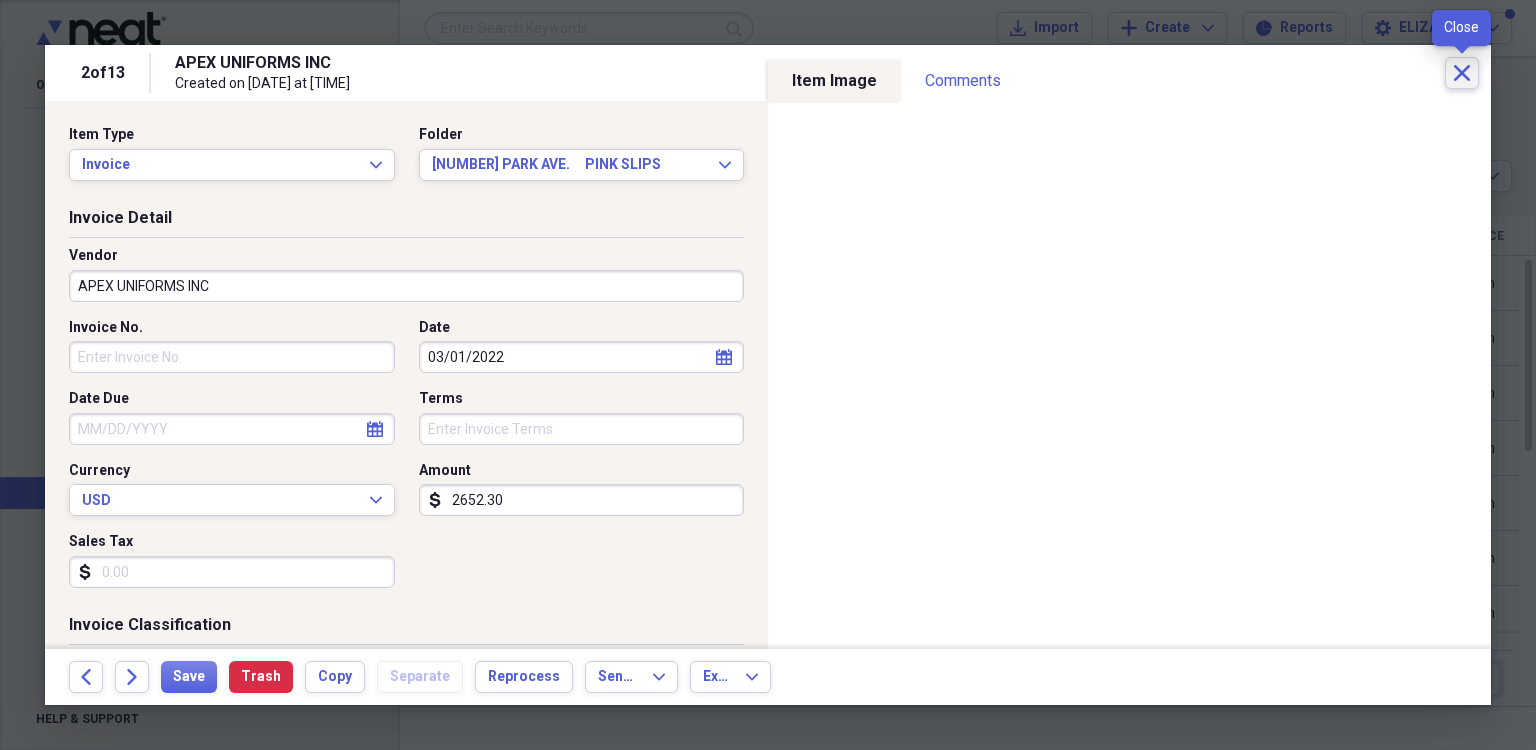 click on "Close" 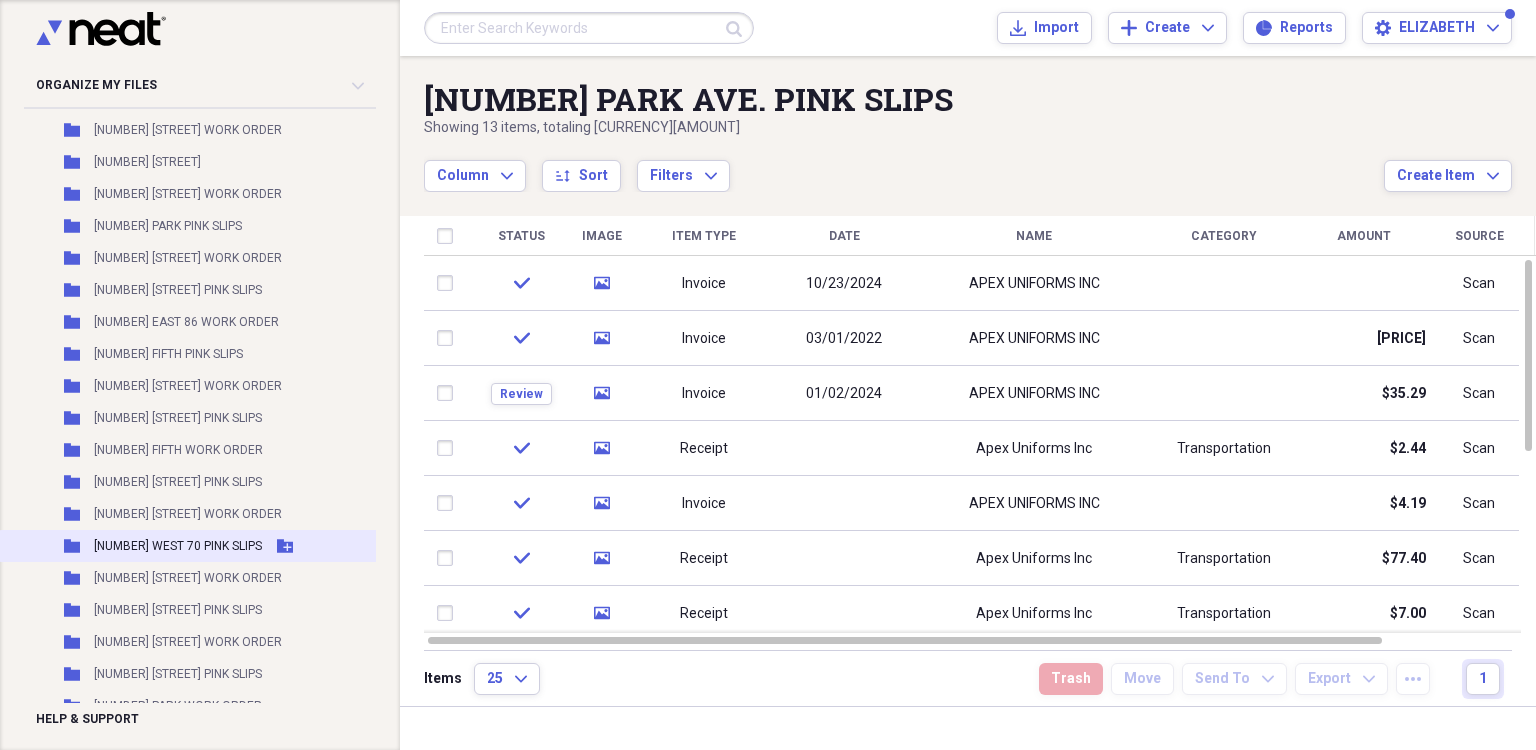 scroll, scrollTop: 2263, scrollLeft: 0, axis: vertical 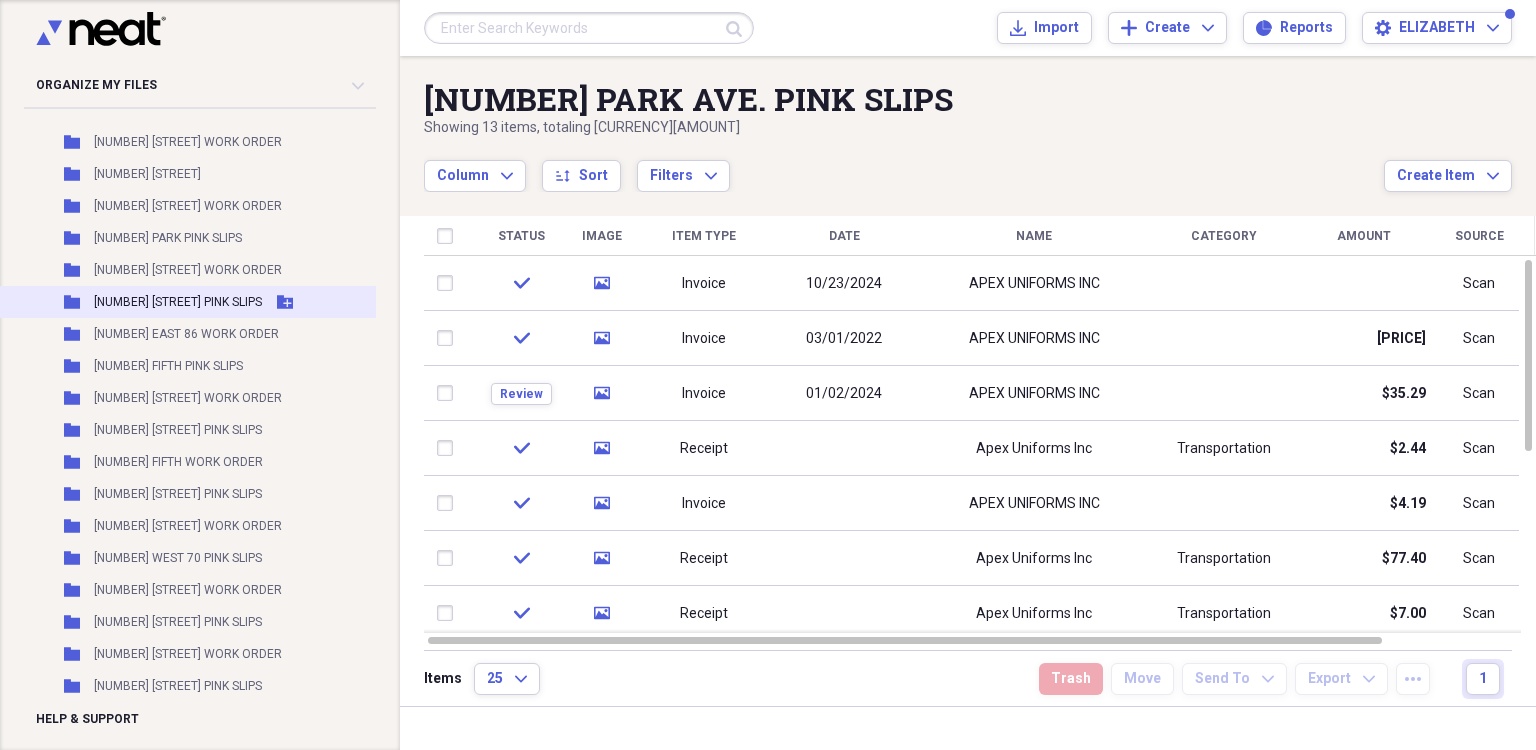 click on "Folder 103 EAST 86     PINK SLIPS Add Folder" at bounding box center (255, 302) 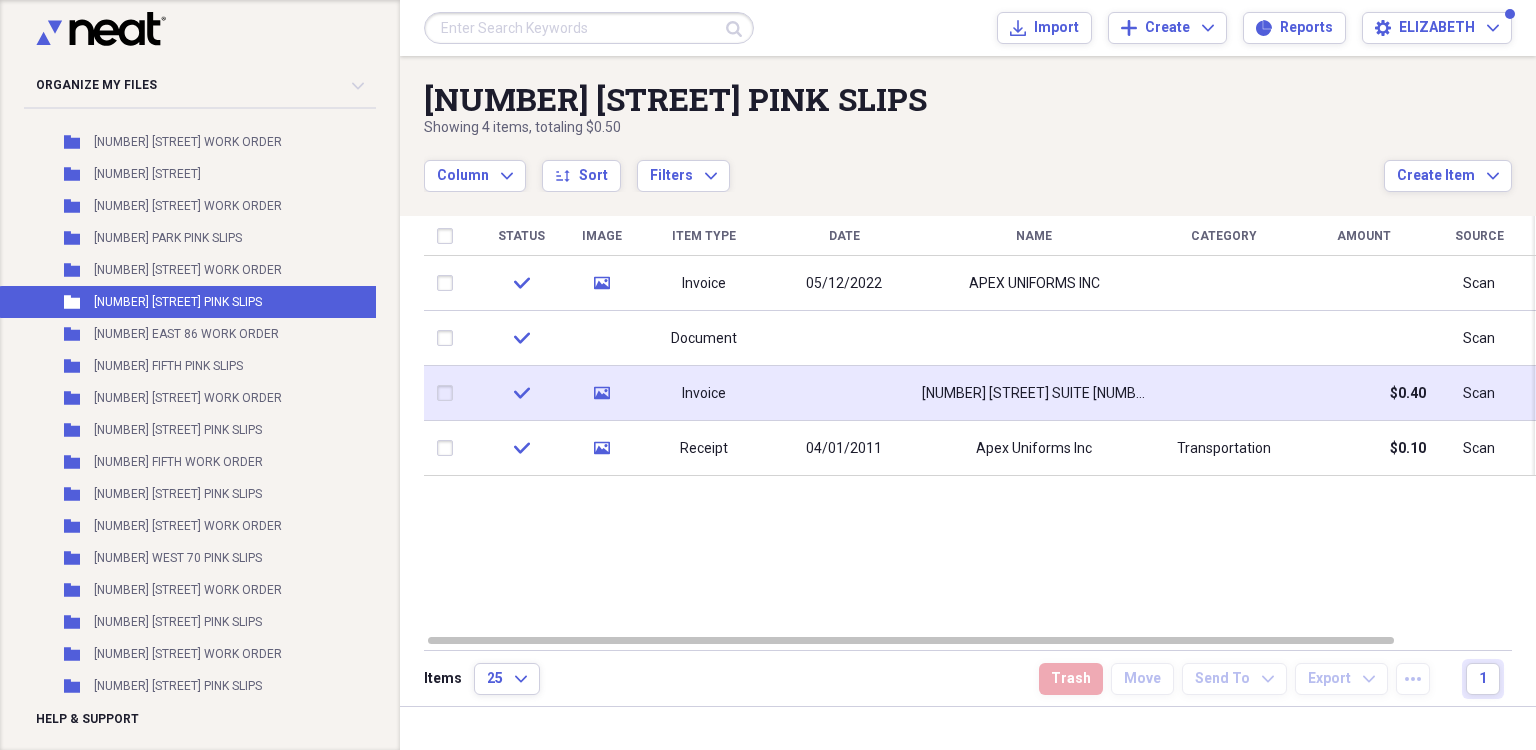 click at bounding box center (844, 393) 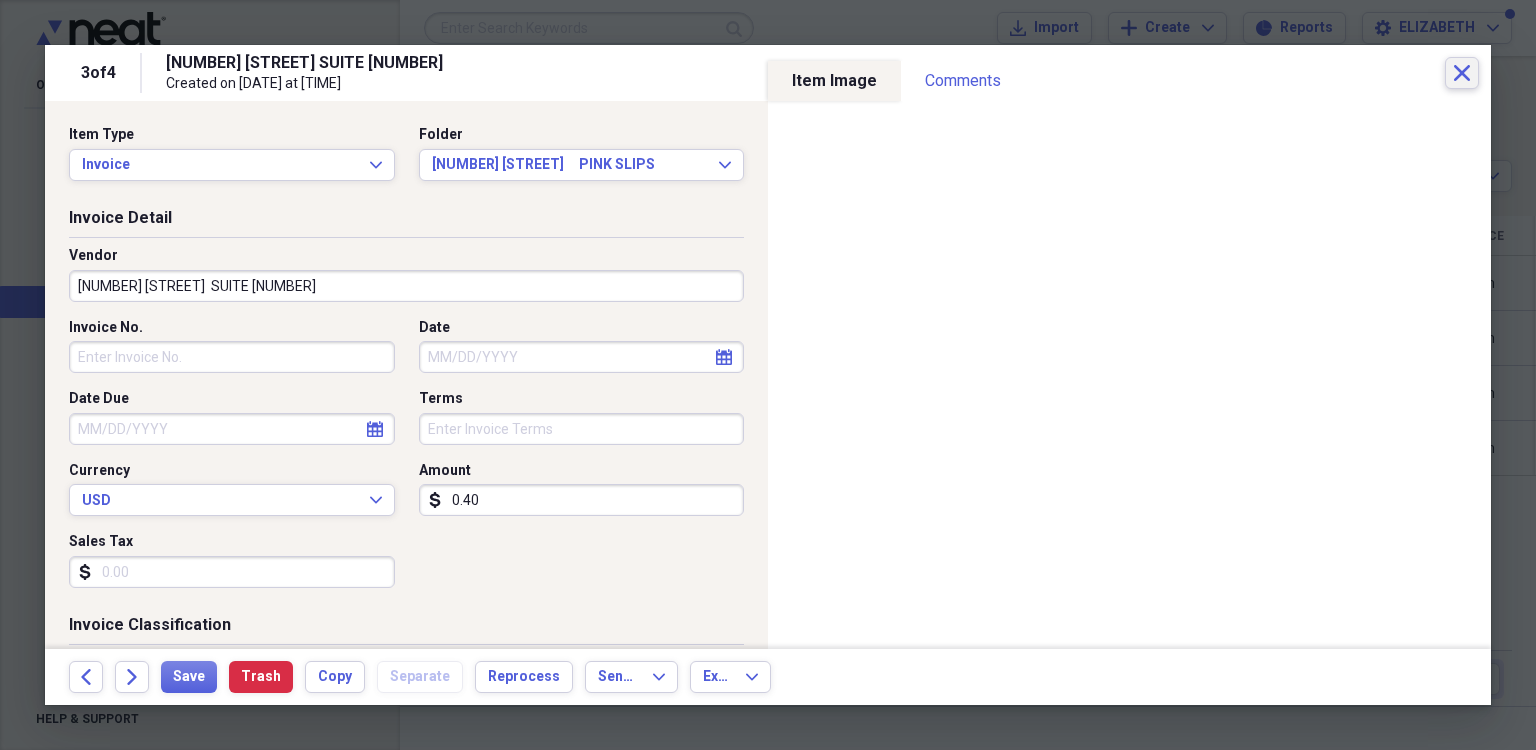 click on "Close" 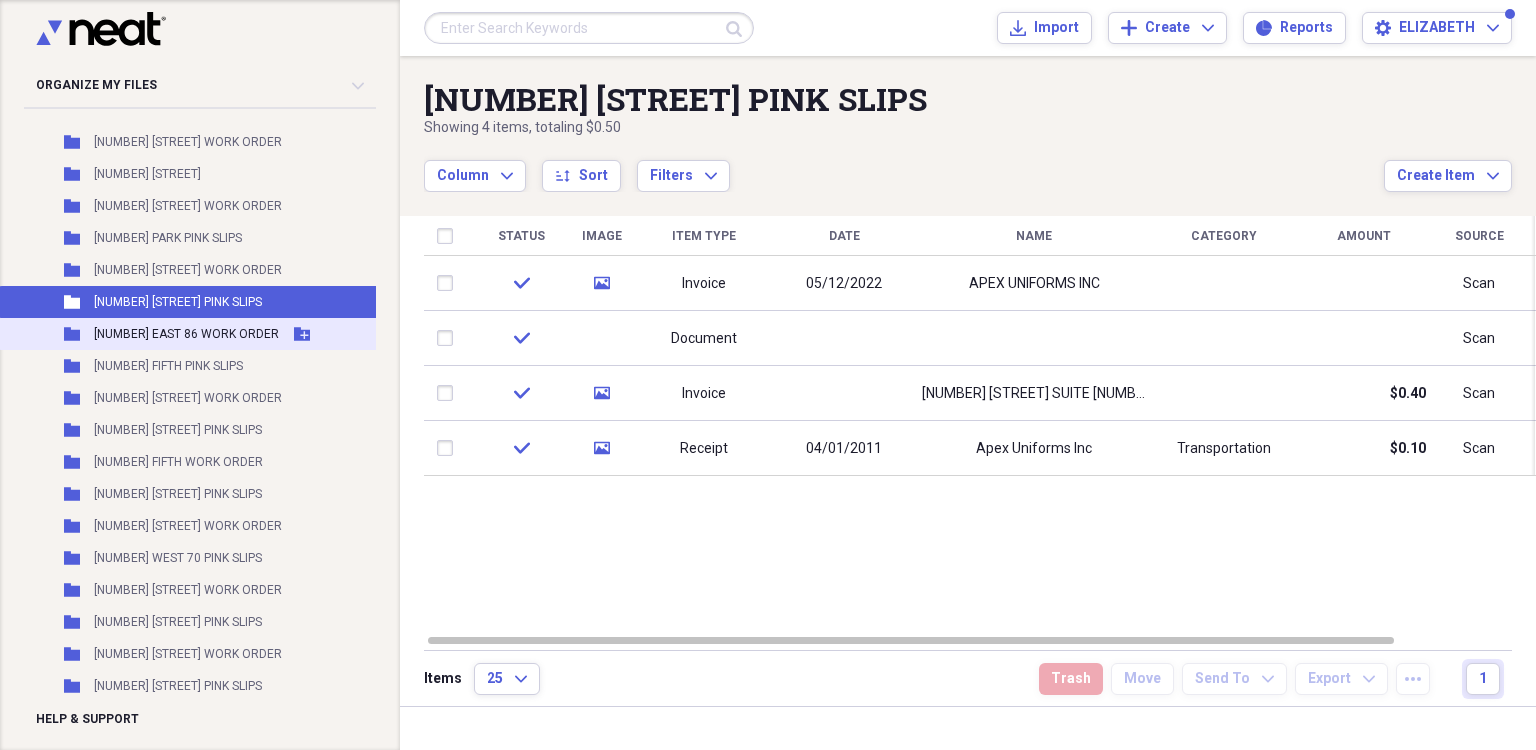 click on "[NUMBER] [STREET]     WORK ORDER" at bounding box center [186, 334] 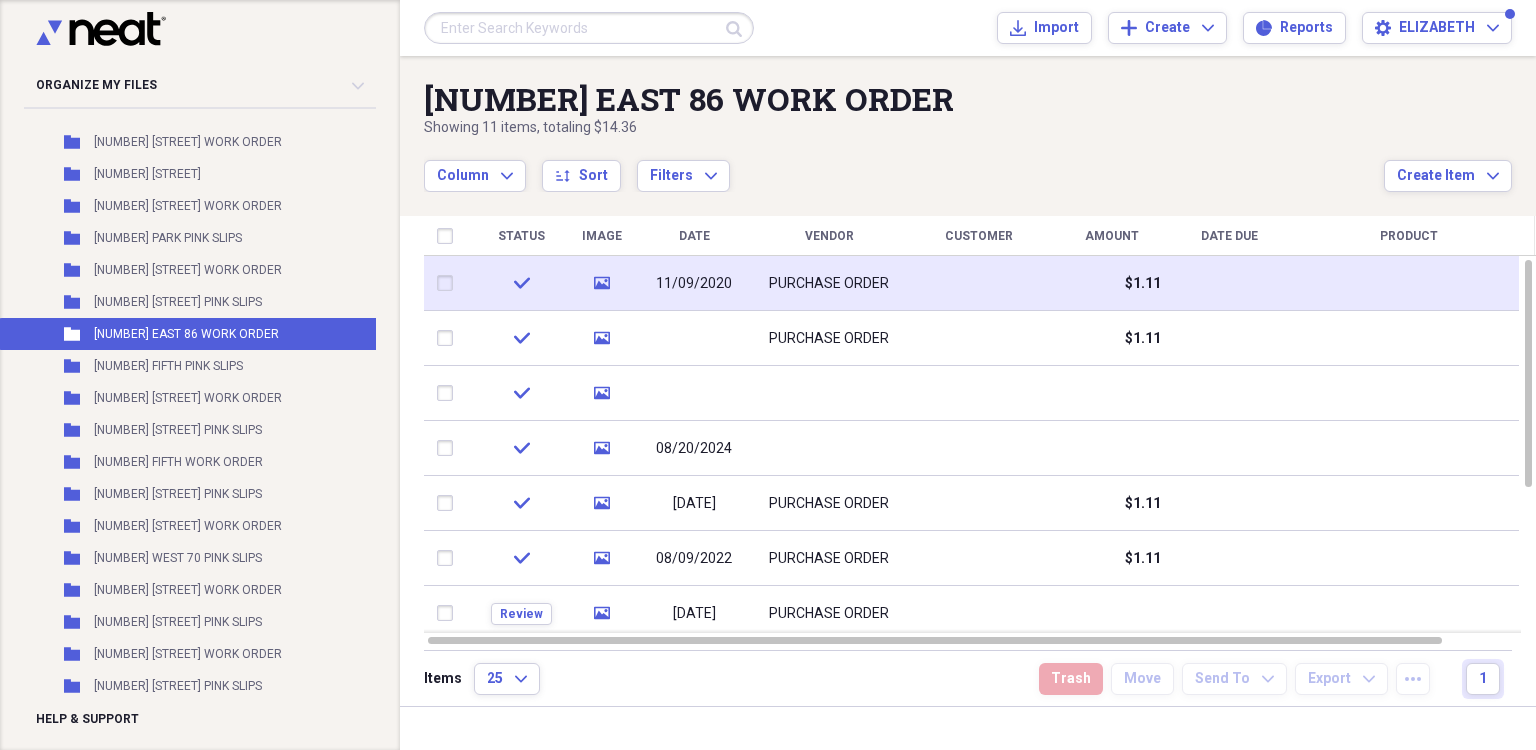 click on "PURCHASE  ORDER" at bounding box center (829, 283) 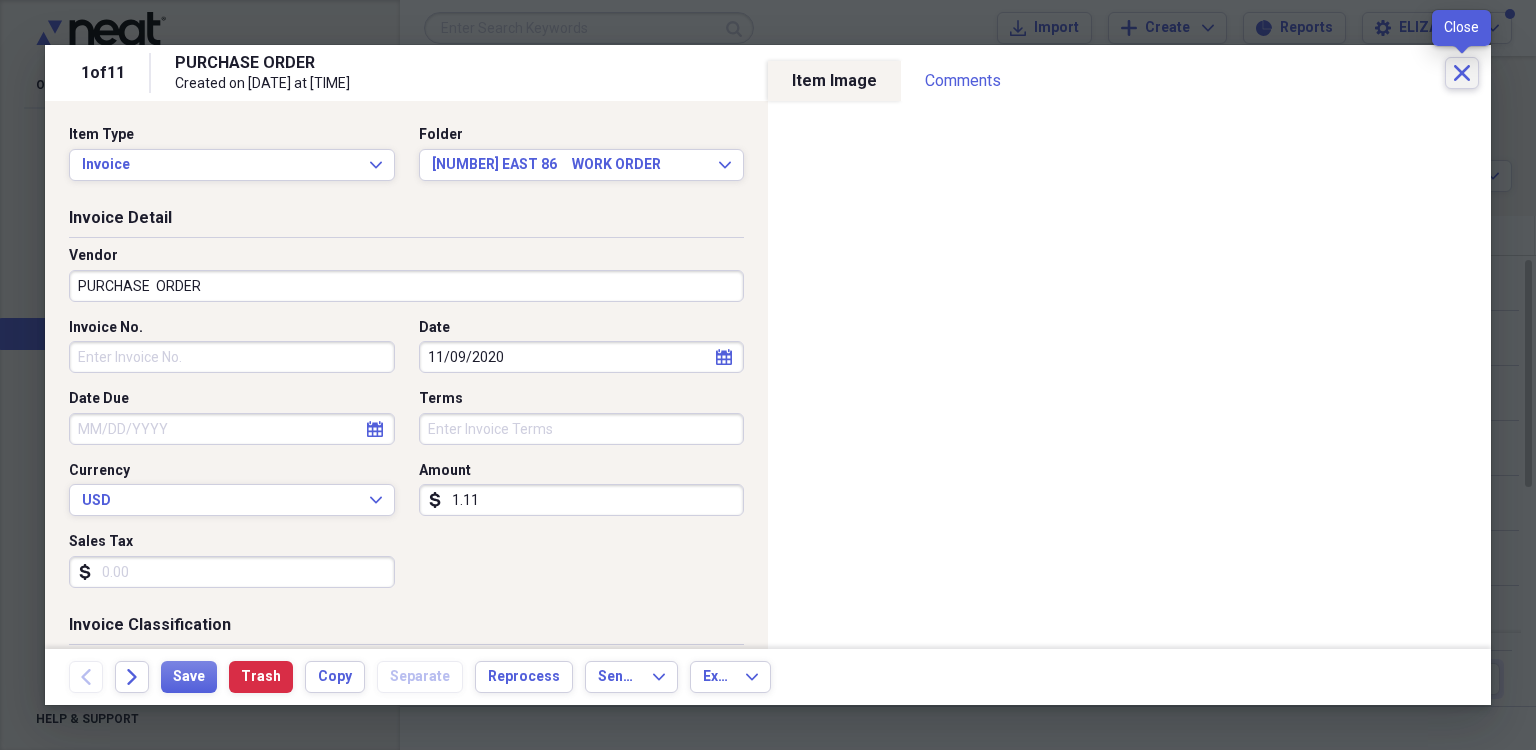 click 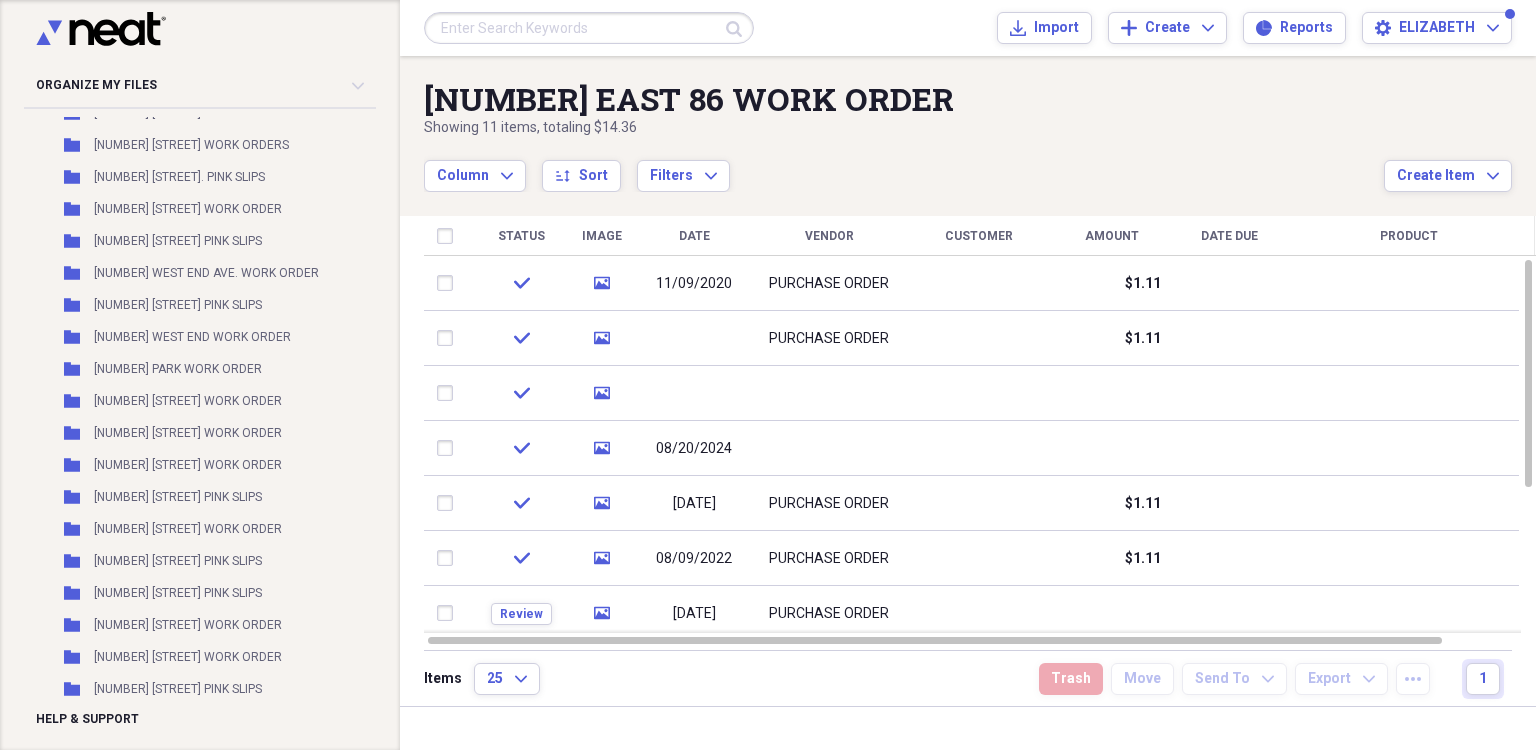 scroll, scrollTop: 47136, scrollLeft: 0, axis: vertical 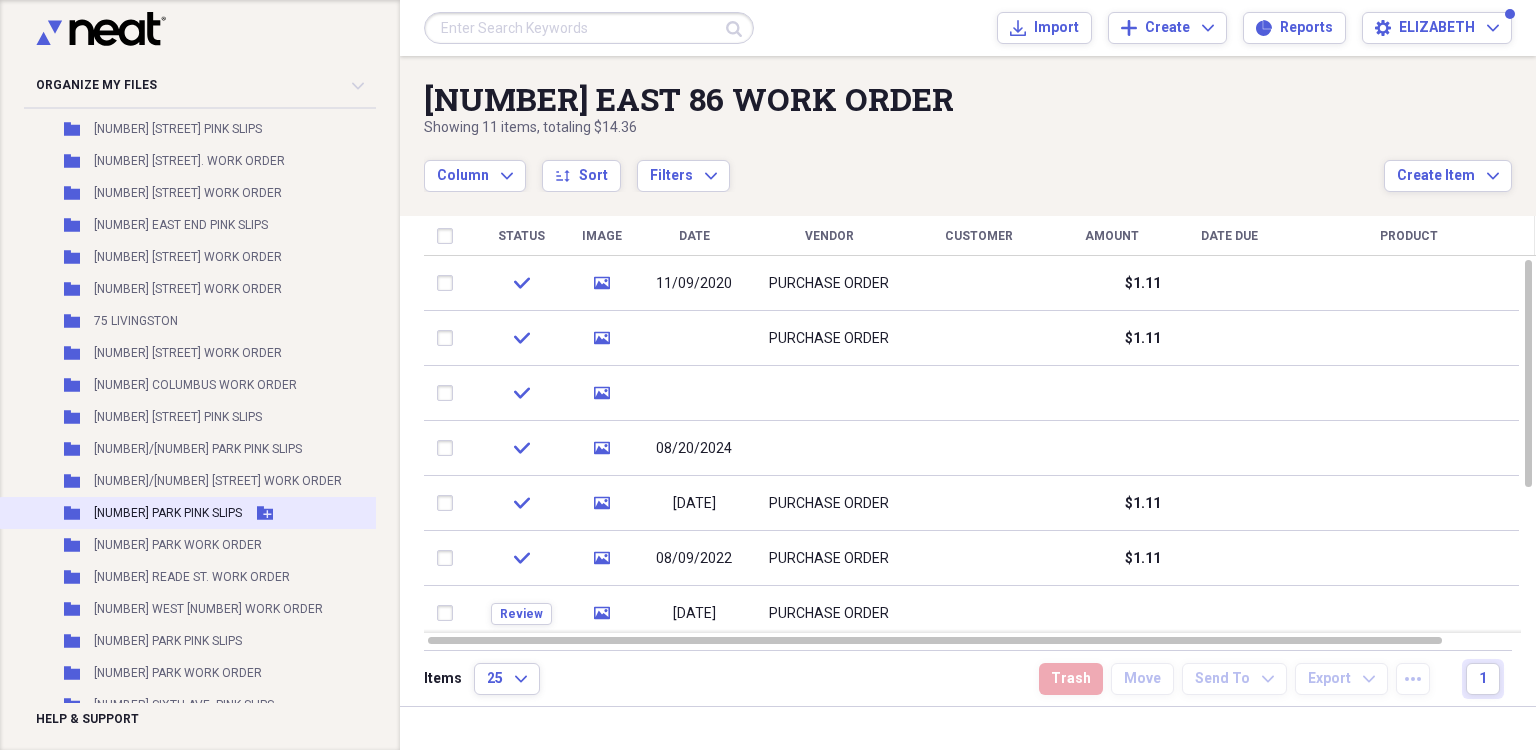 click on "[NUMBER] [STREET]     PINK SLIPS" at bounding box center [168, 513] 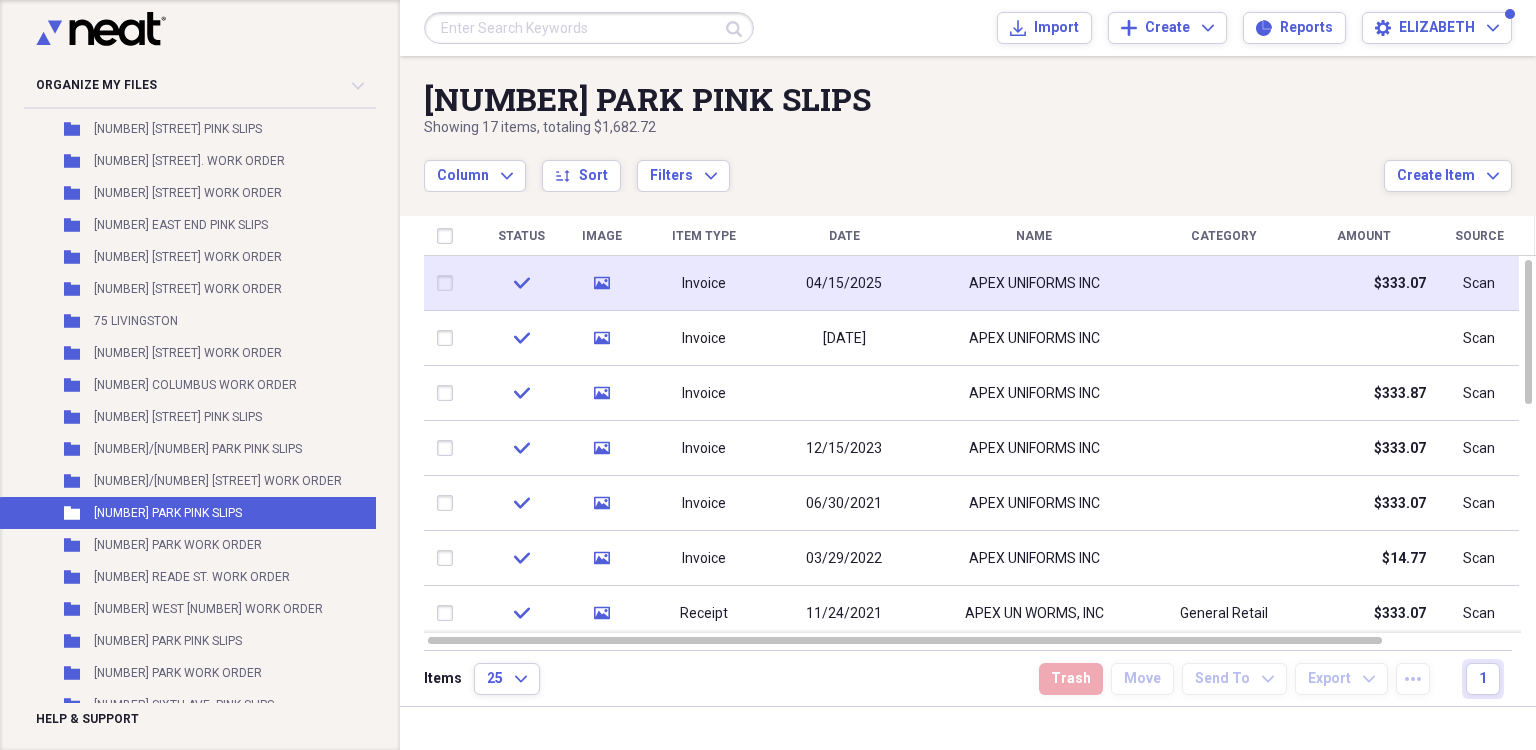 click on "04/15/2025" at bounding box center [844, 283] 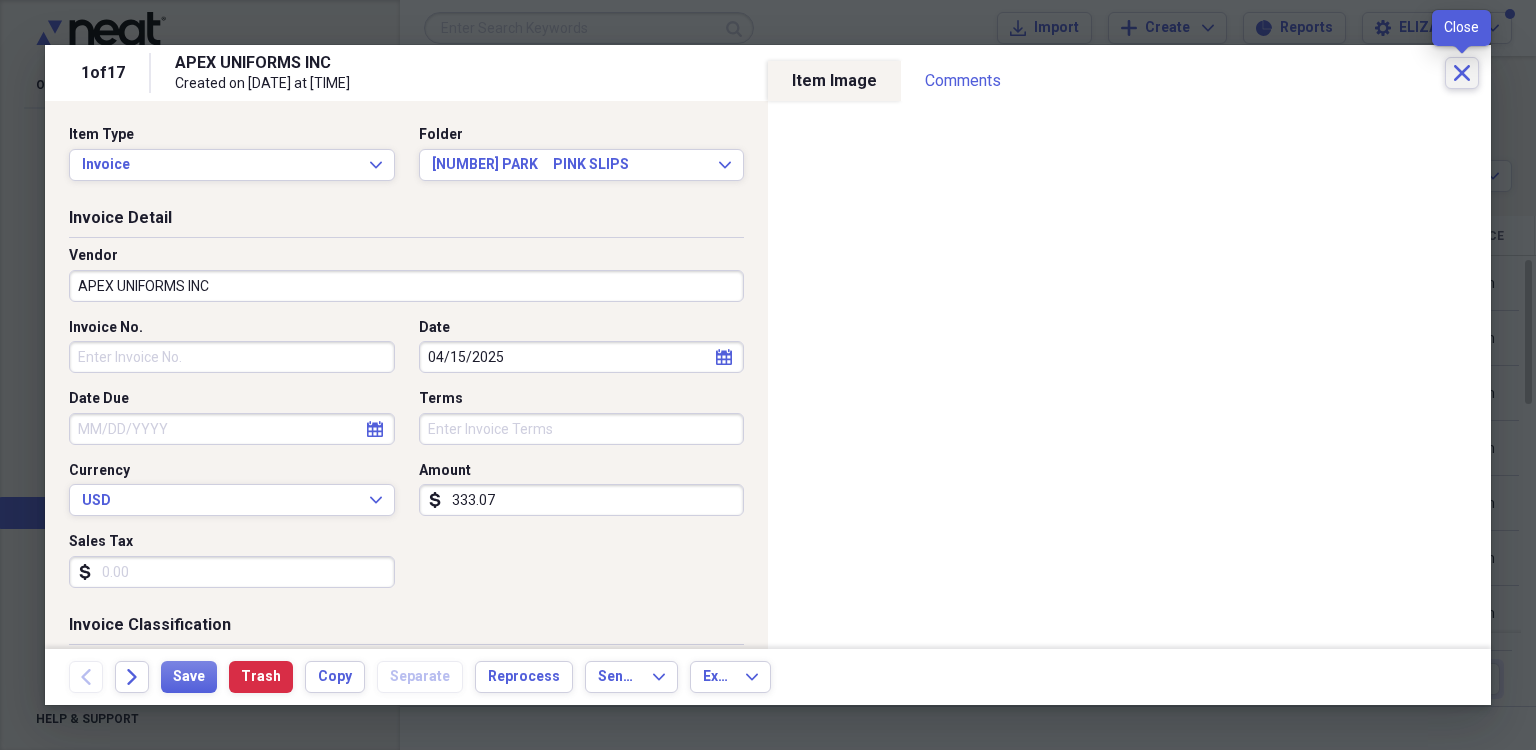 click on "Close" at bounding box center (1462, 73) 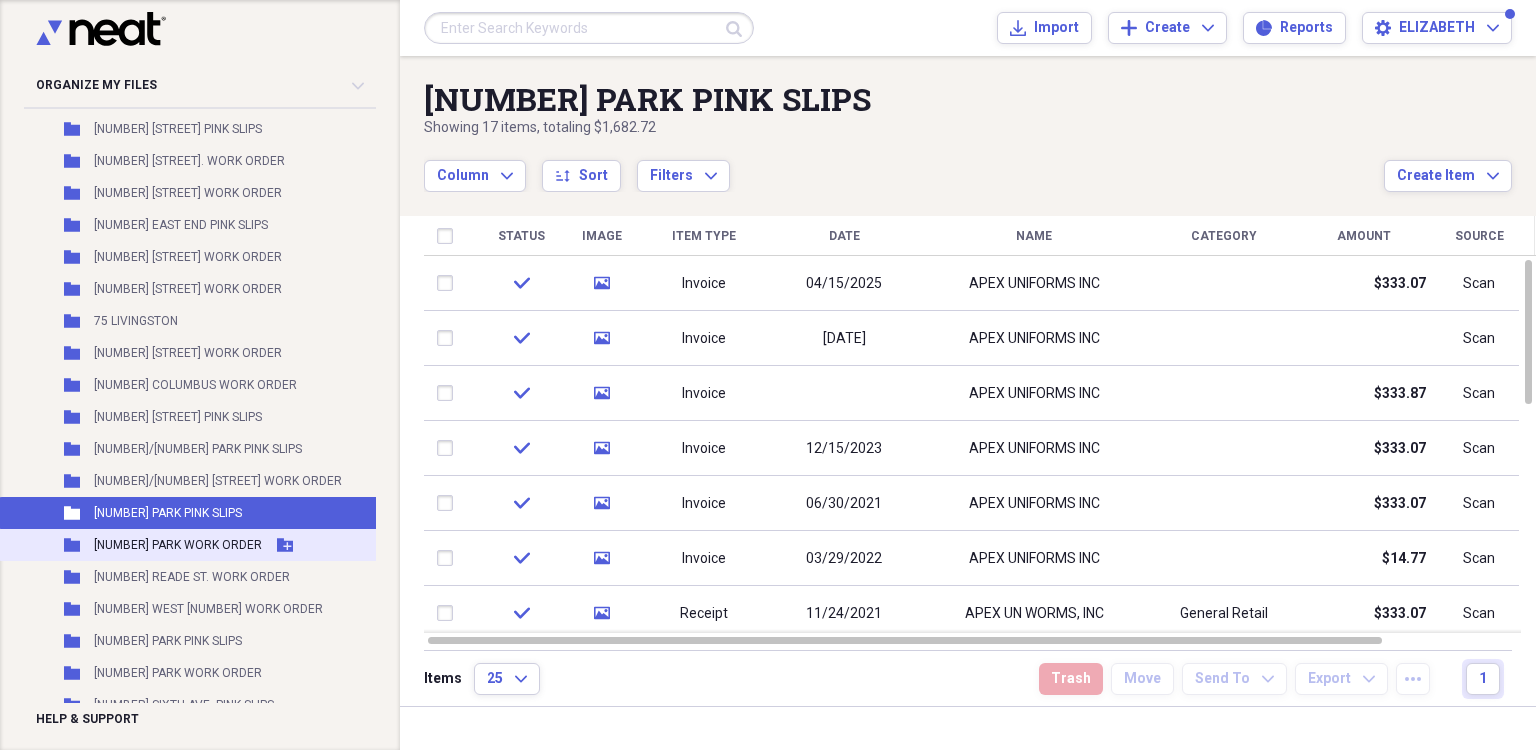 click on "[NUMBER] [STREET]     WORK ORDER" at bounding box center [178, 545] 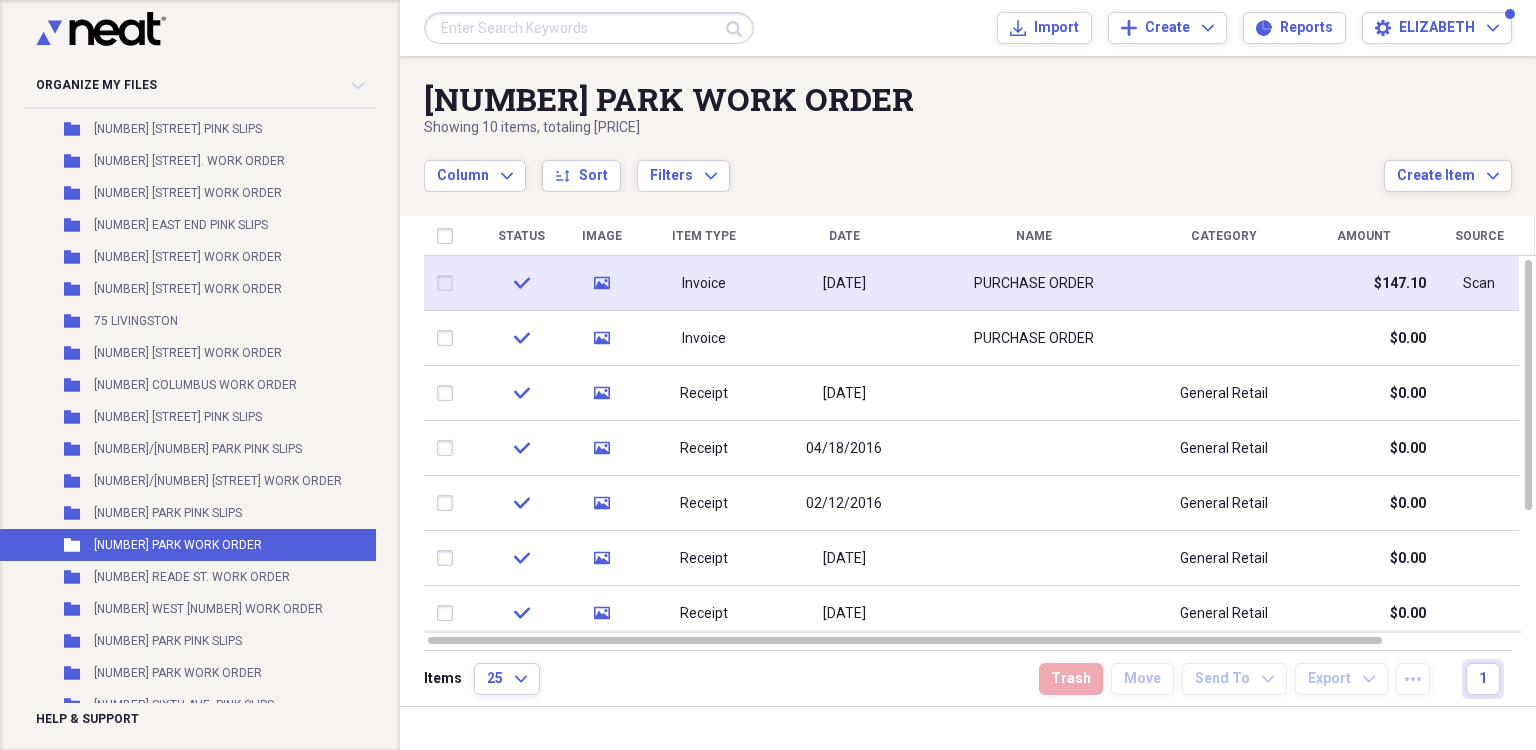 click on "01/03/2020" at bounding box center (844, 283) 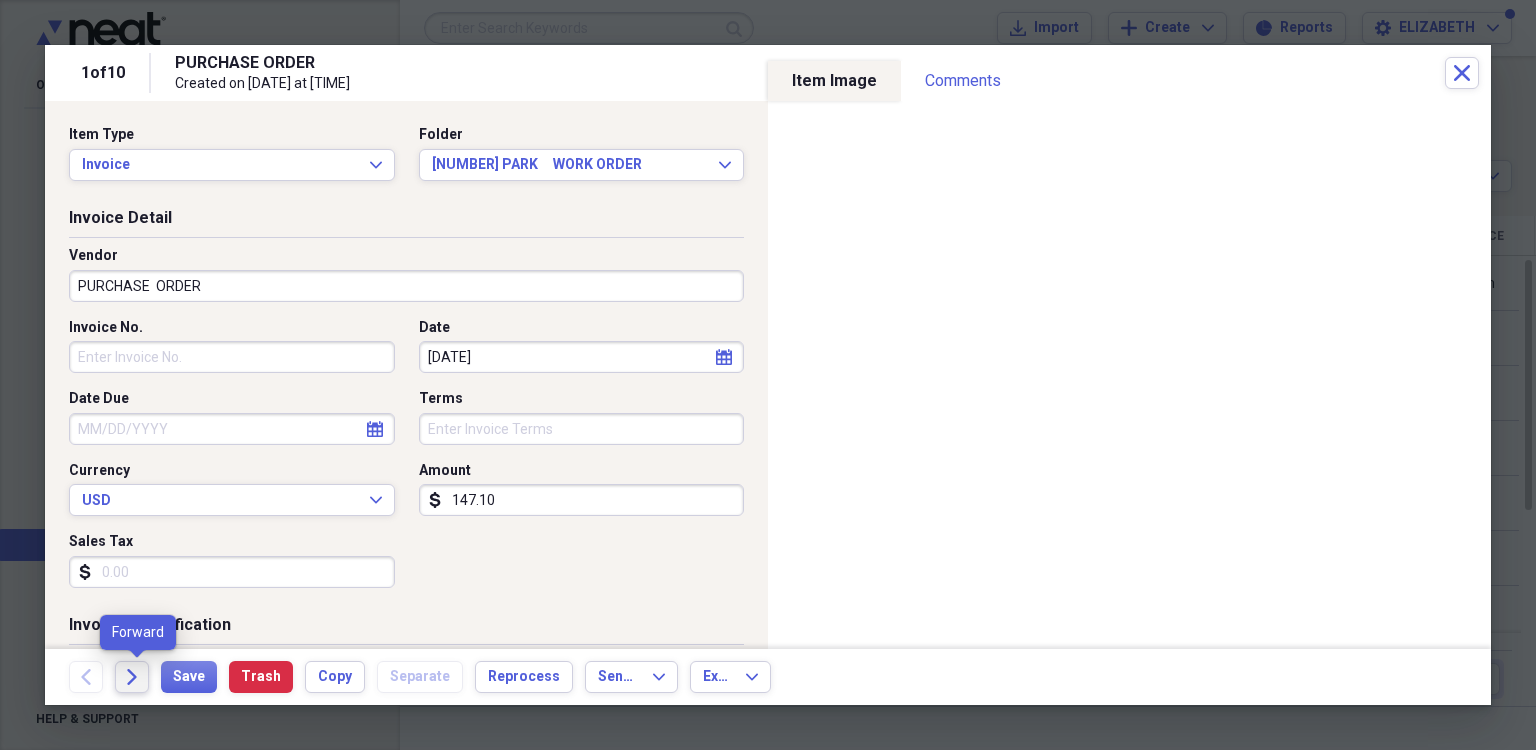 click on "Forward" 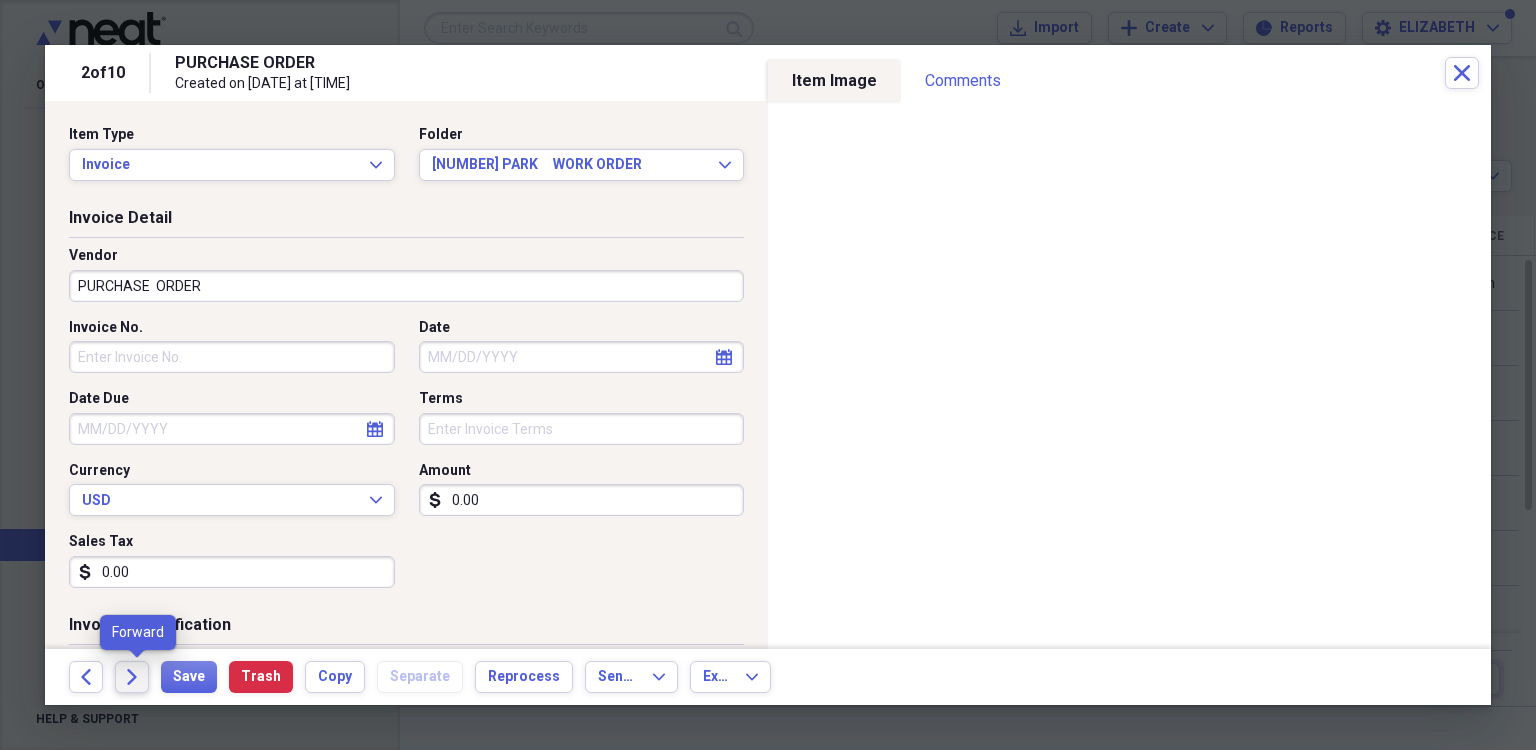 click on "Forward" 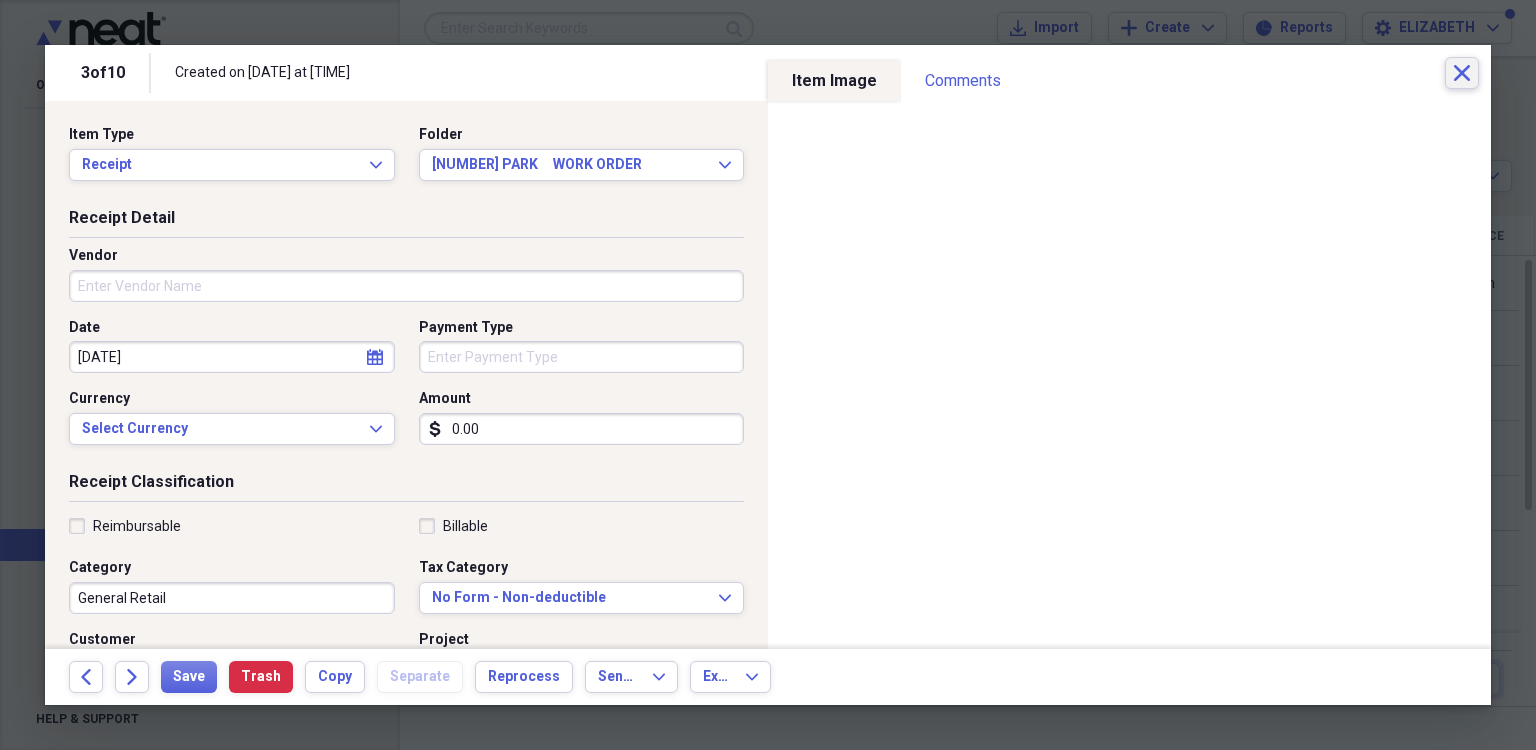 click on "Close" at bounding box center [1462, 73] 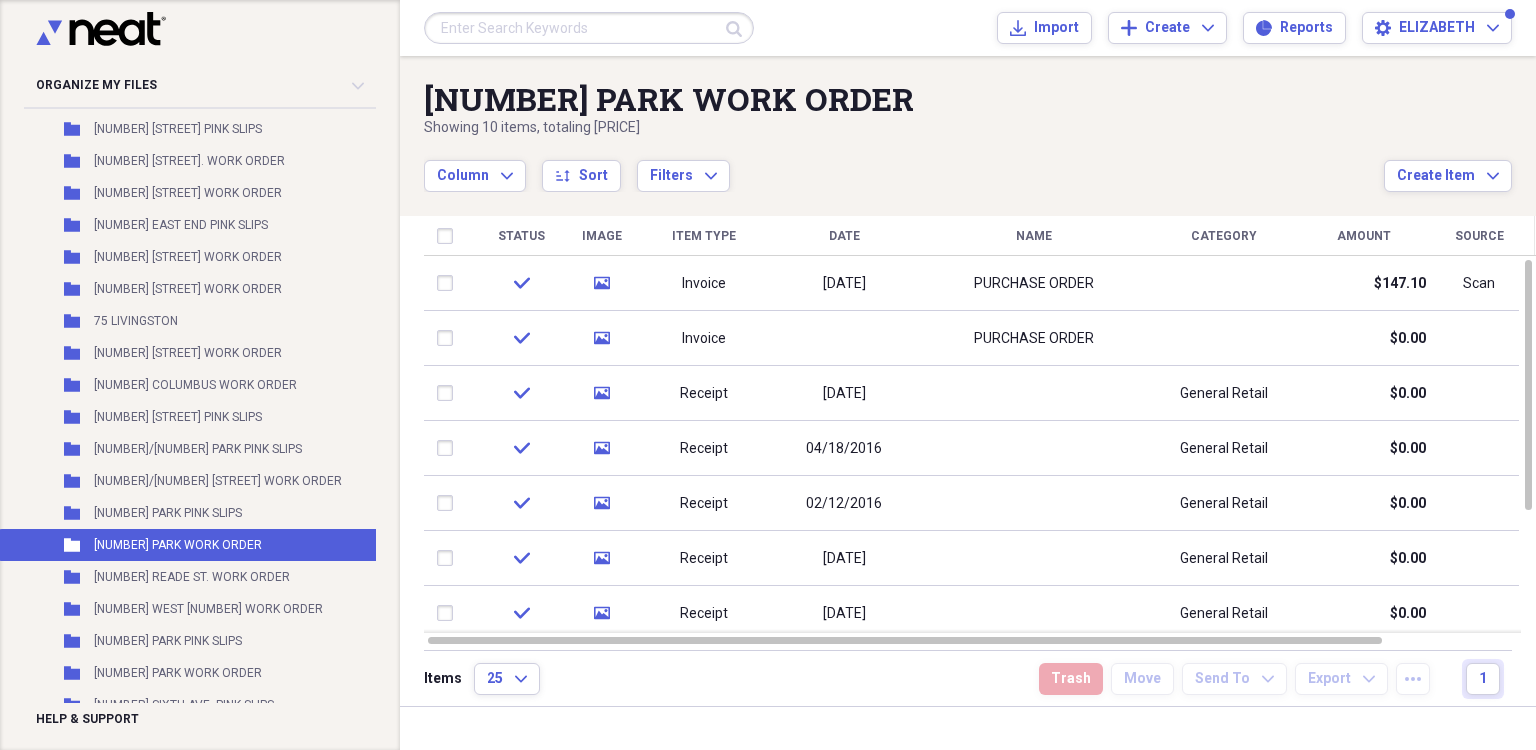 scroll, scrollTop: 28120, scrollLeft: 0, axis: vertical 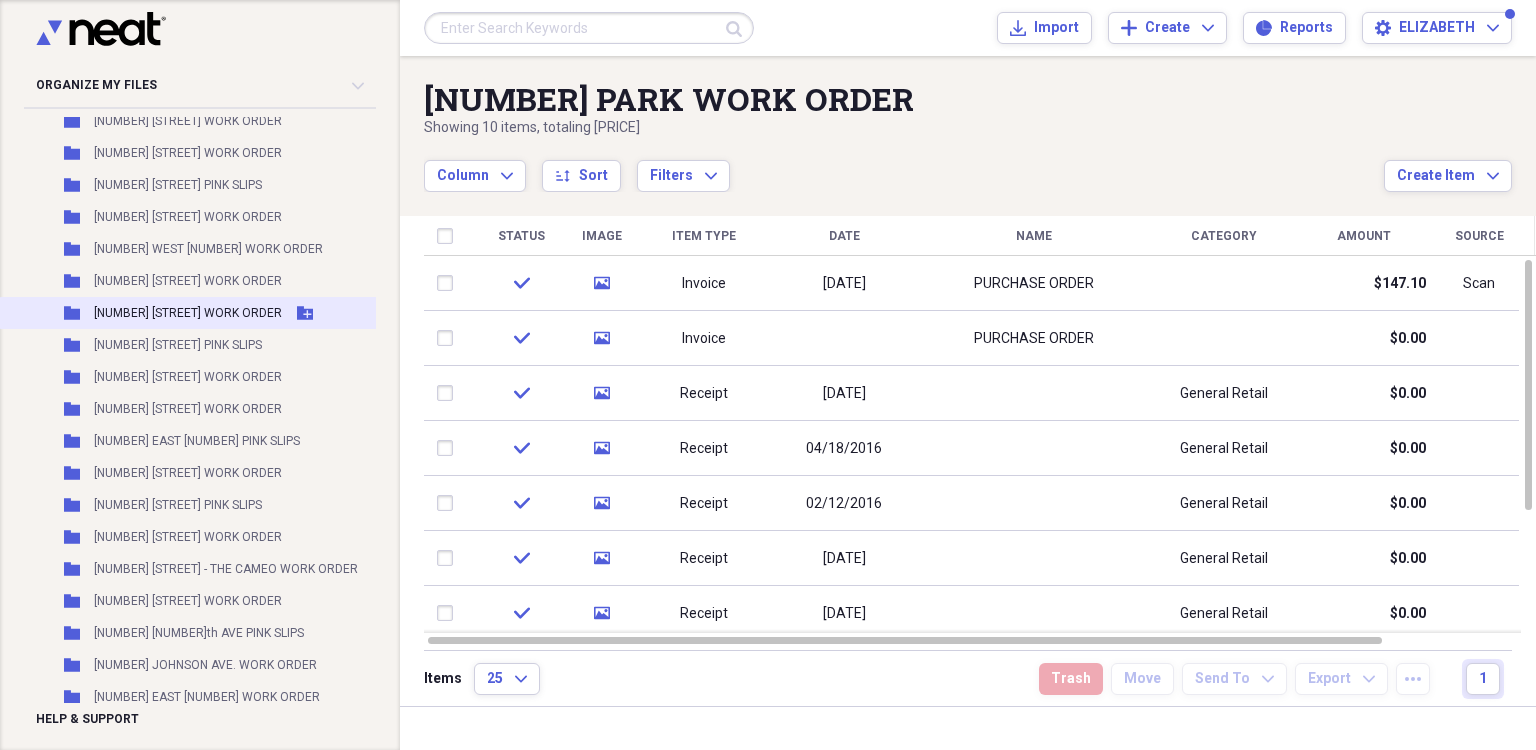 click on "[NUMBER] [STREET]     WORK ORDER" at bounding box center [188, 313] 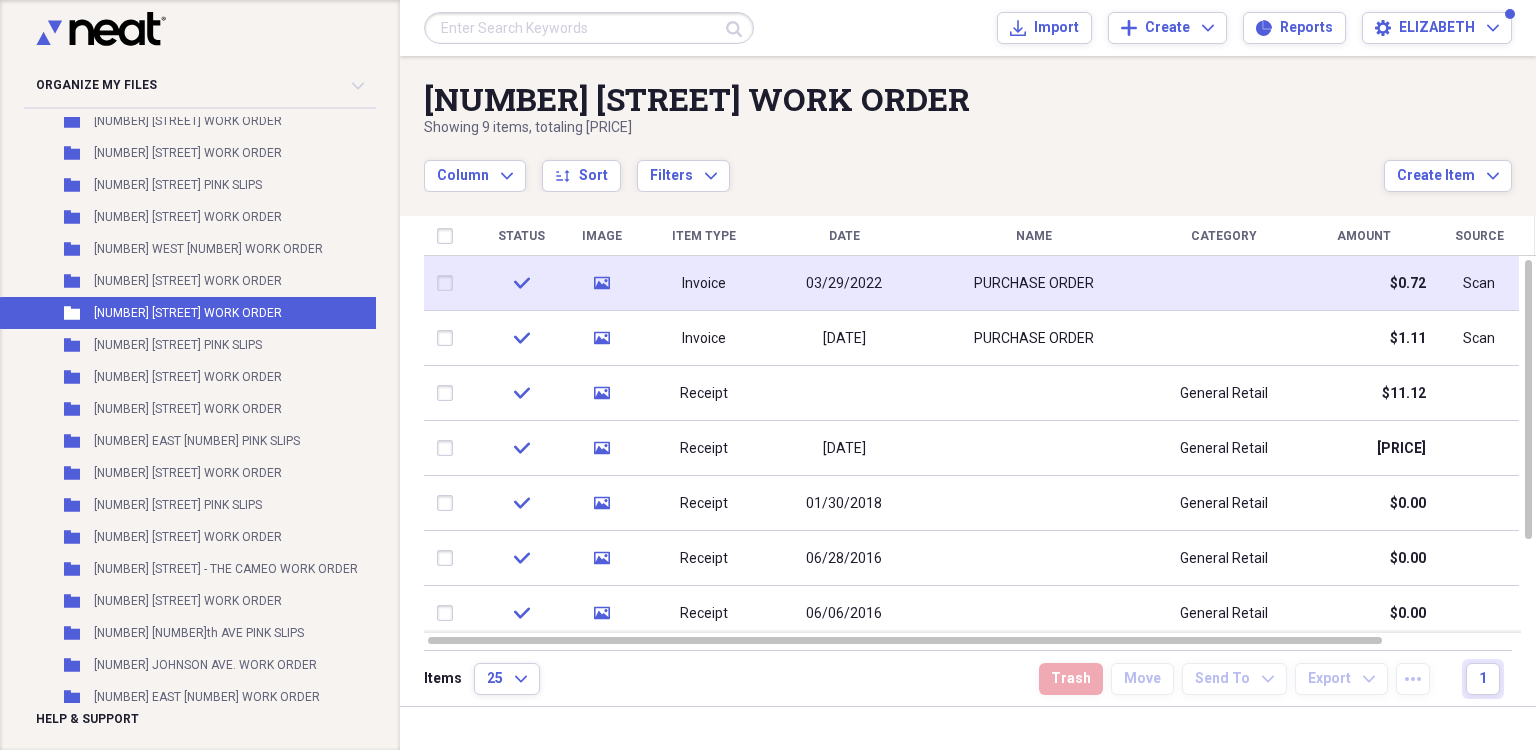 click on "03/29/2022" at bounding box center [844, 284] 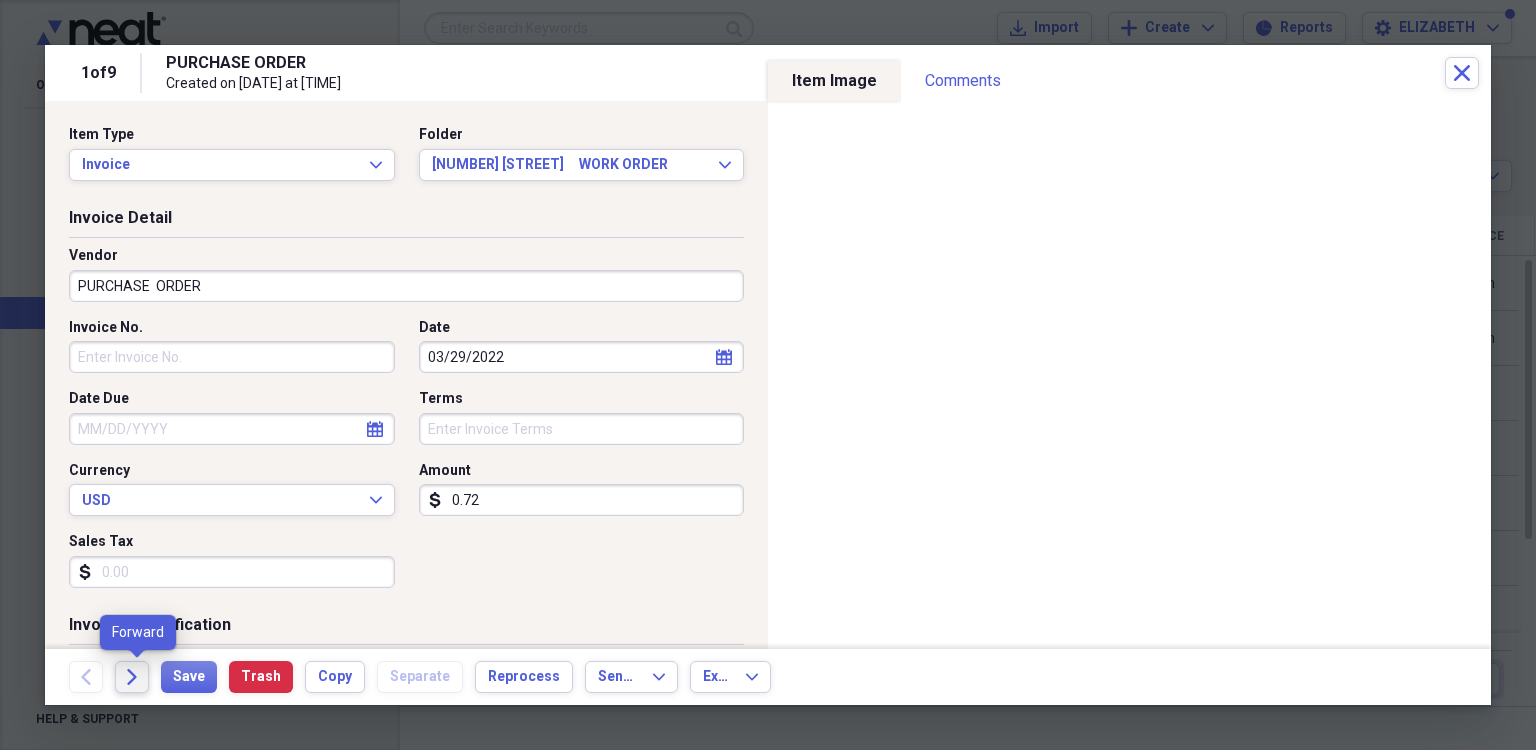 click on "Forward" 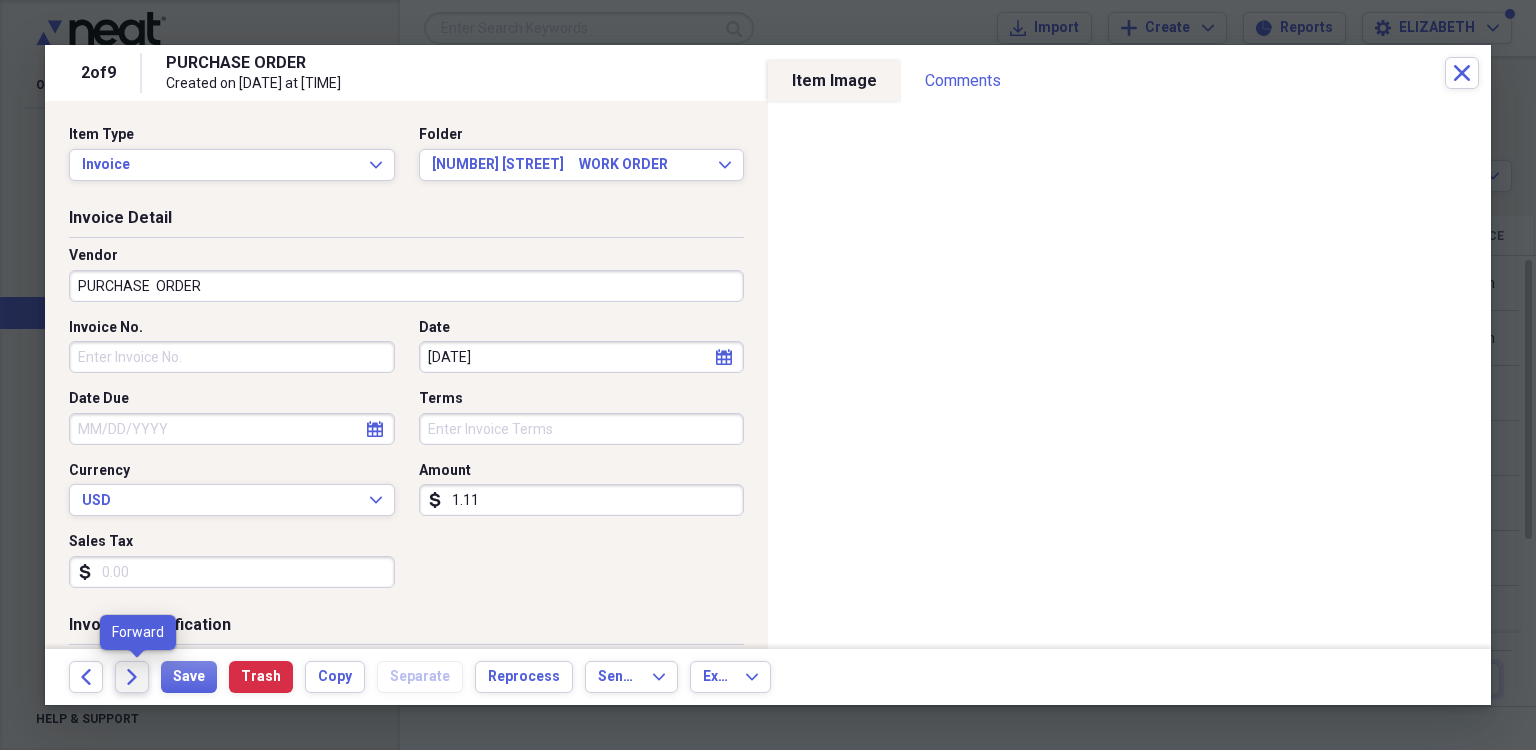 click 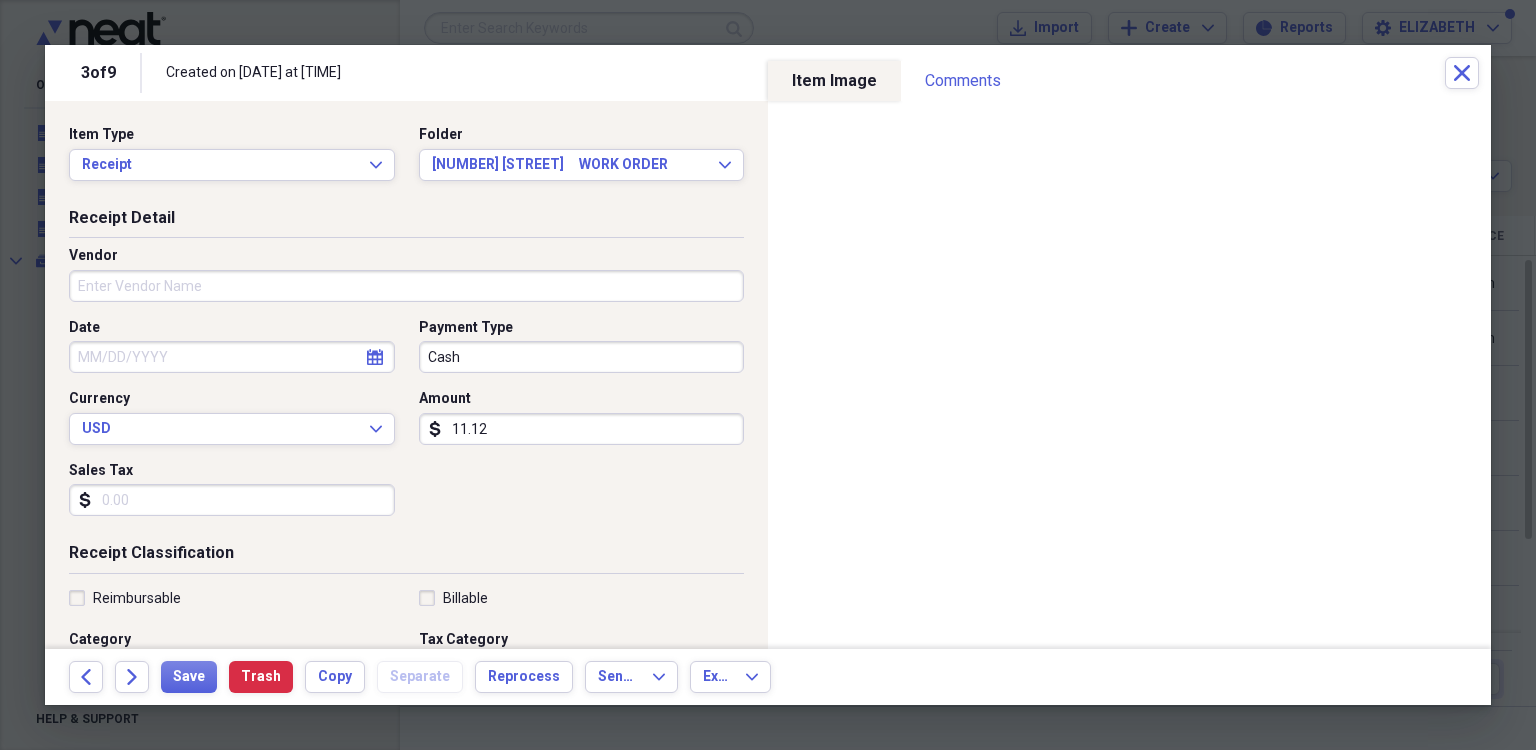 scroll, scrollTop: 0, scrollLeft: 0, axis: both 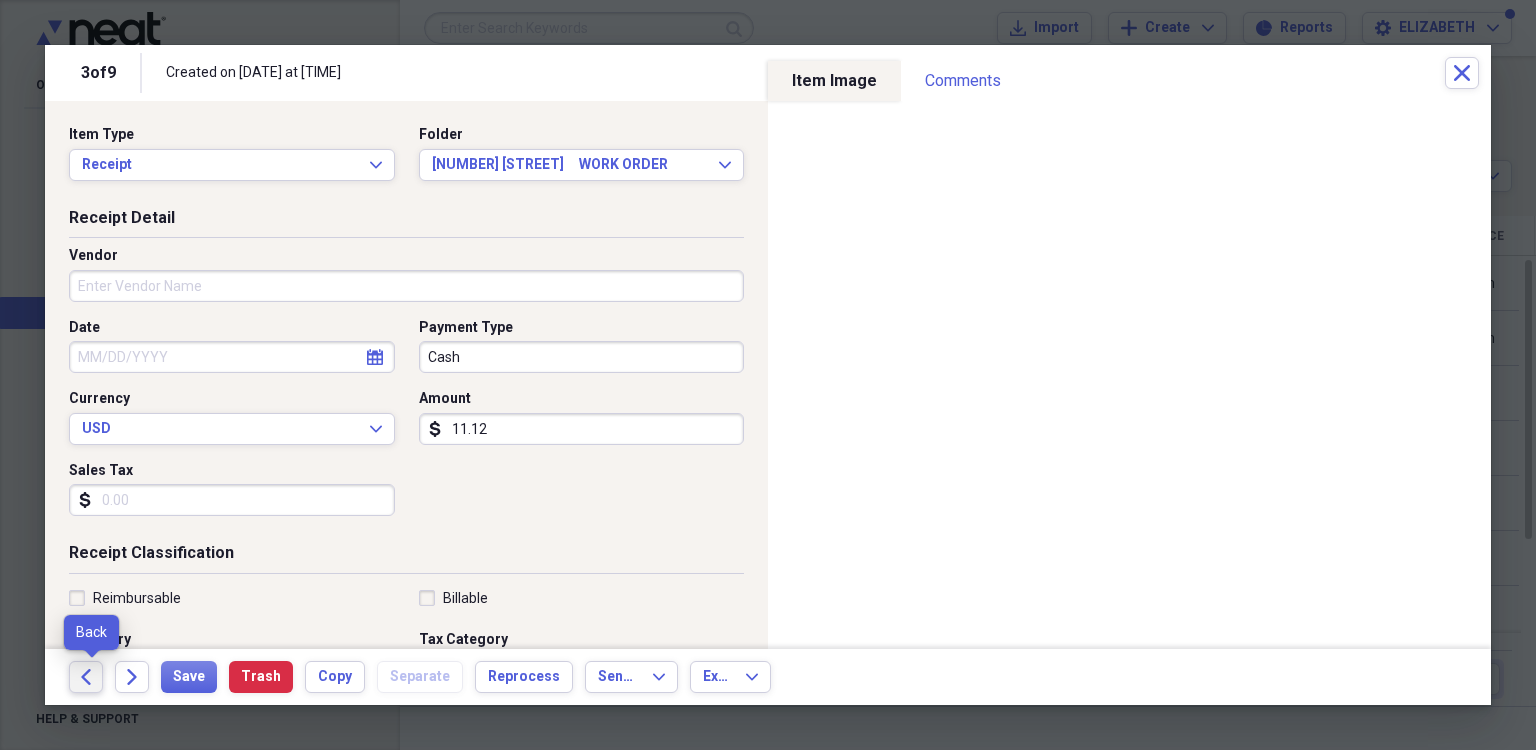 drag, startPoint x: 84, startPoint y: 680, endPoint x: 238, endPoint y: 745, distance: 167.15561 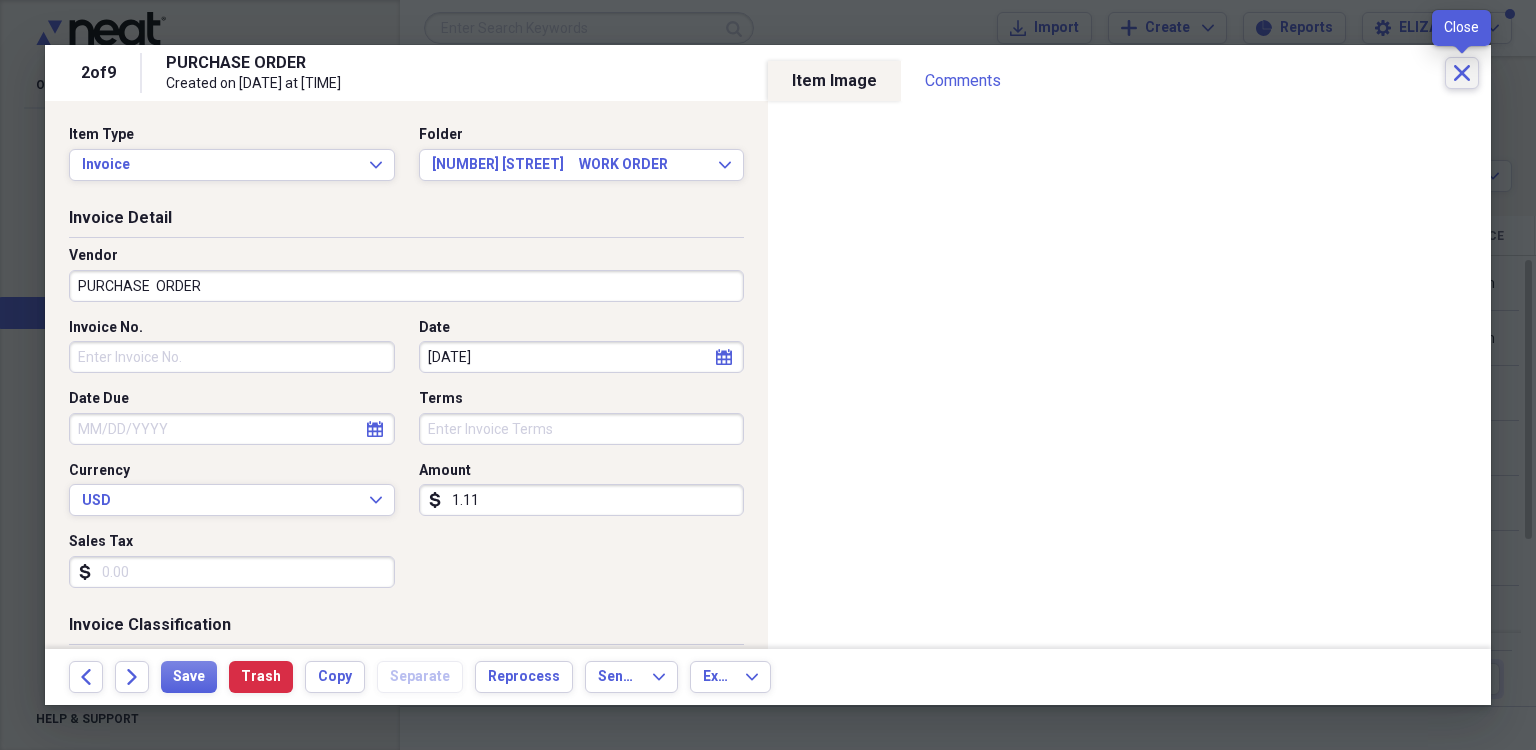 click 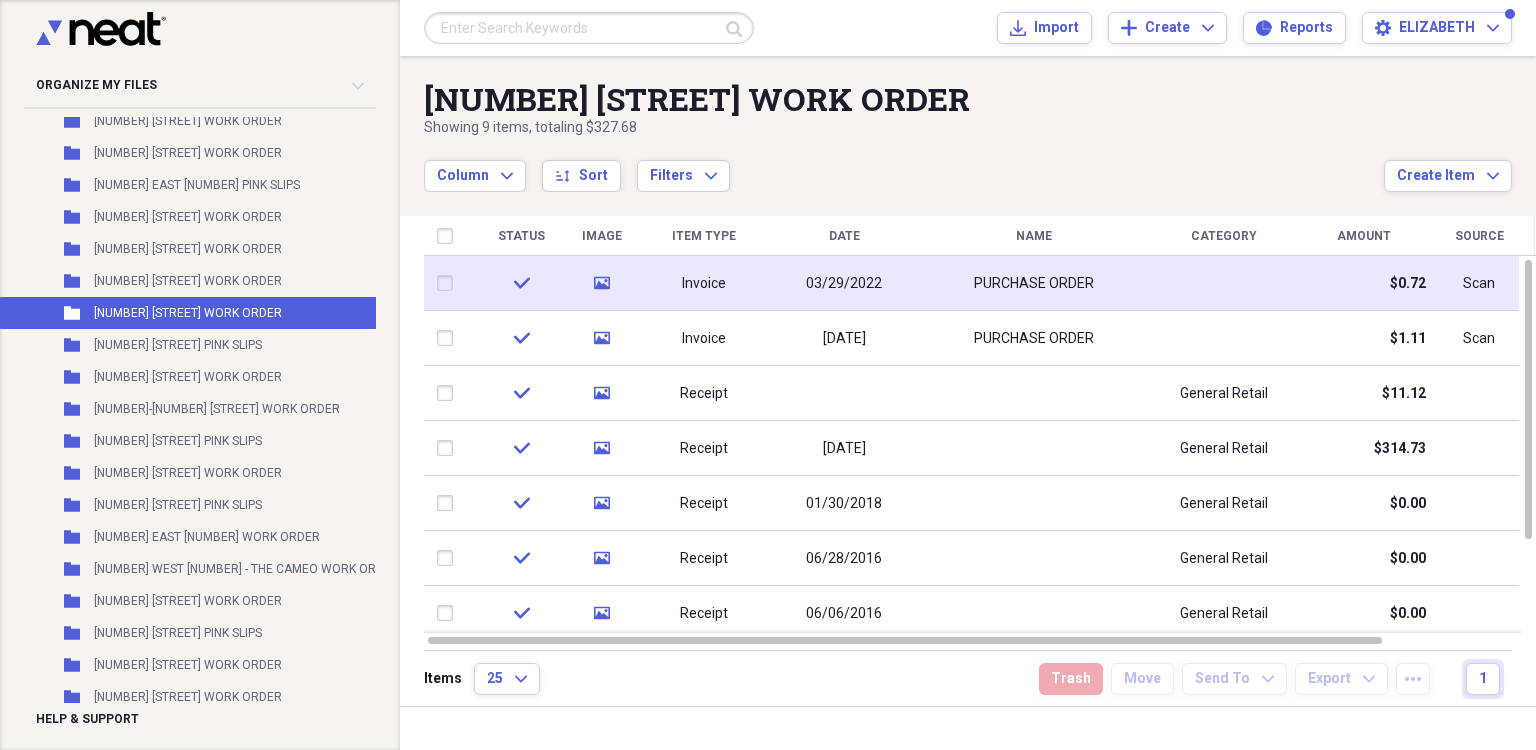 click on "03/29/2022" at bounding box center (844, 284) 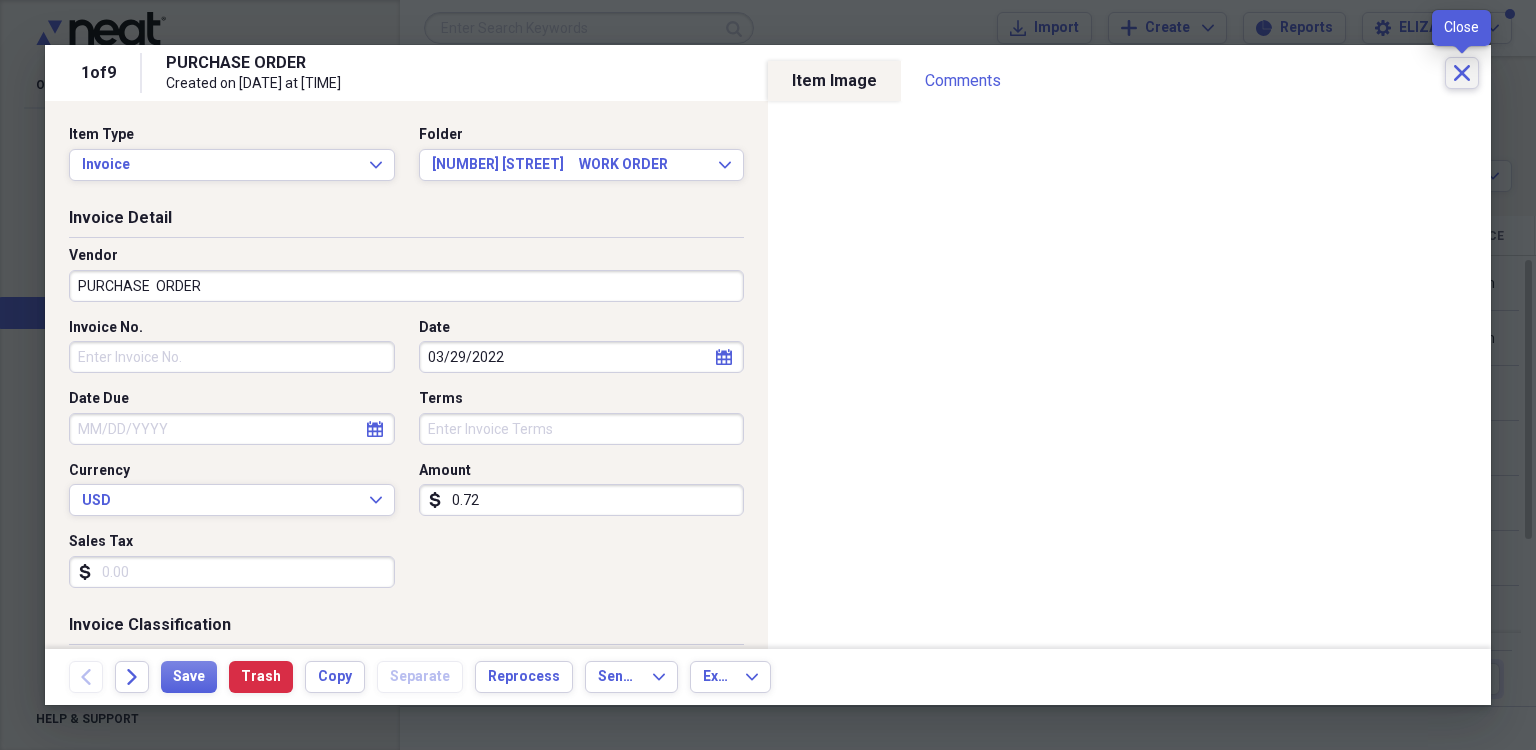 click on "Close" 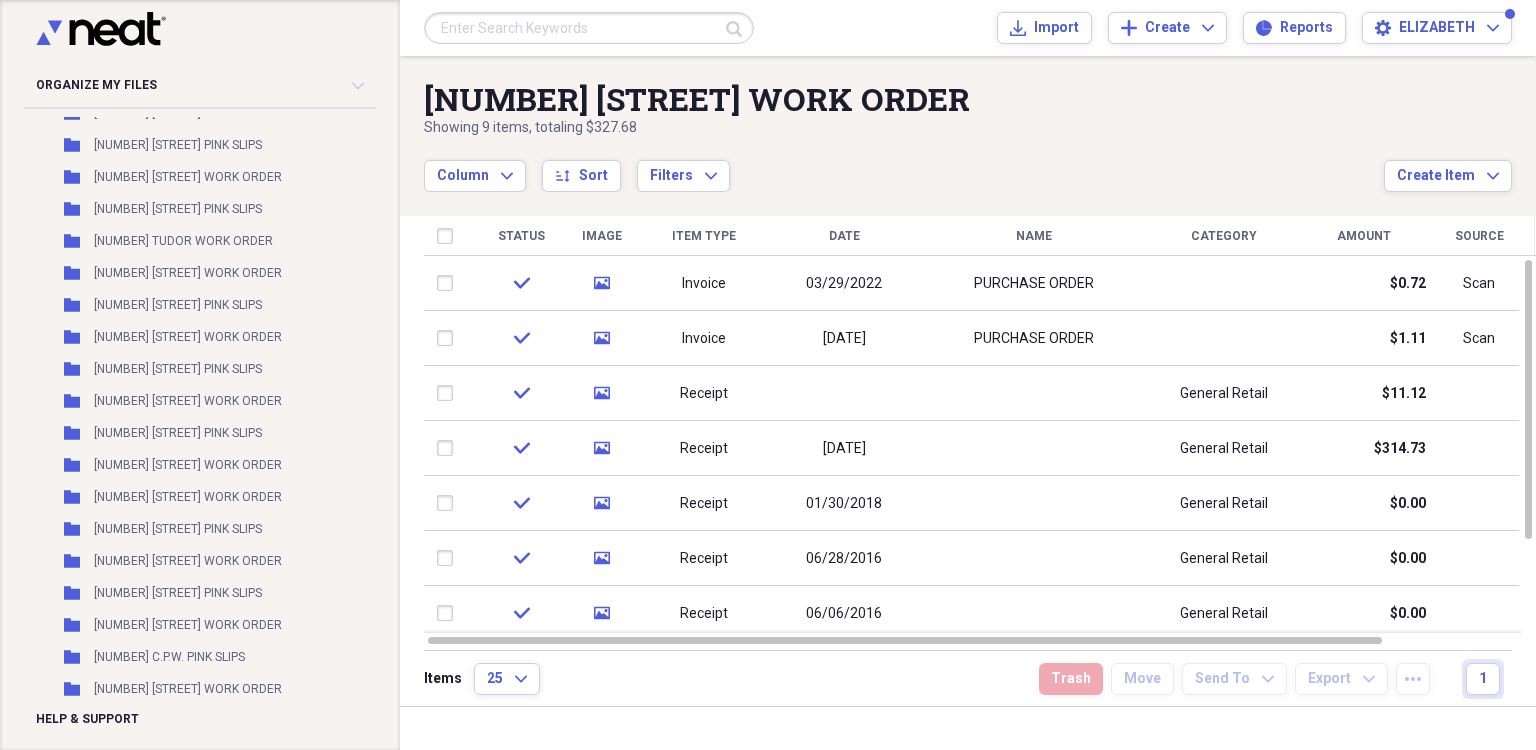 scroll, scrollTop: 37316, scrollLeft: 0, axis: vertical 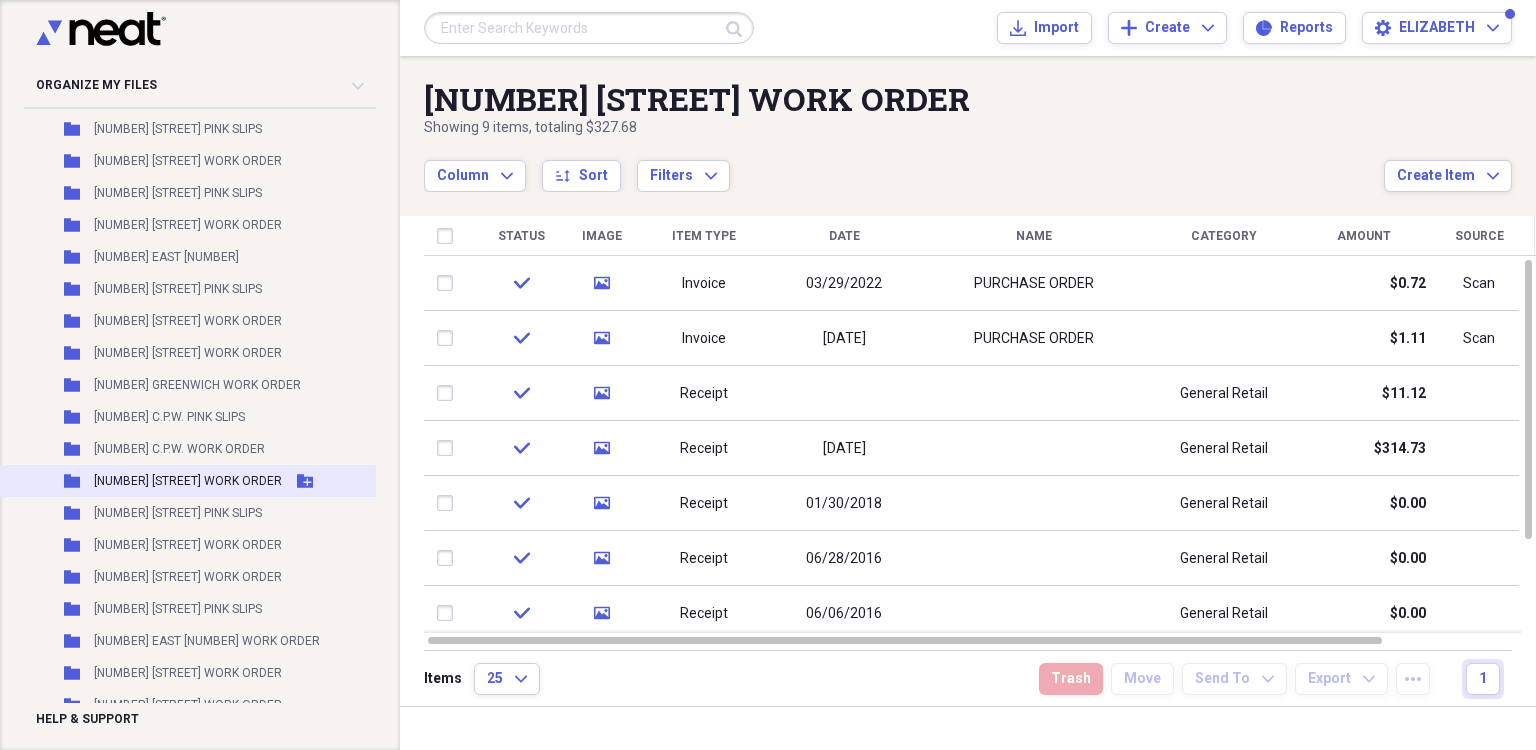 click on "Folder [NUMBER] [STREET]     WORK ORDER Add Folder" at bounding box center (243, 481) 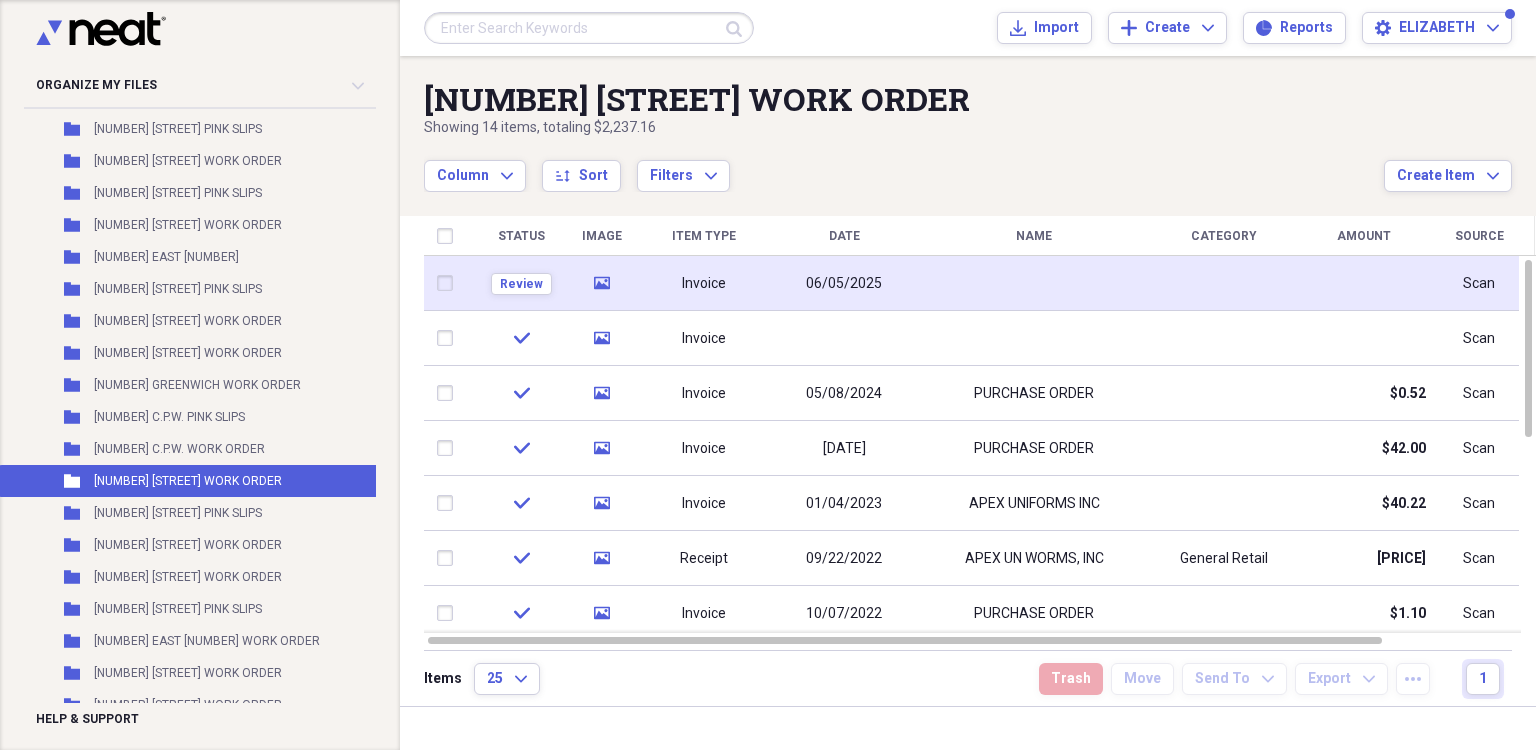 click on "Invoice" at bounding box center (704, 283) 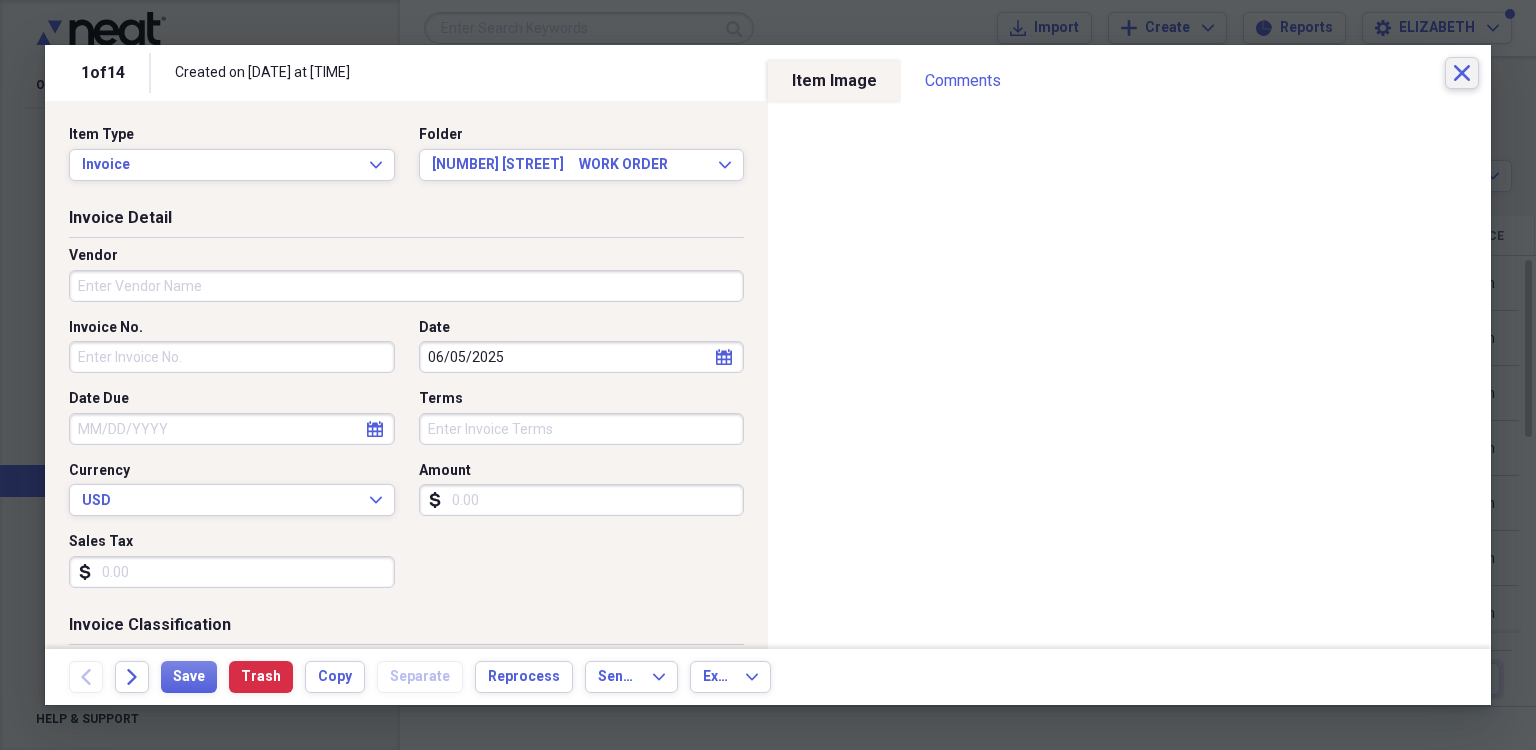 click 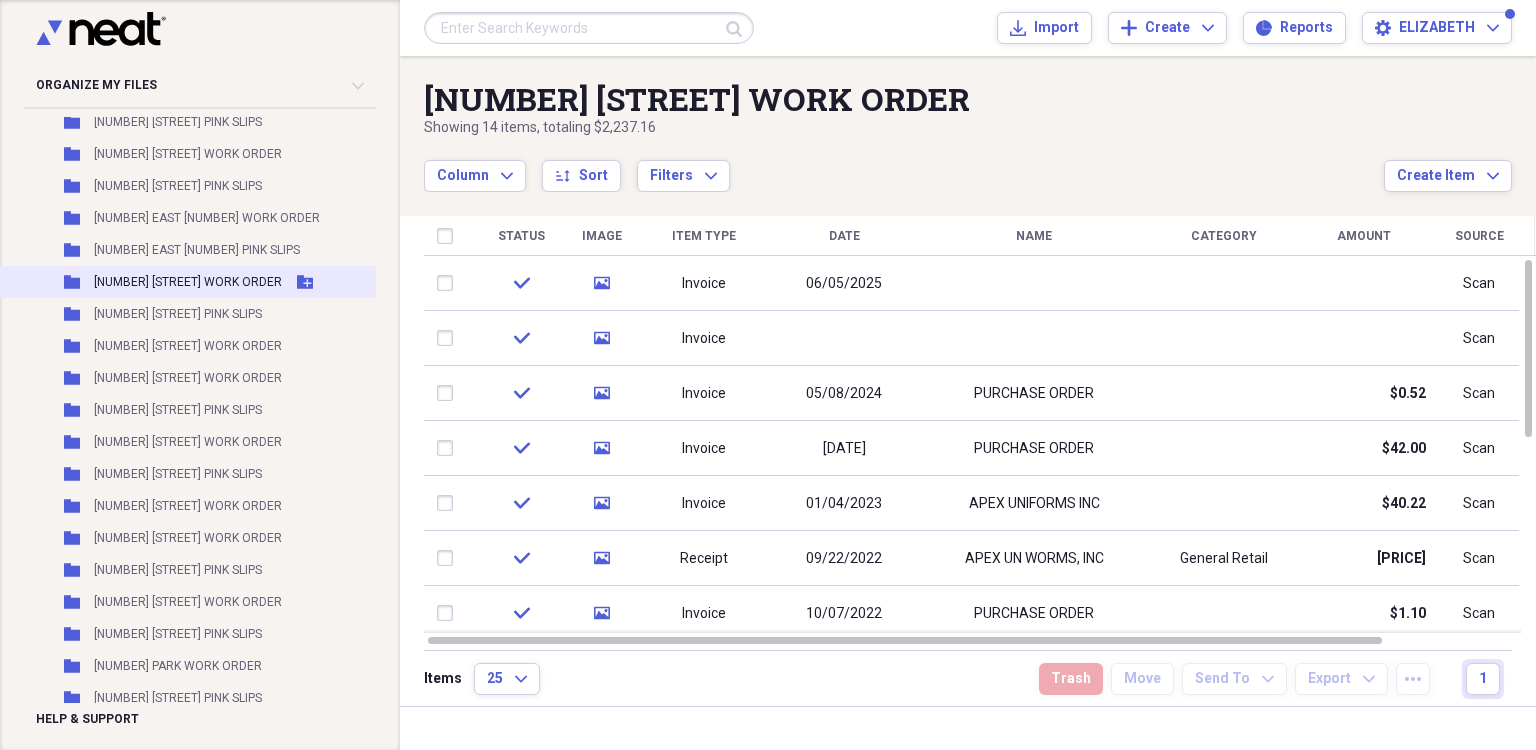 scroll, scrollTop: 5967, scrollLeft: 0, axis: vertical 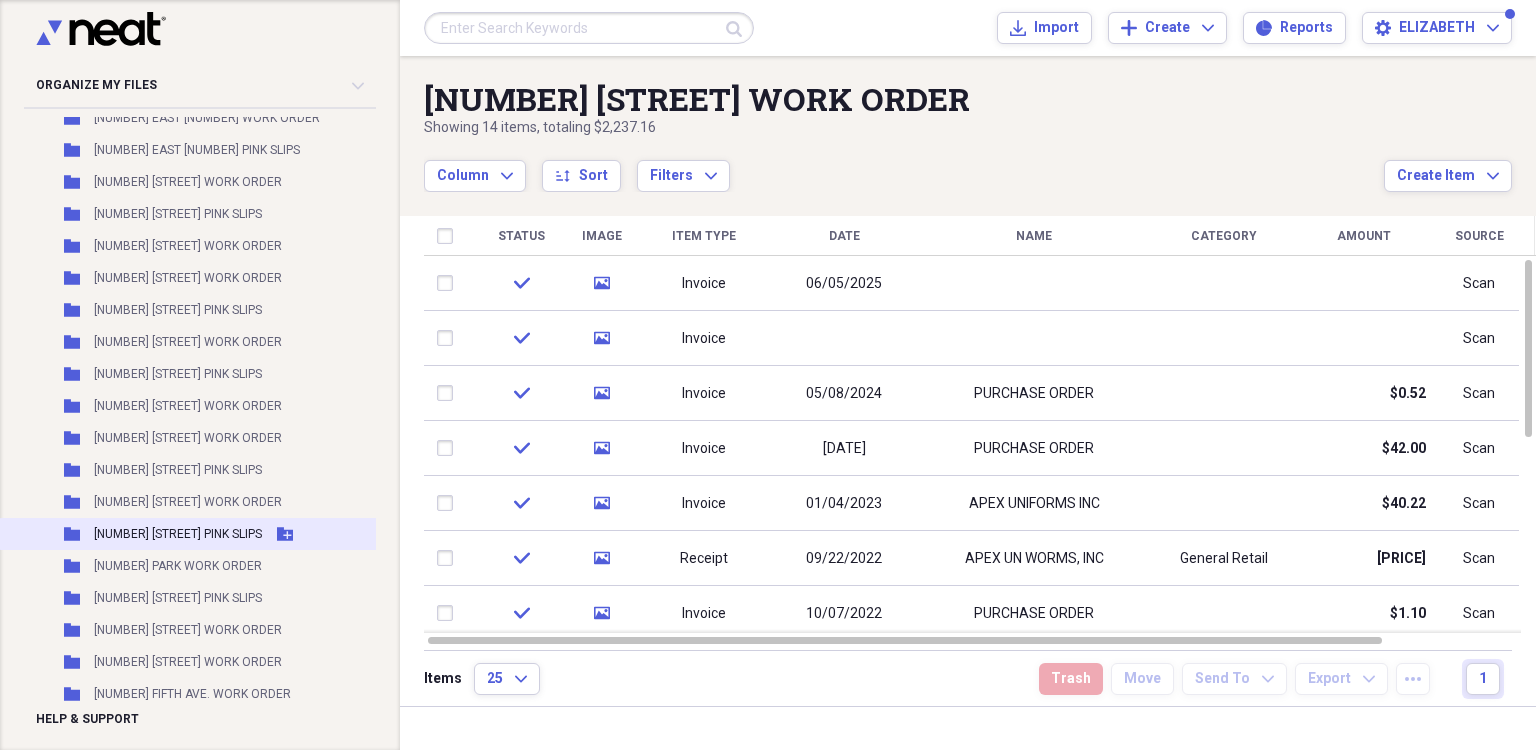 click on "[NUMBER] [STREET]     PINK SLIPS" at bounding box center (178, 534) 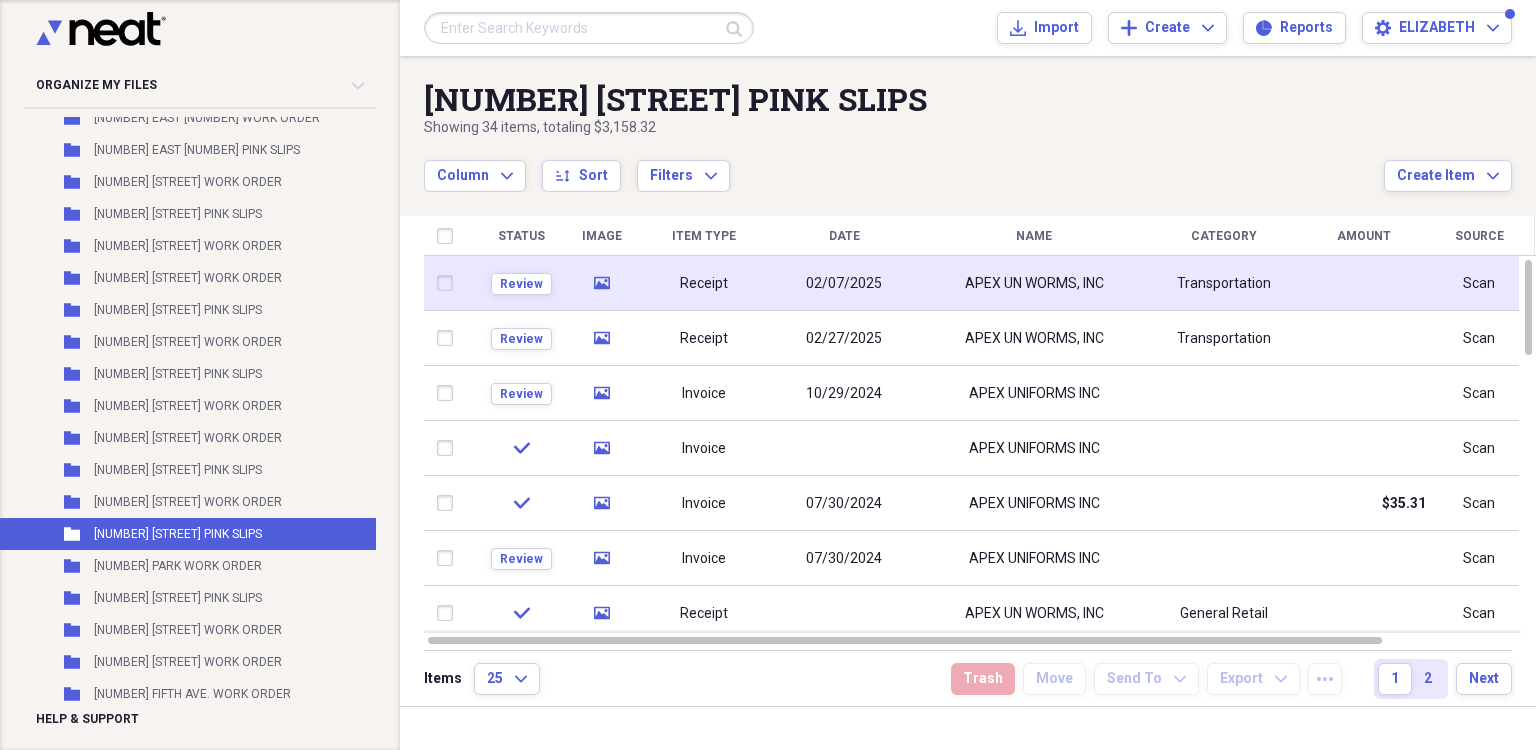 click on "APEX UN WORMS, INC" at bounding box center [1034, 283] 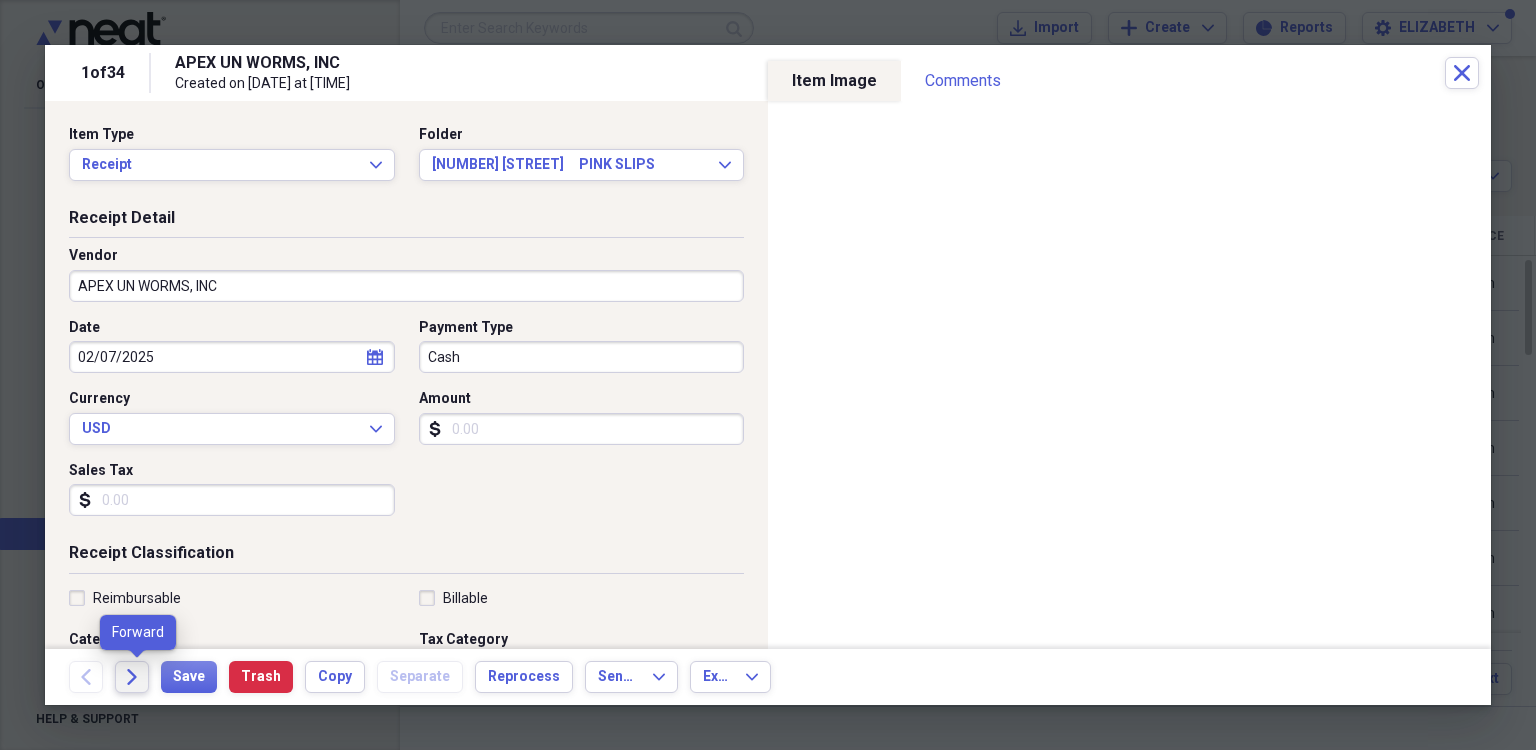 click on "Forward" 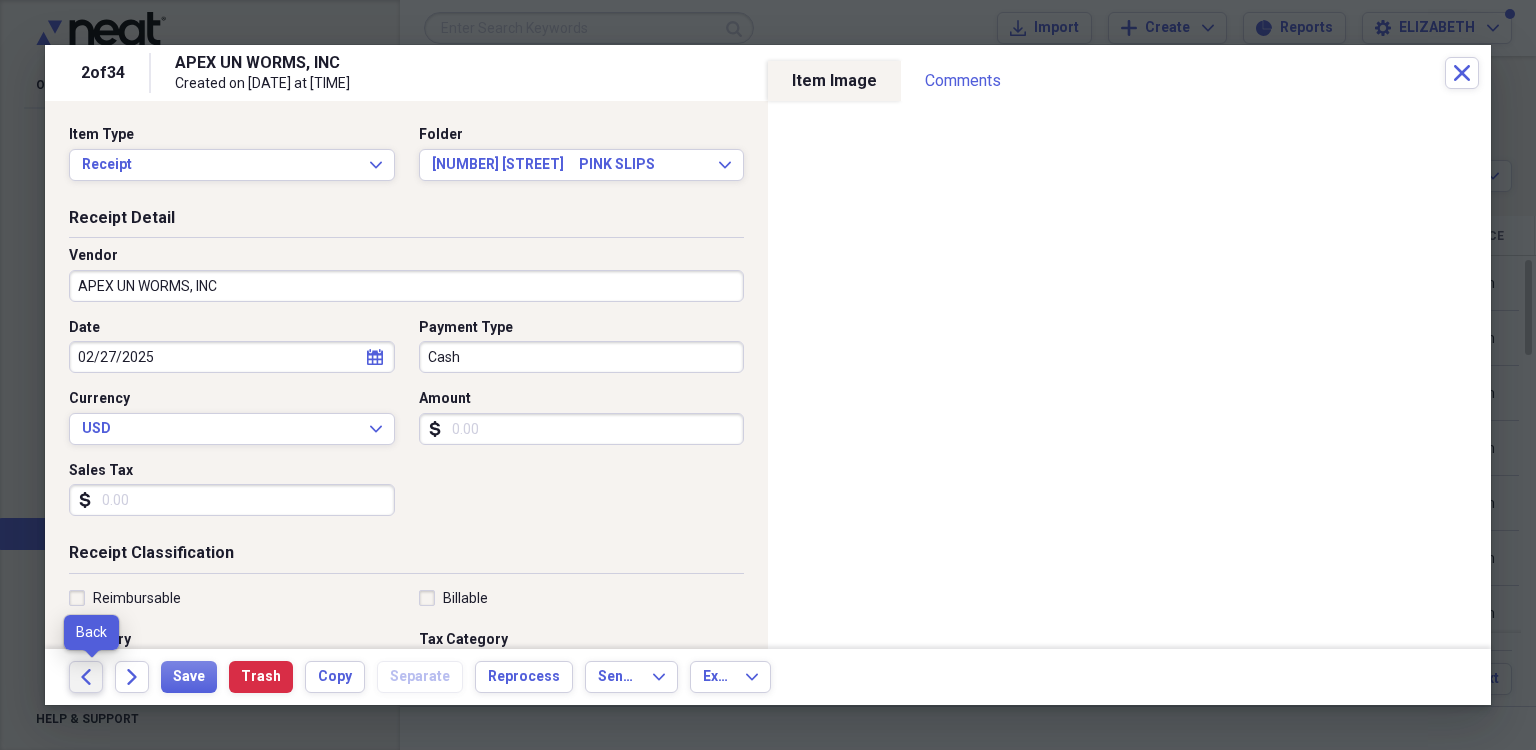 click 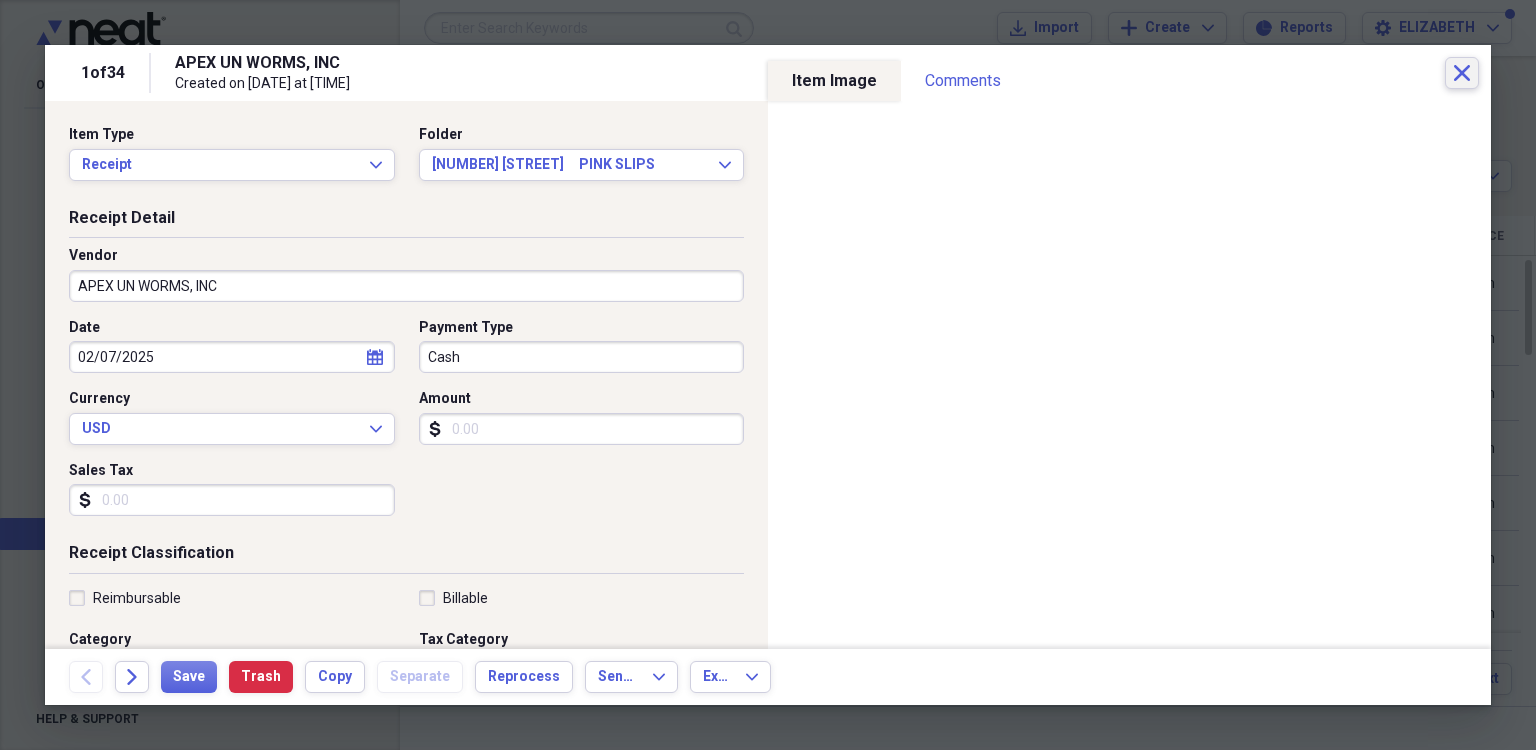 click on "Close" 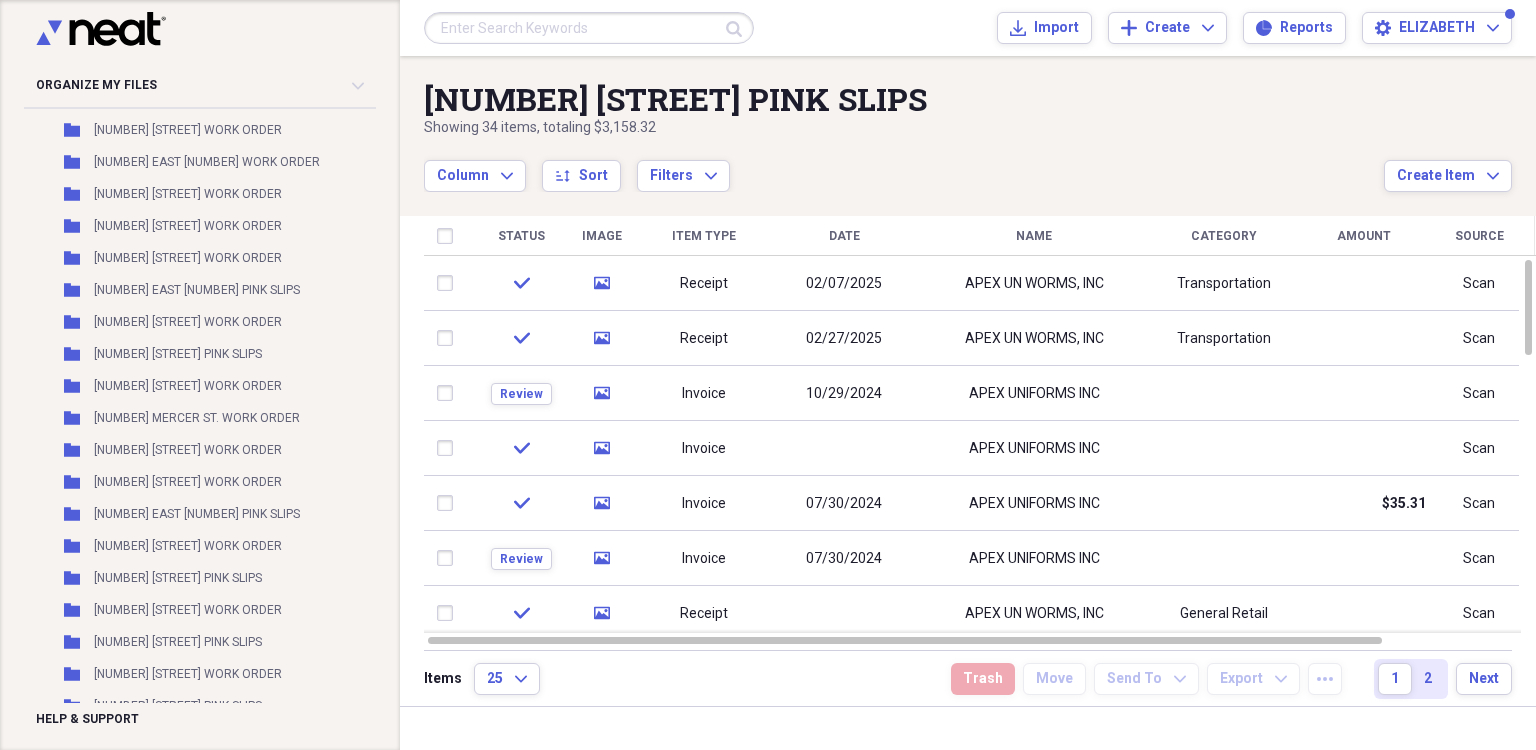 scroll, scrollTop: 12767, scrollLeft: 0, axis: vertical 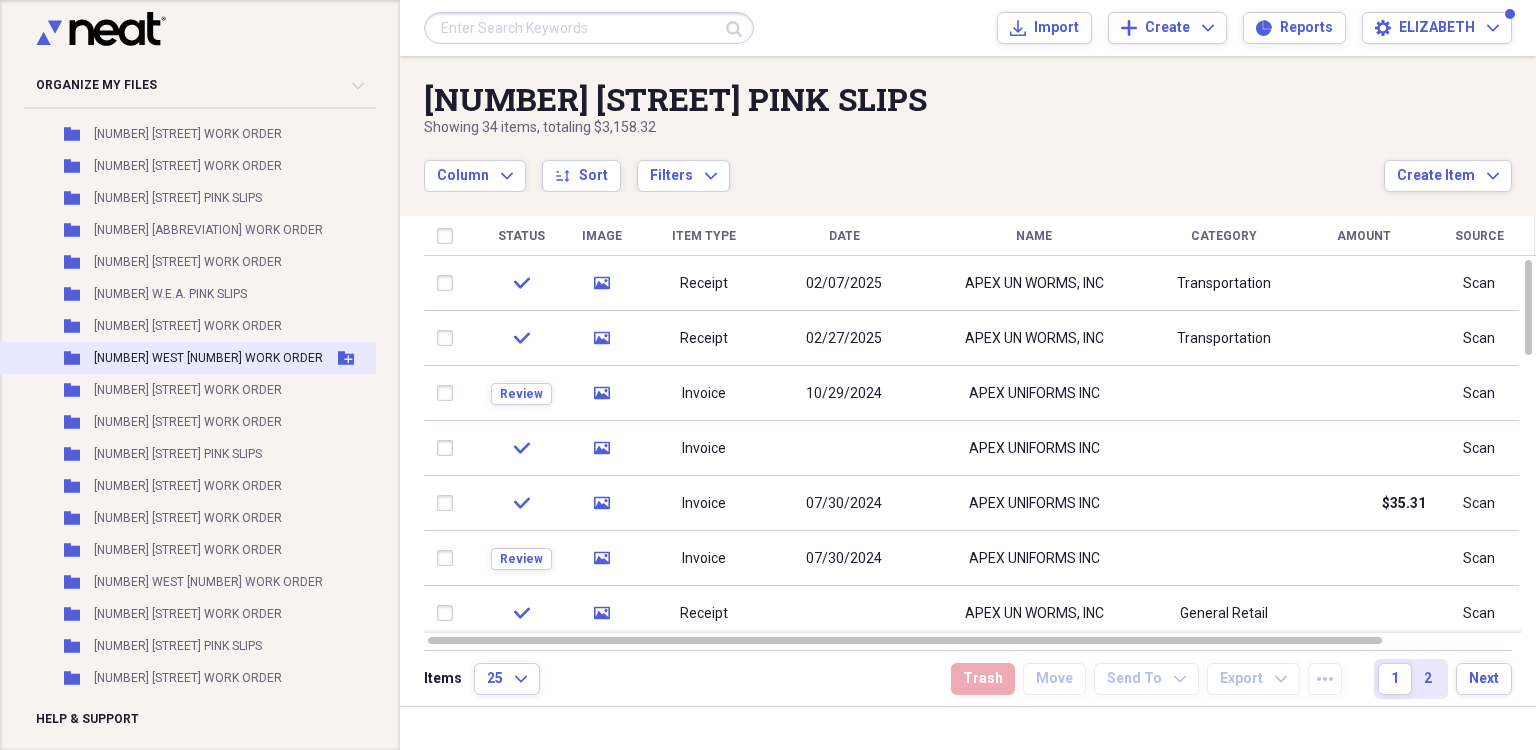 click on "[NUMBER] WEST [NUMBER]     WORK ORDER" at bounding box center [208, 358] 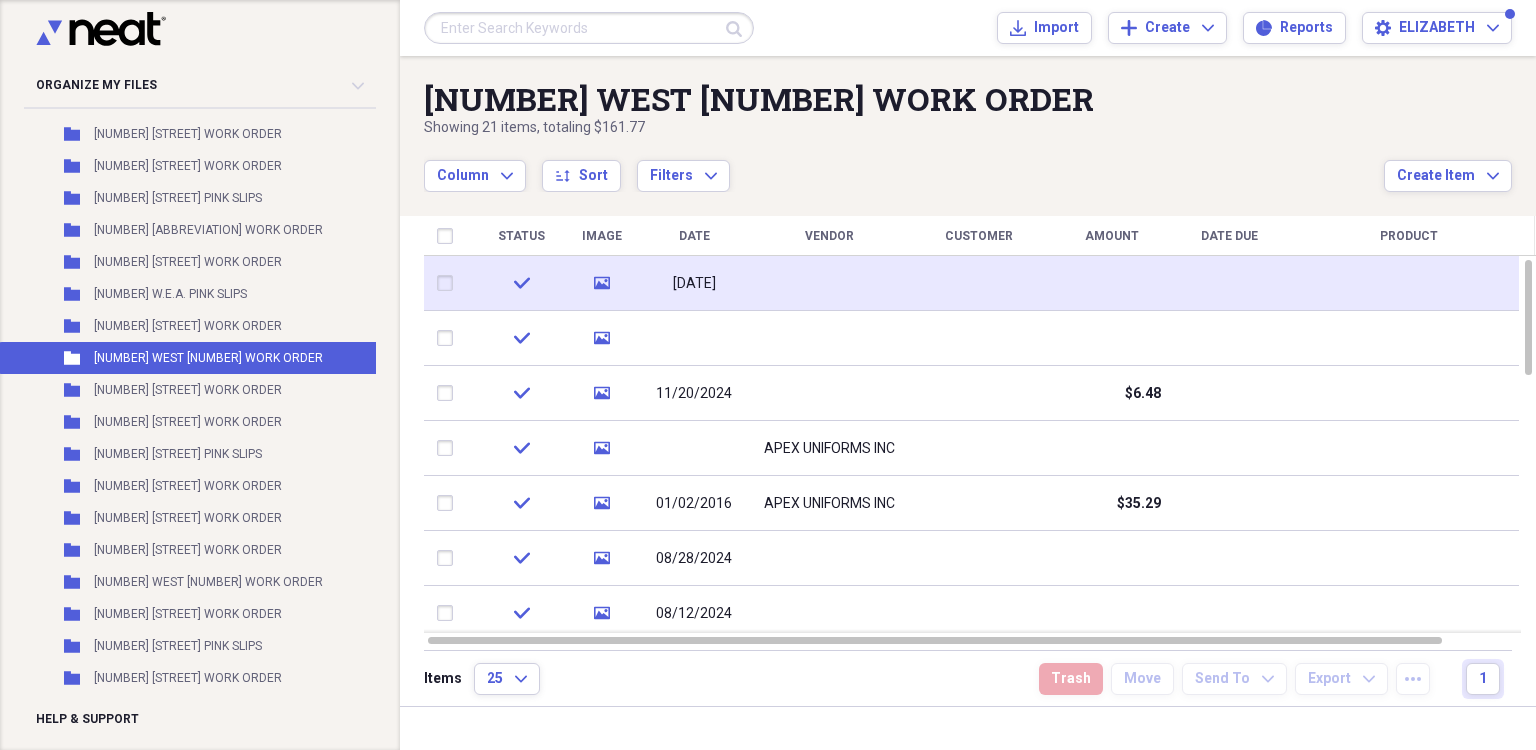 click at bounding box center [829, 283] 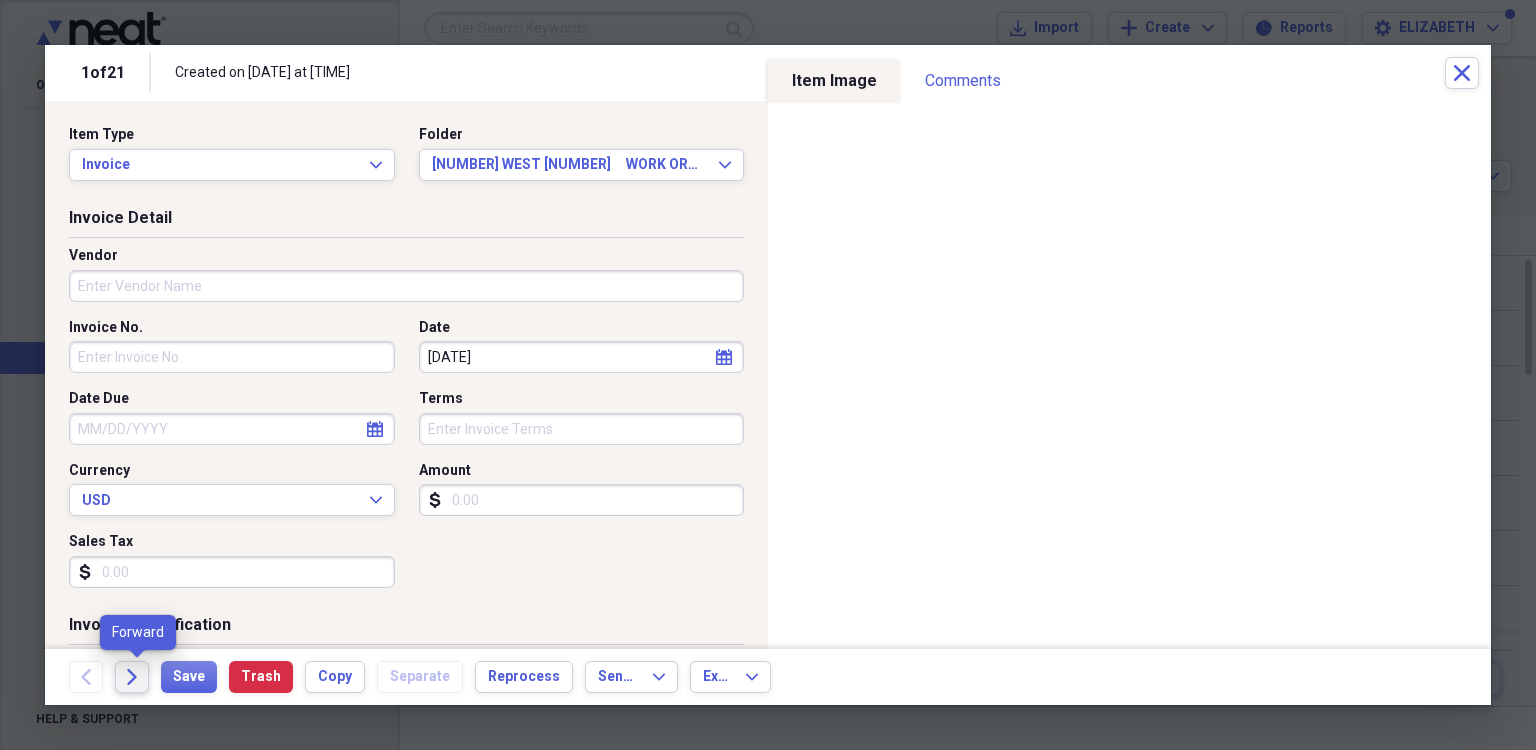 click on "Forward" at bounding box center [132, 677] 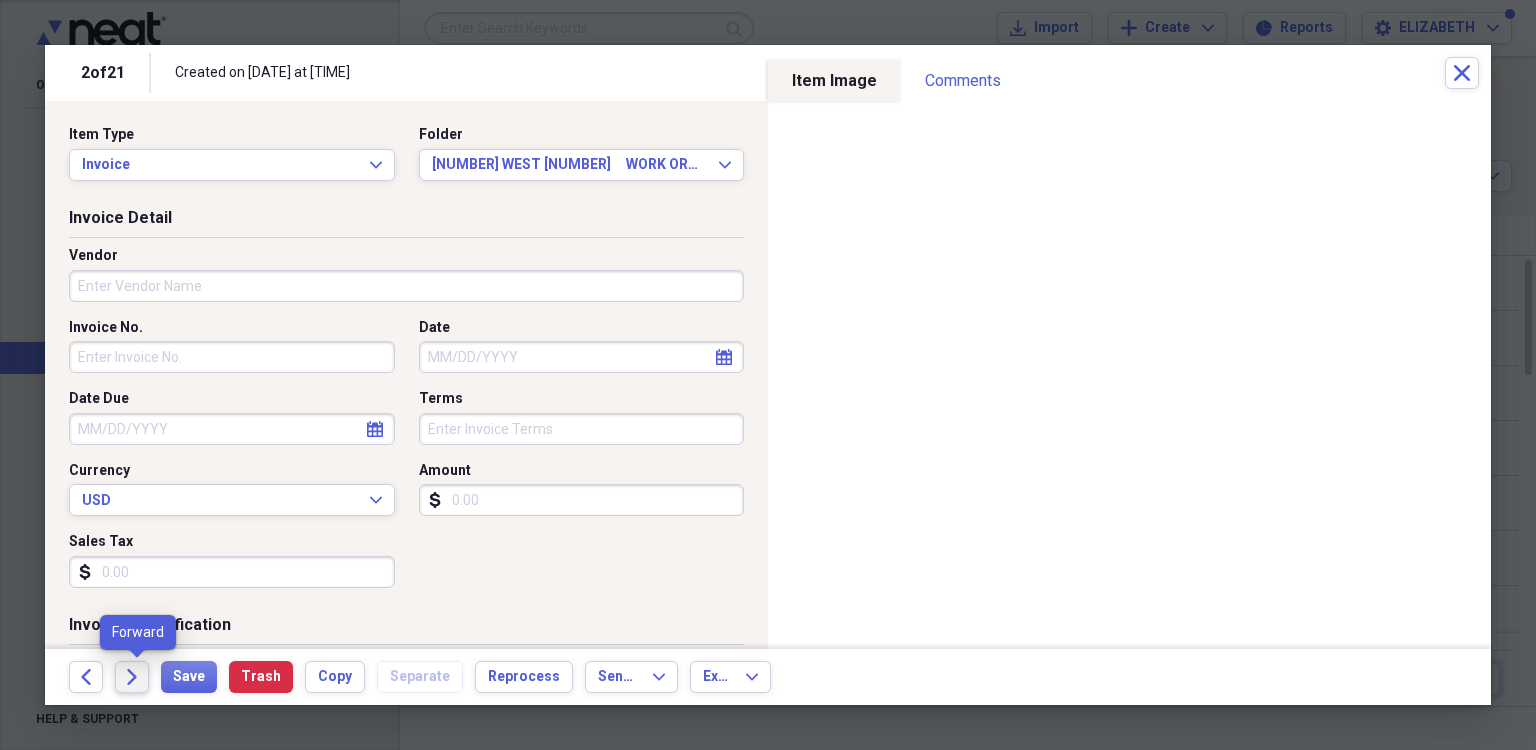click on "Forward" at bounding box center [132, 677] 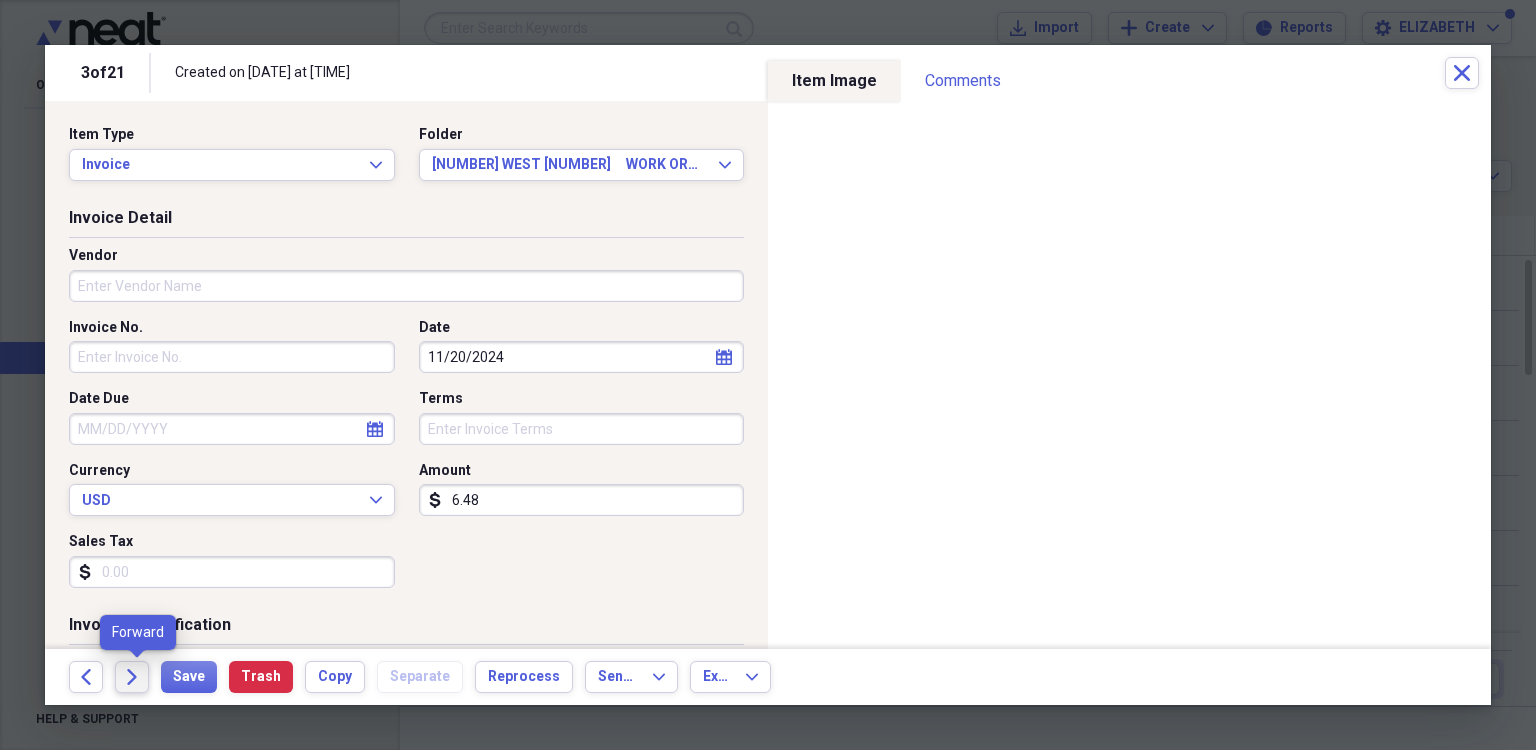 click on "Forward" 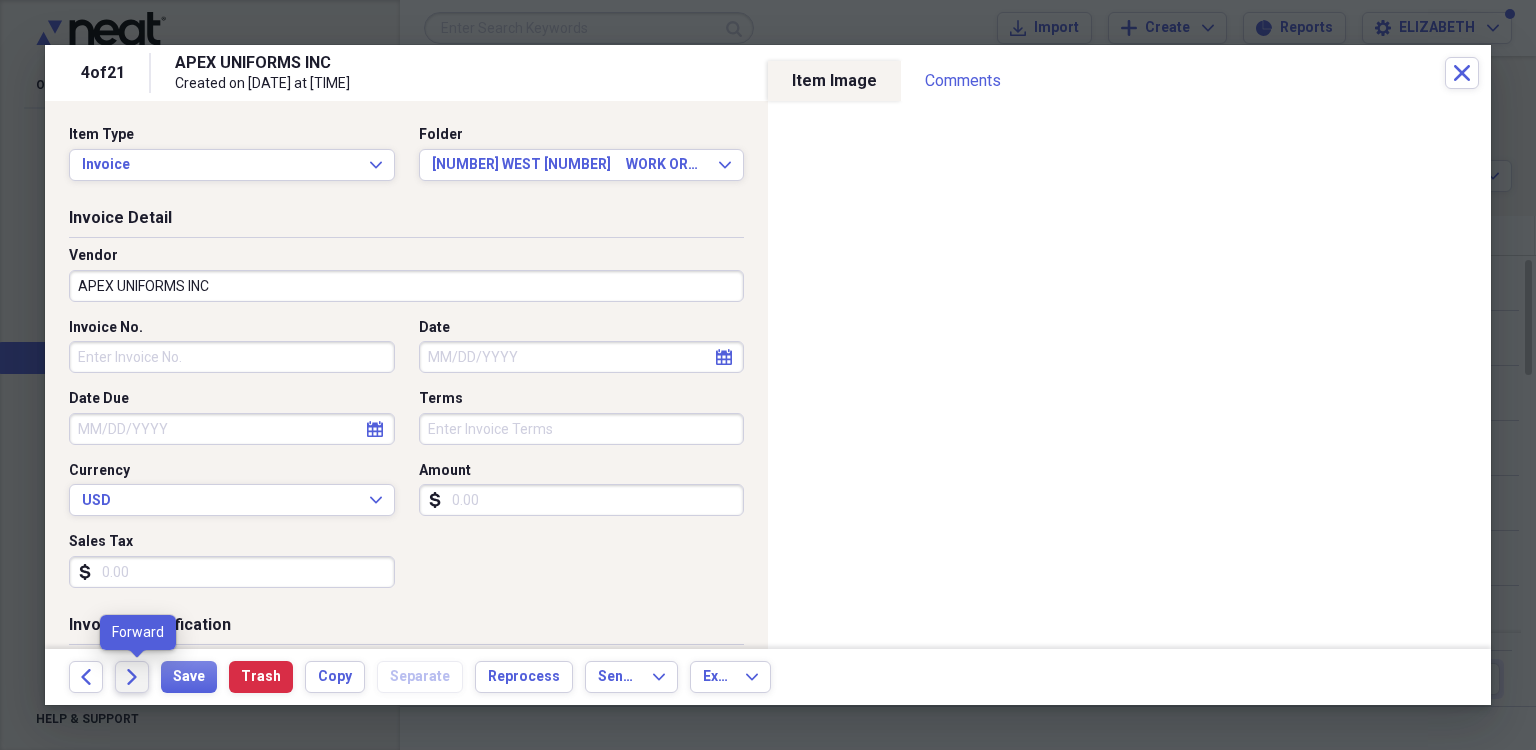 click on "Forward" 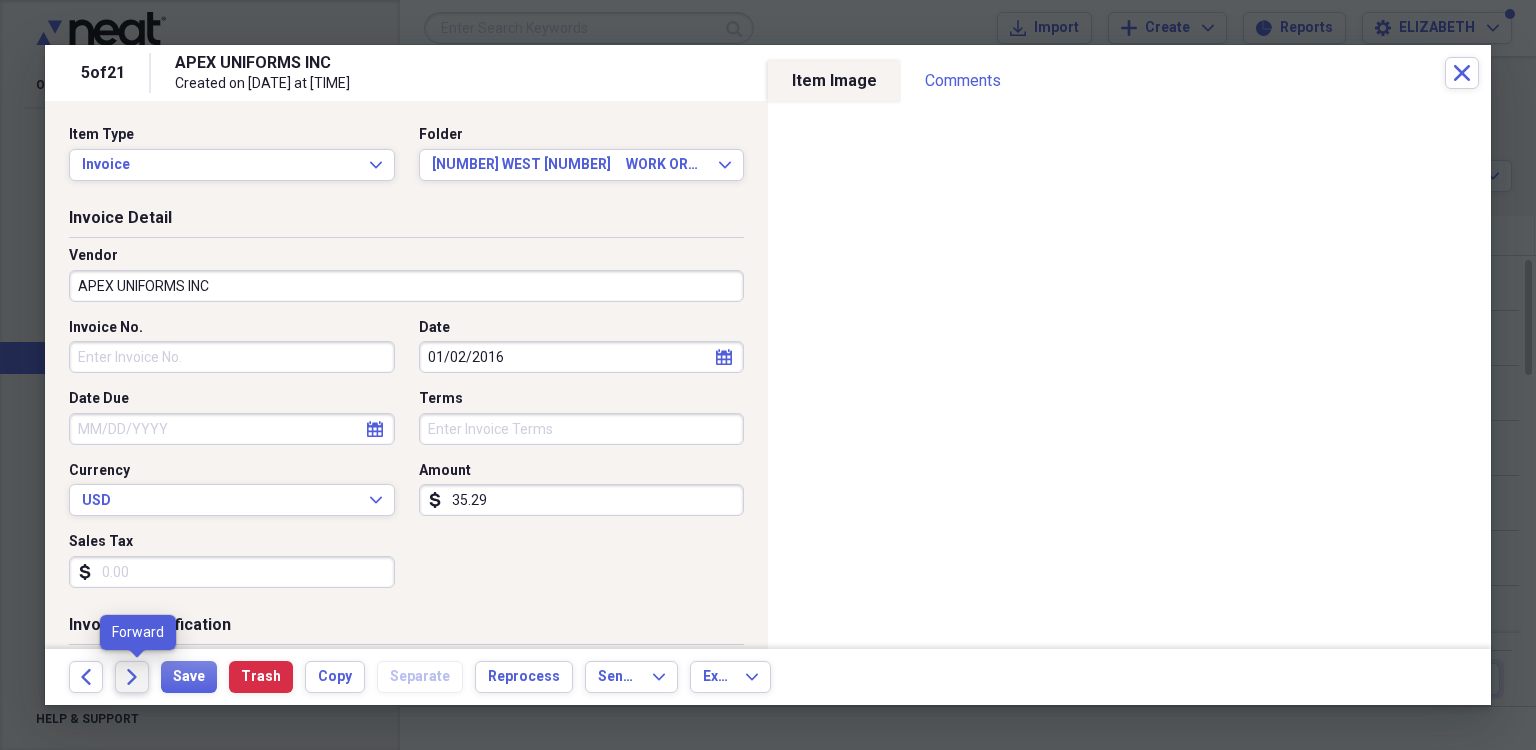 click on "Forward" at bounding box center [132, 677] 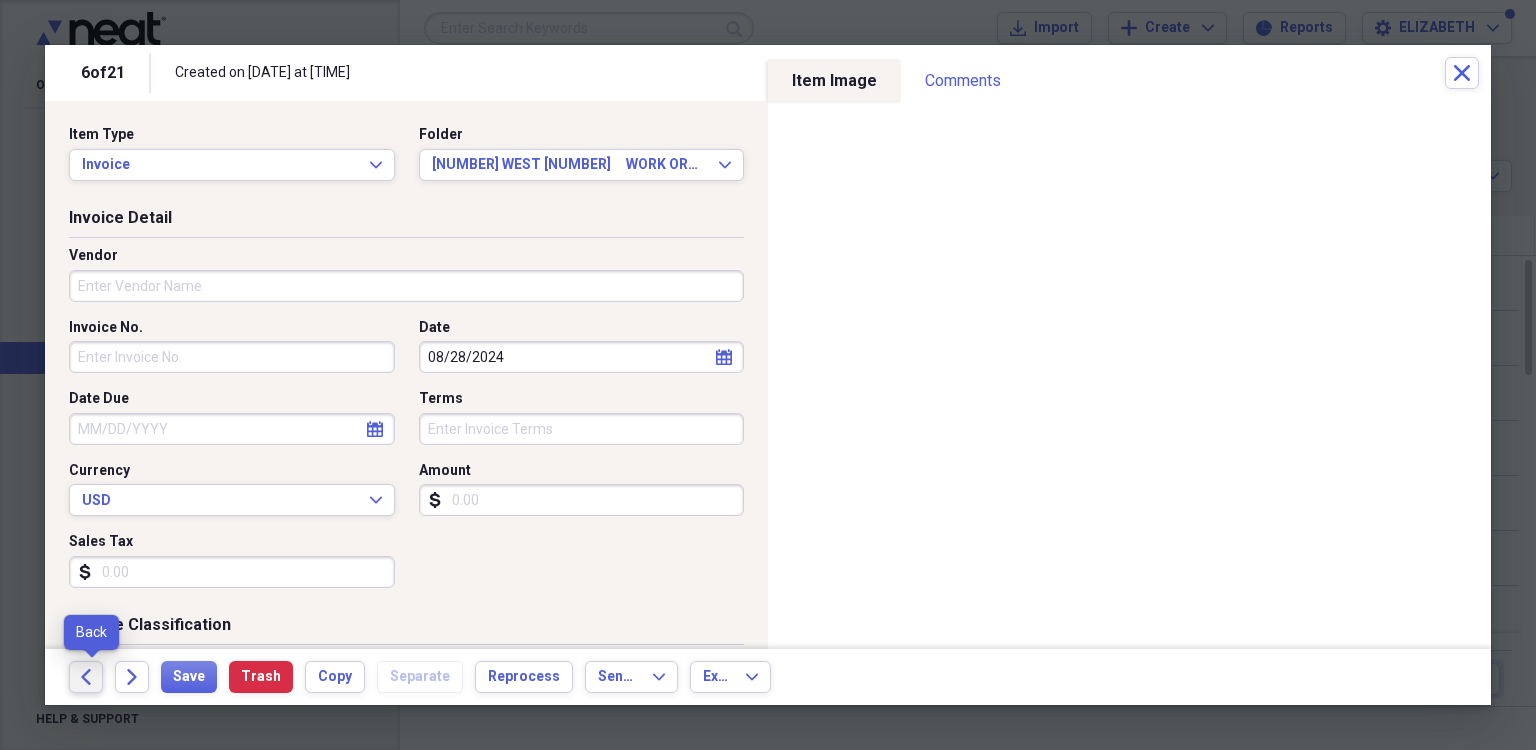 click on "Back" 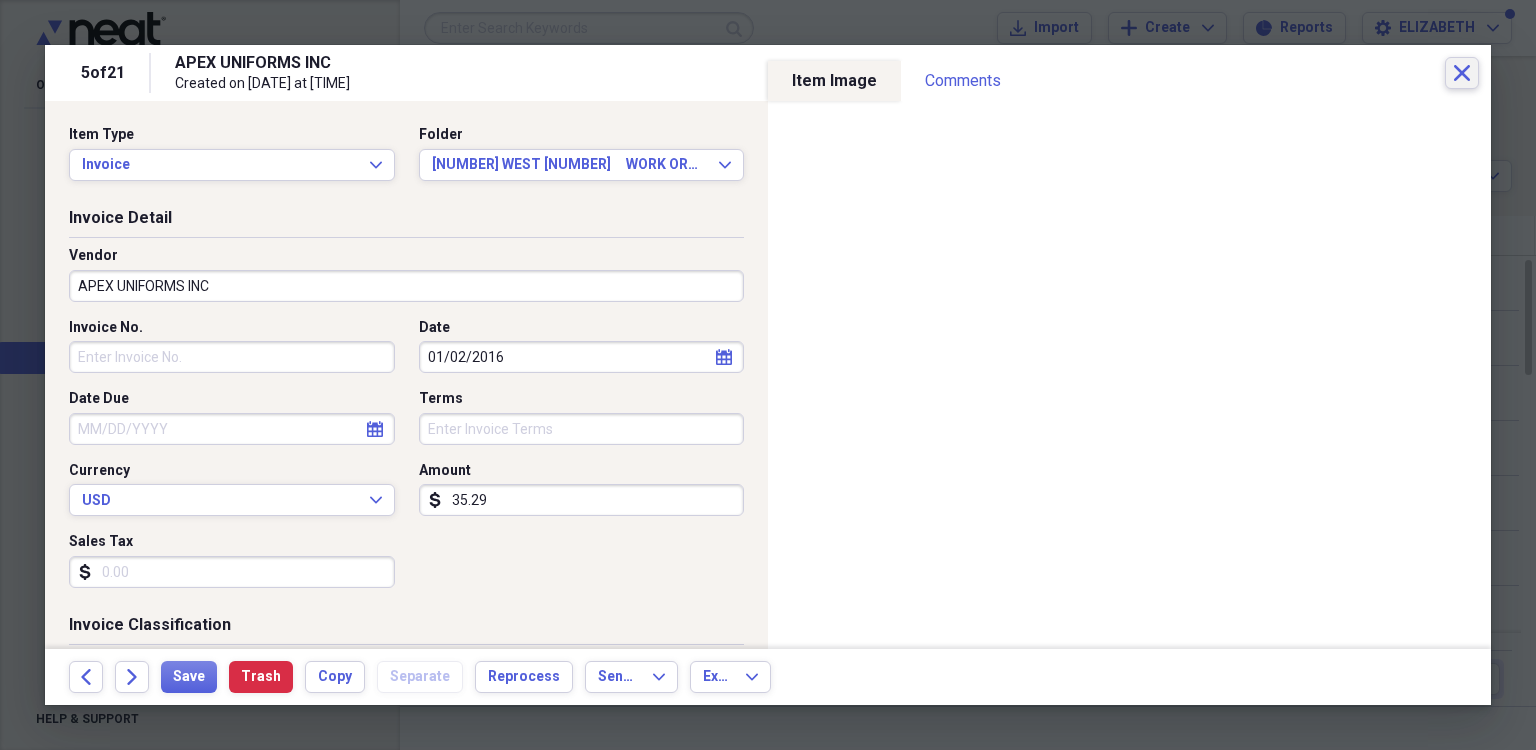 click on "Close" at bounding box center [1462, 73] 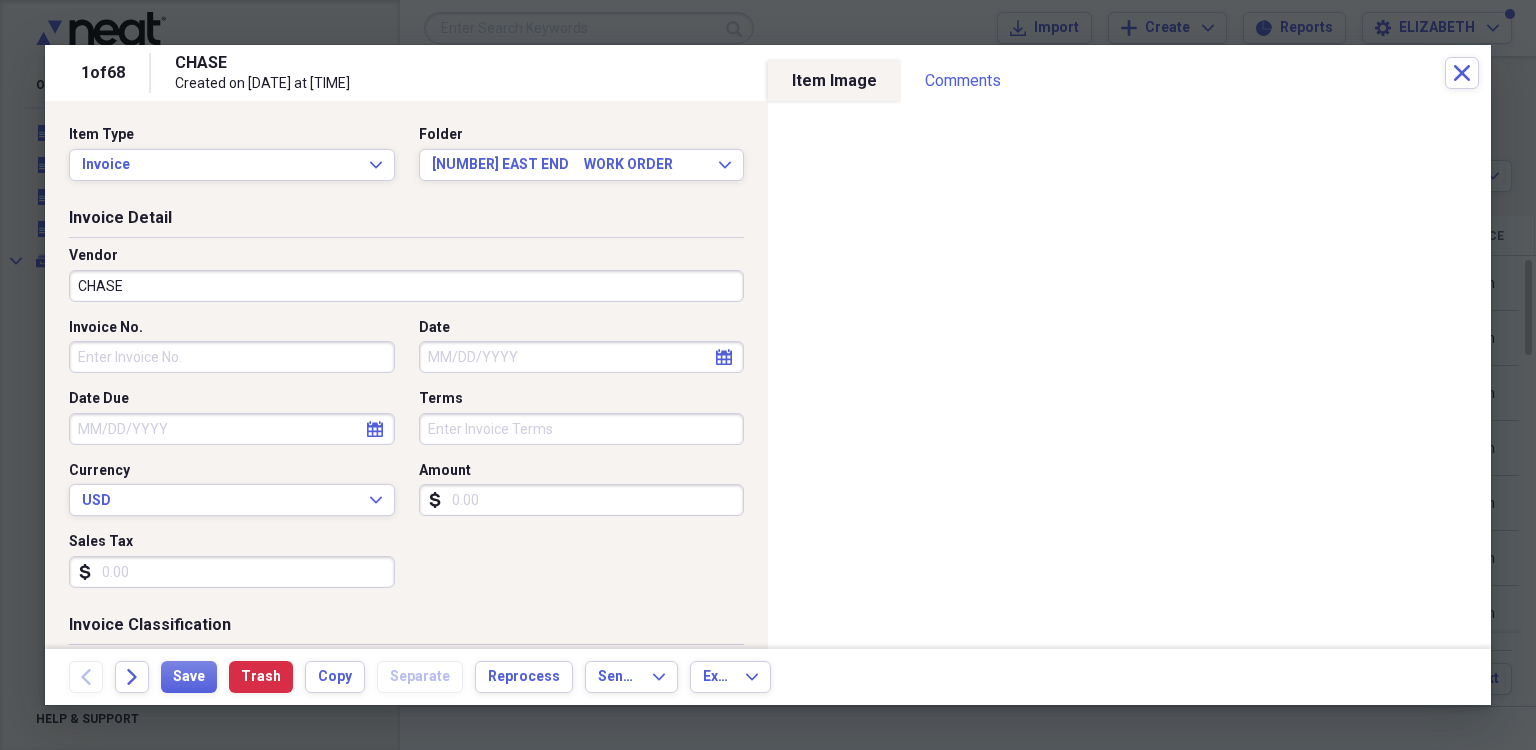 scroll, scrollTop: 0, scrollLeft: 0, axis: both 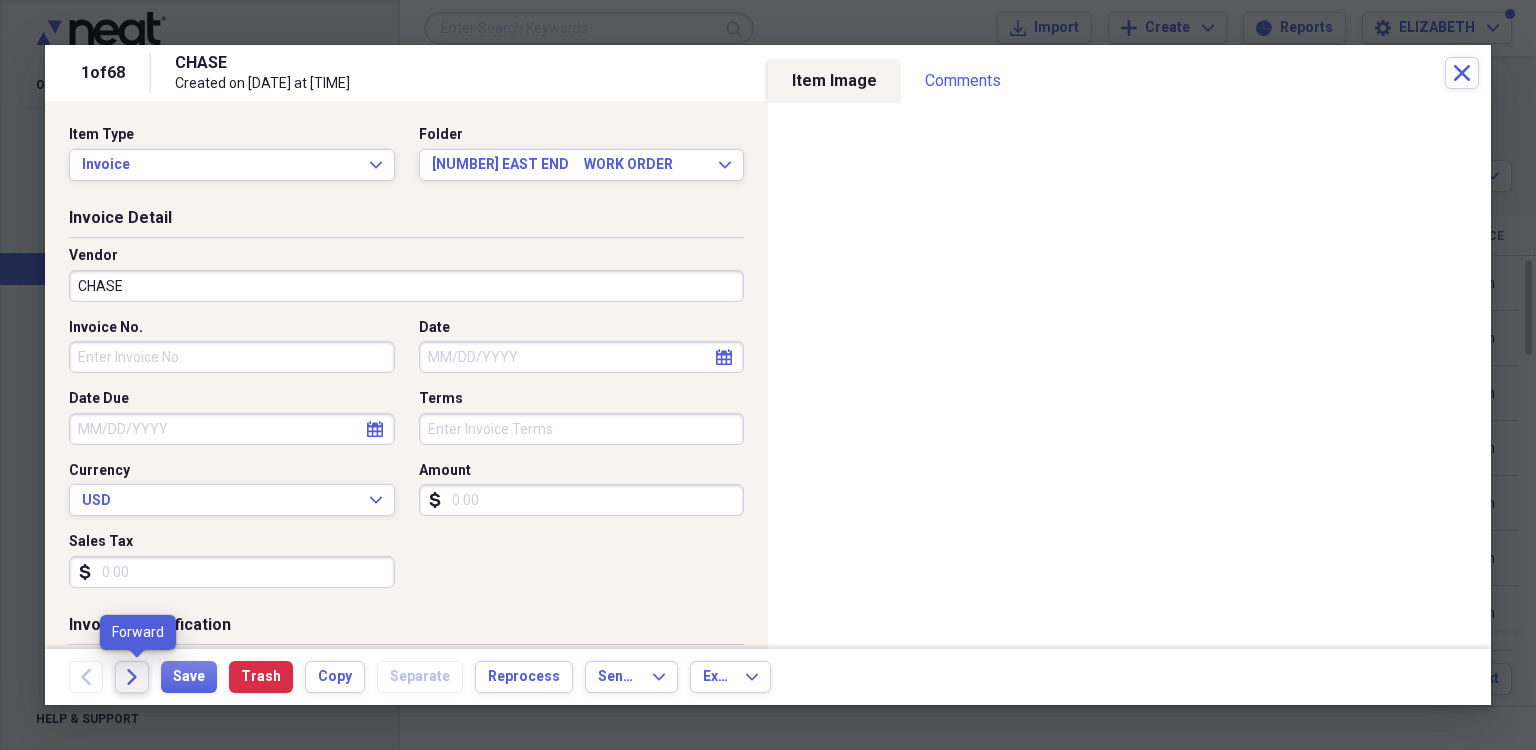 click 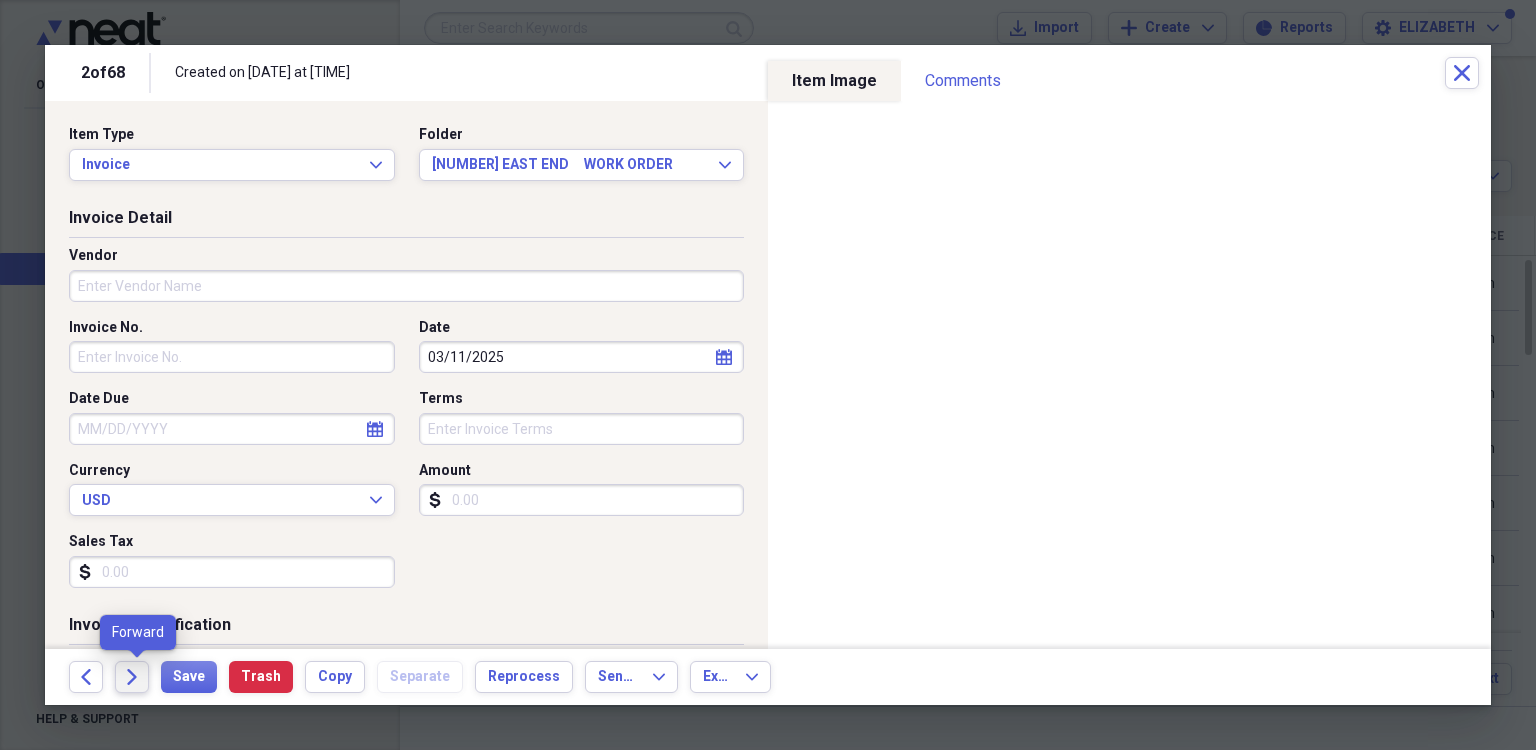 click on "Forward" at bounding box center [132, 677] 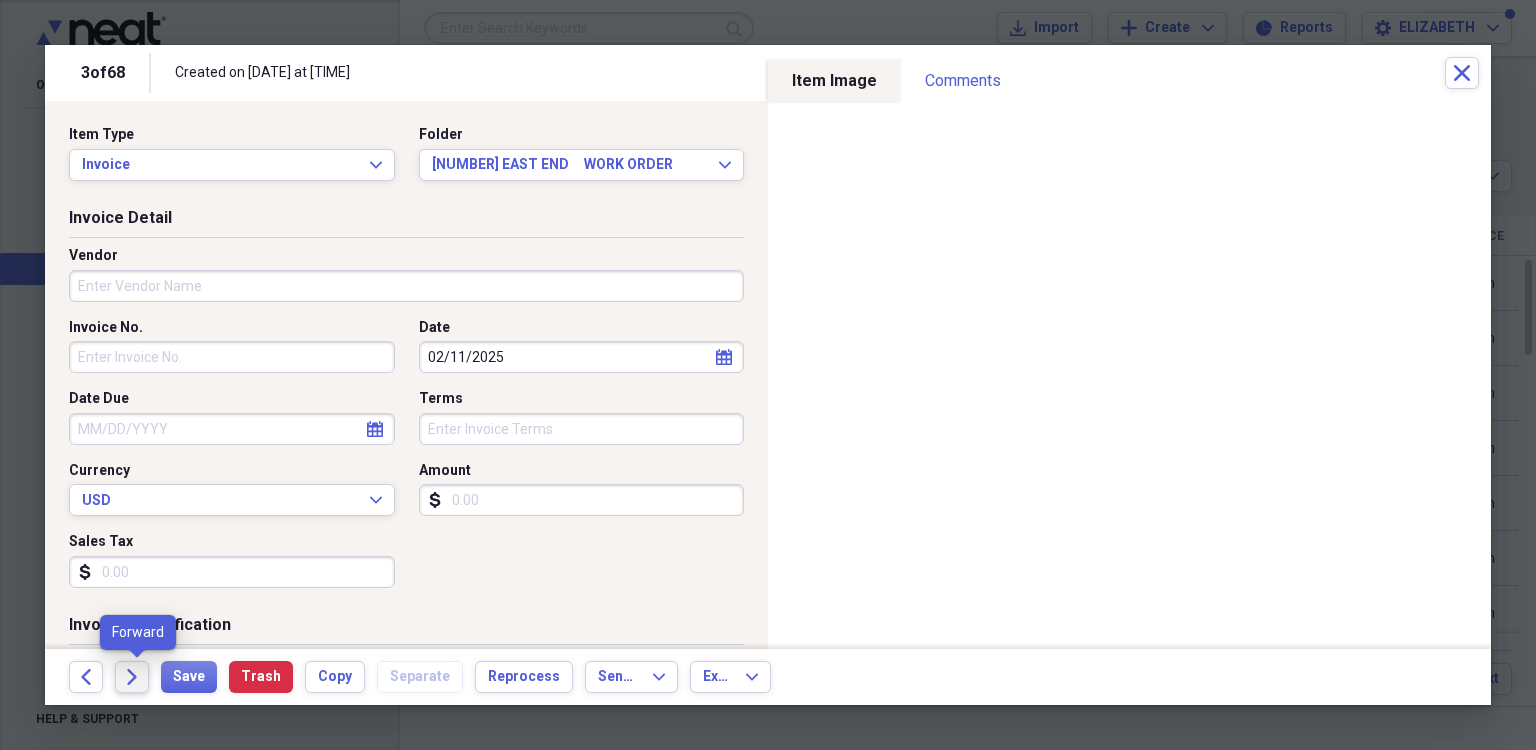 click on "Forward" 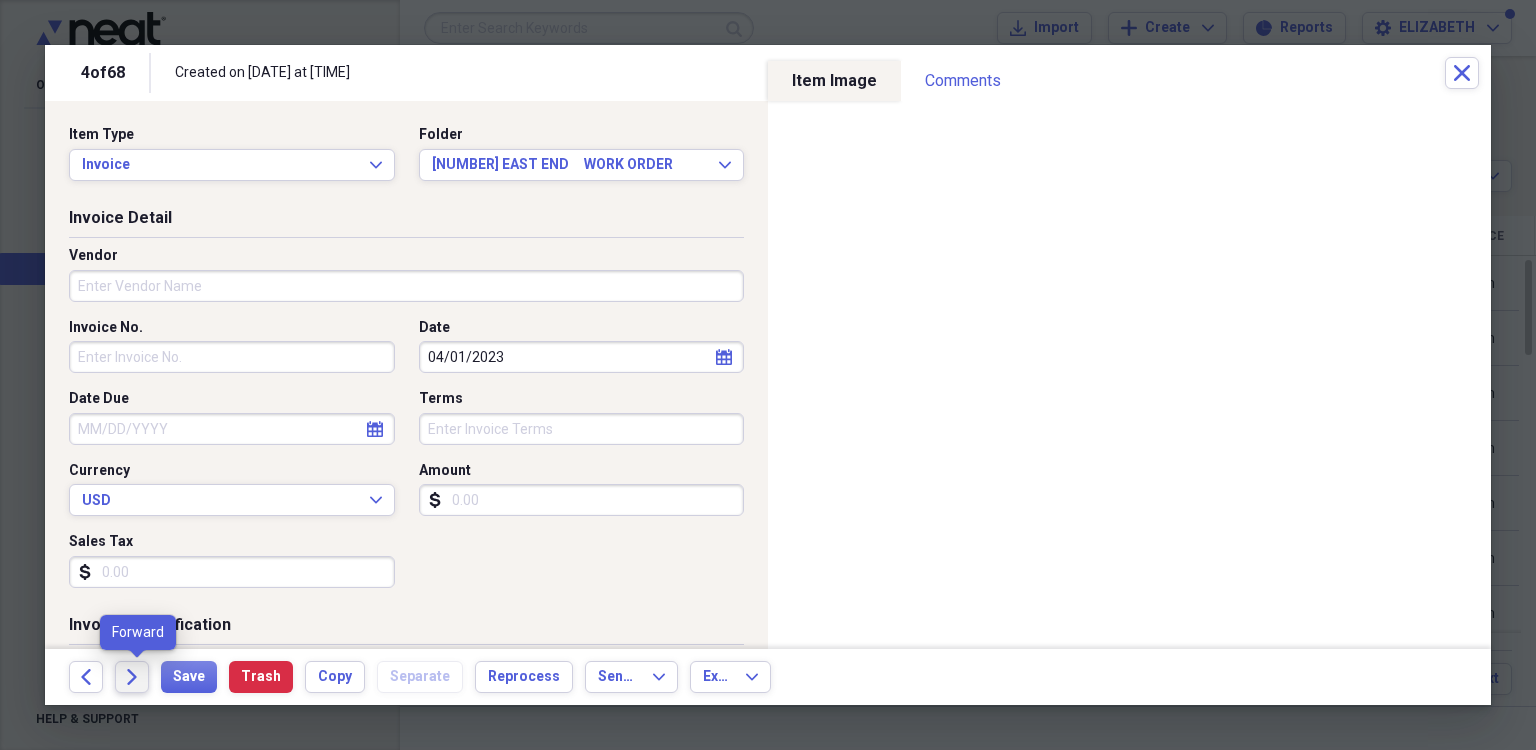 click 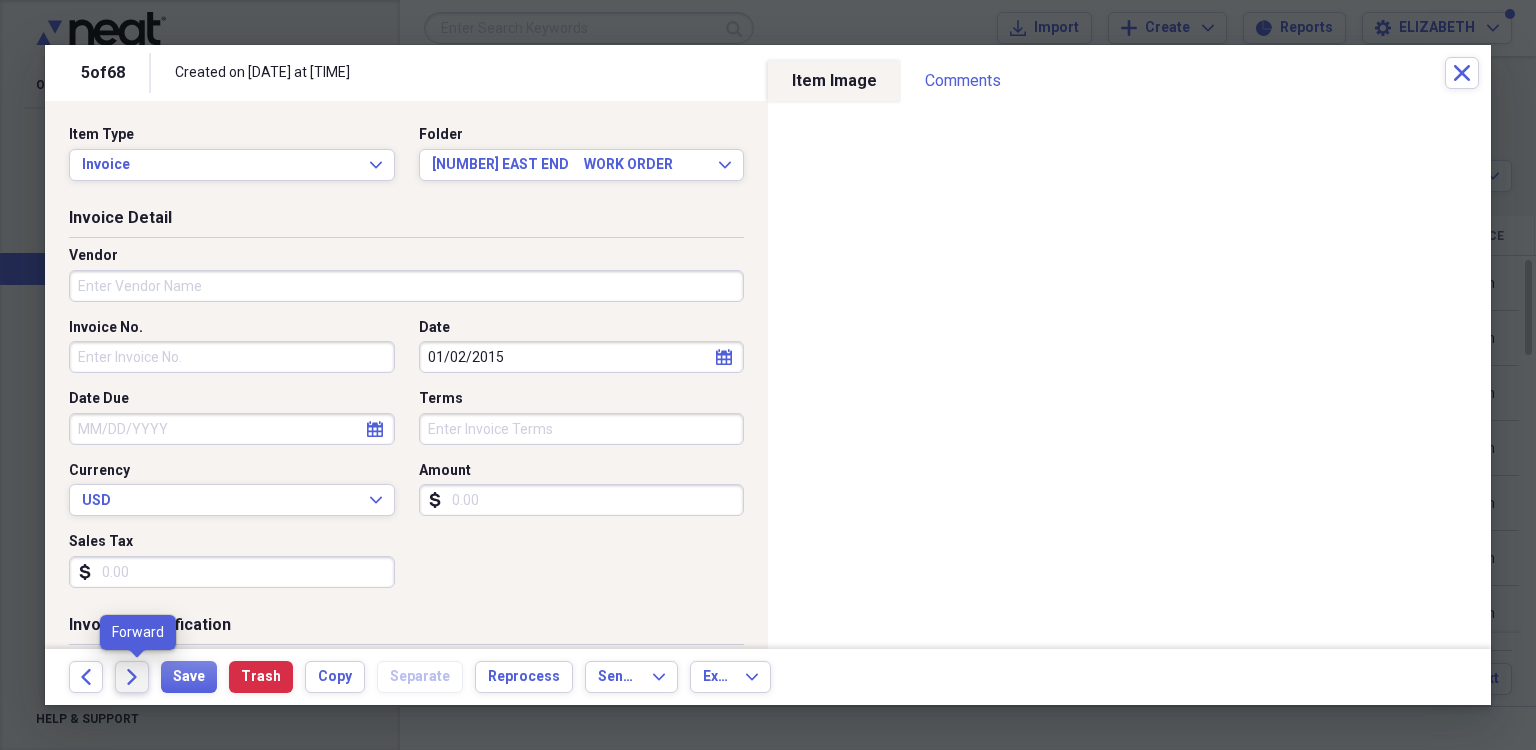 click 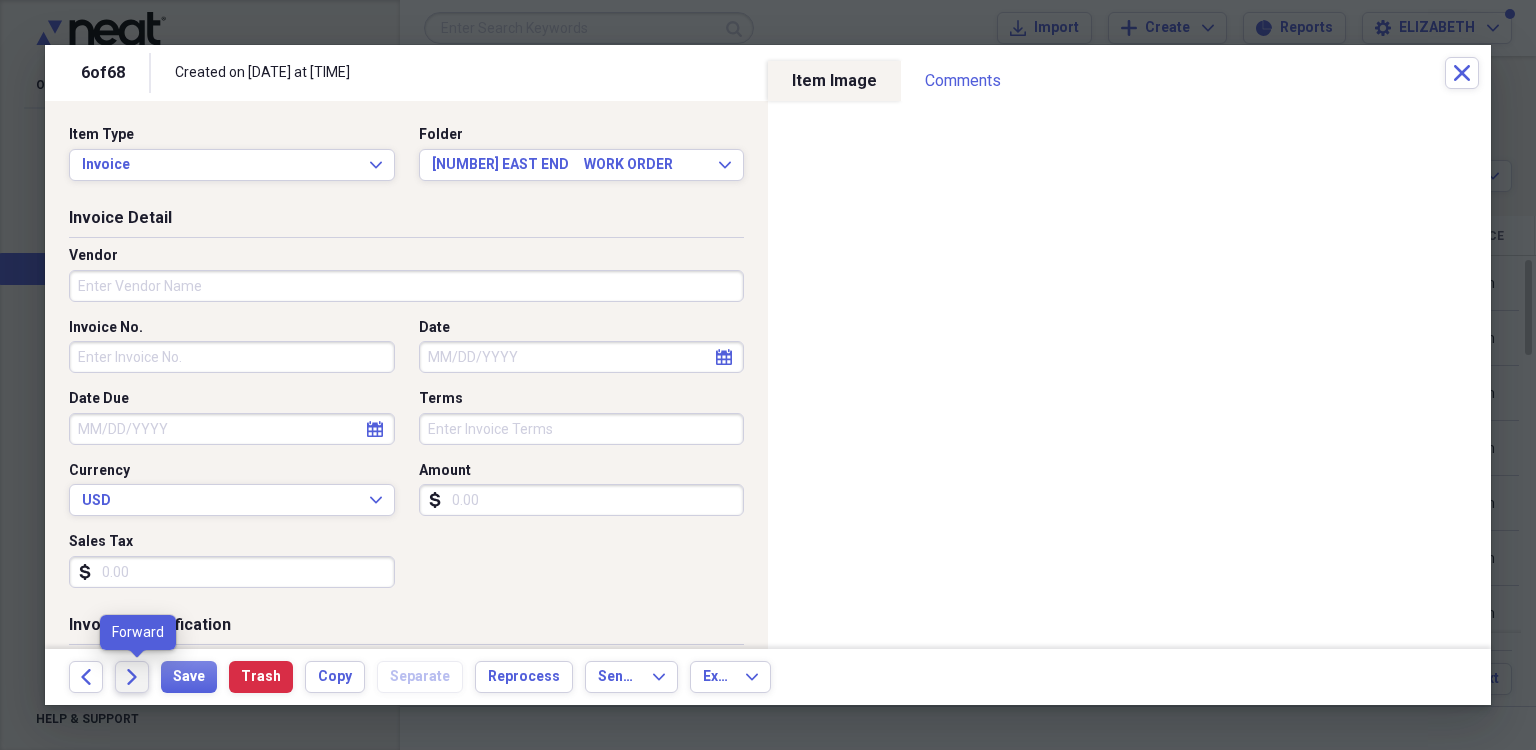 click 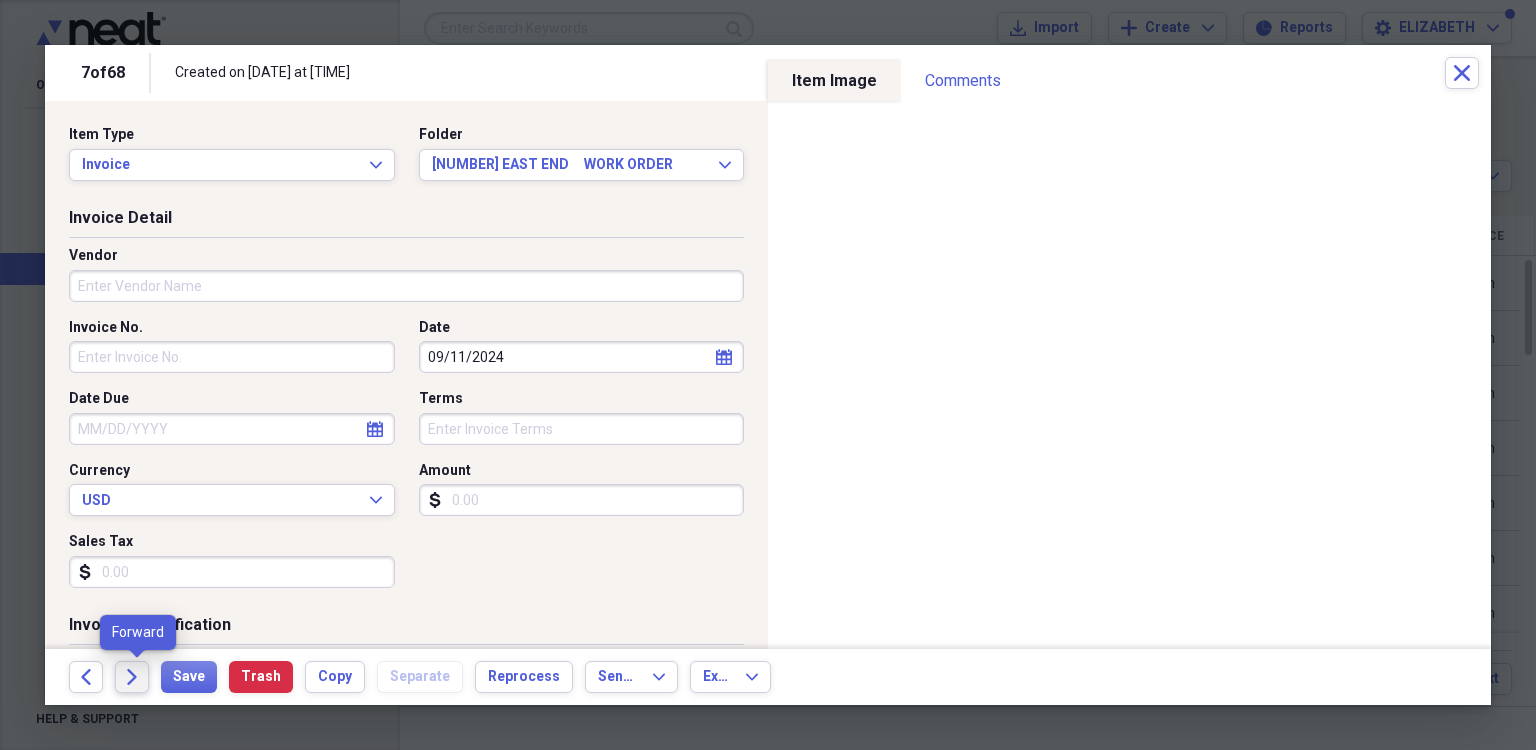 click 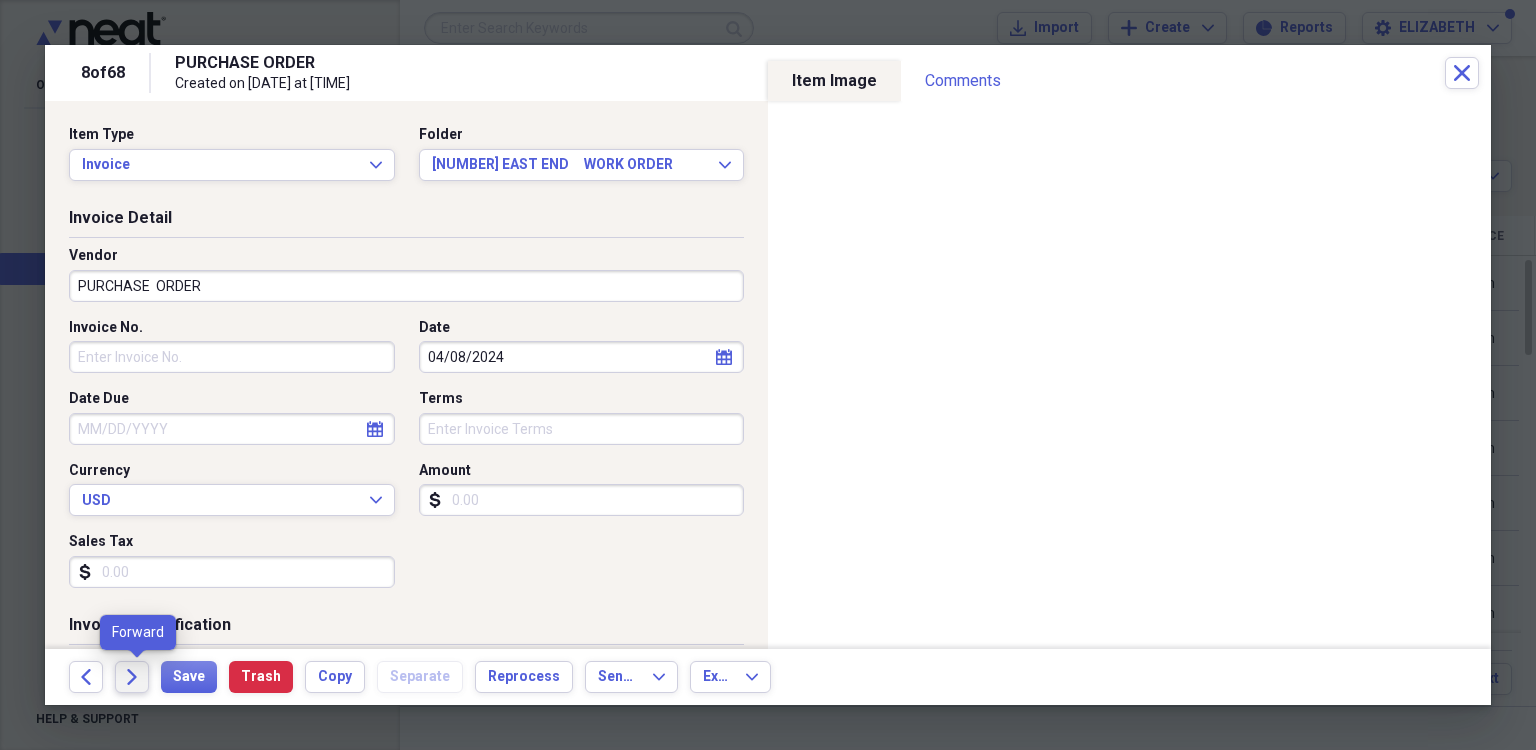 click on "Forward" 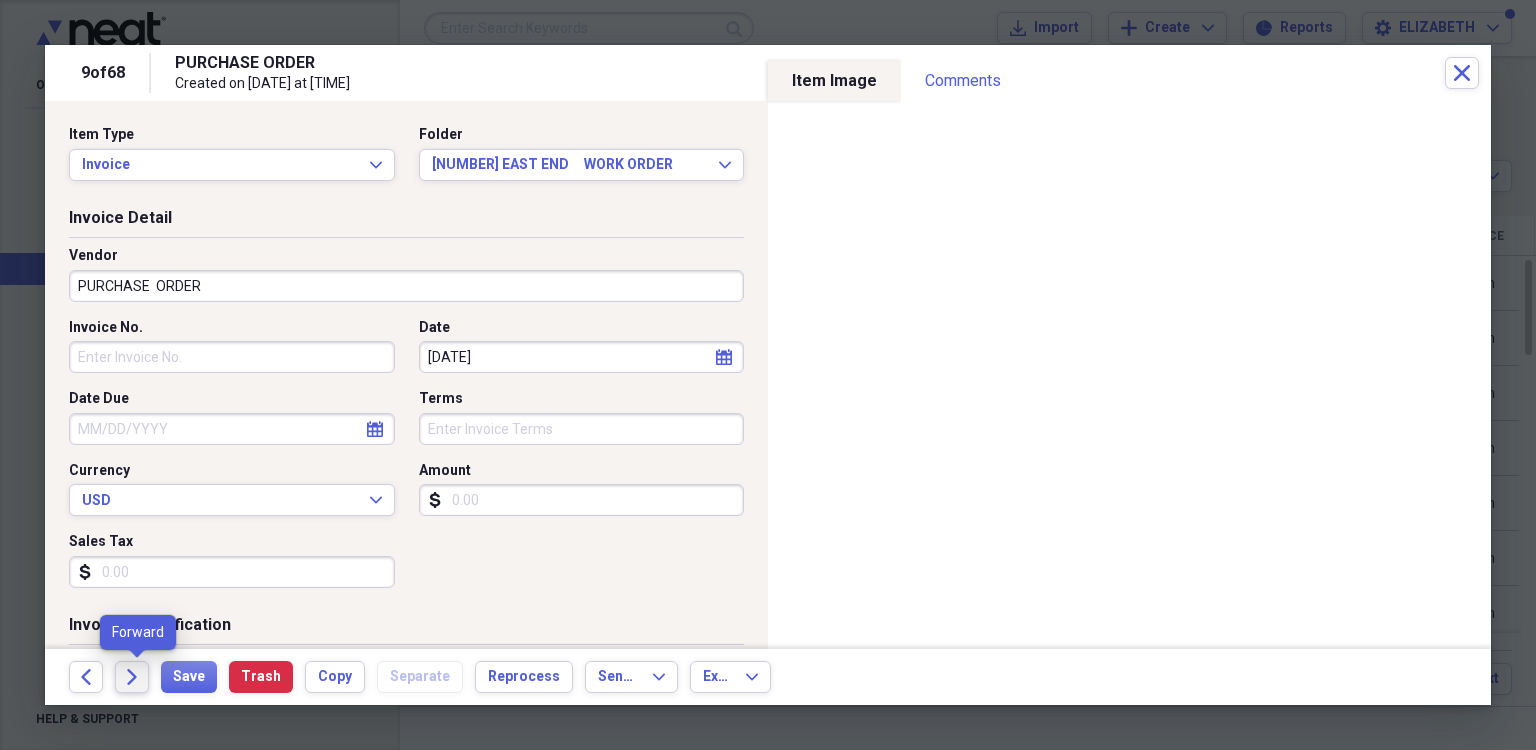 click 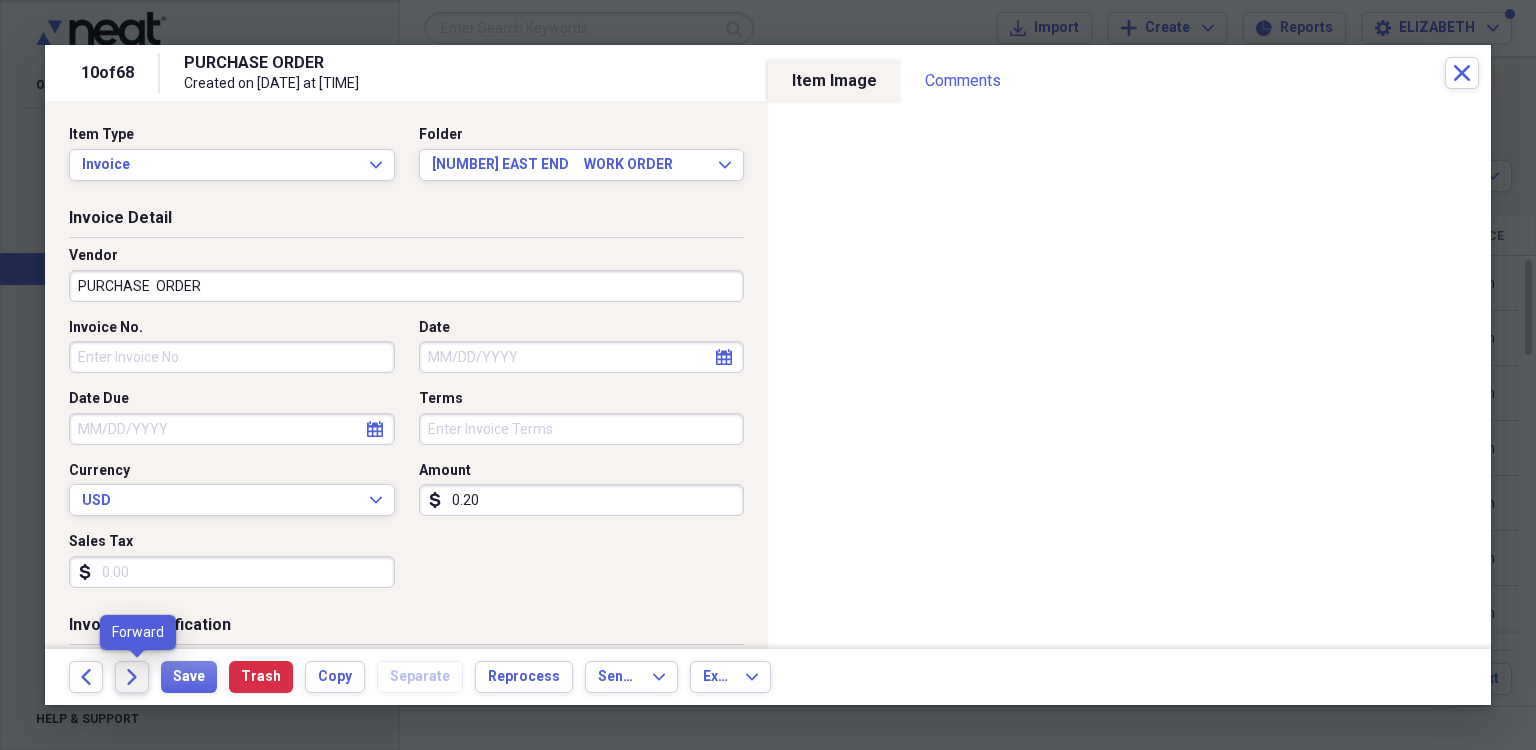 click on "Forward" 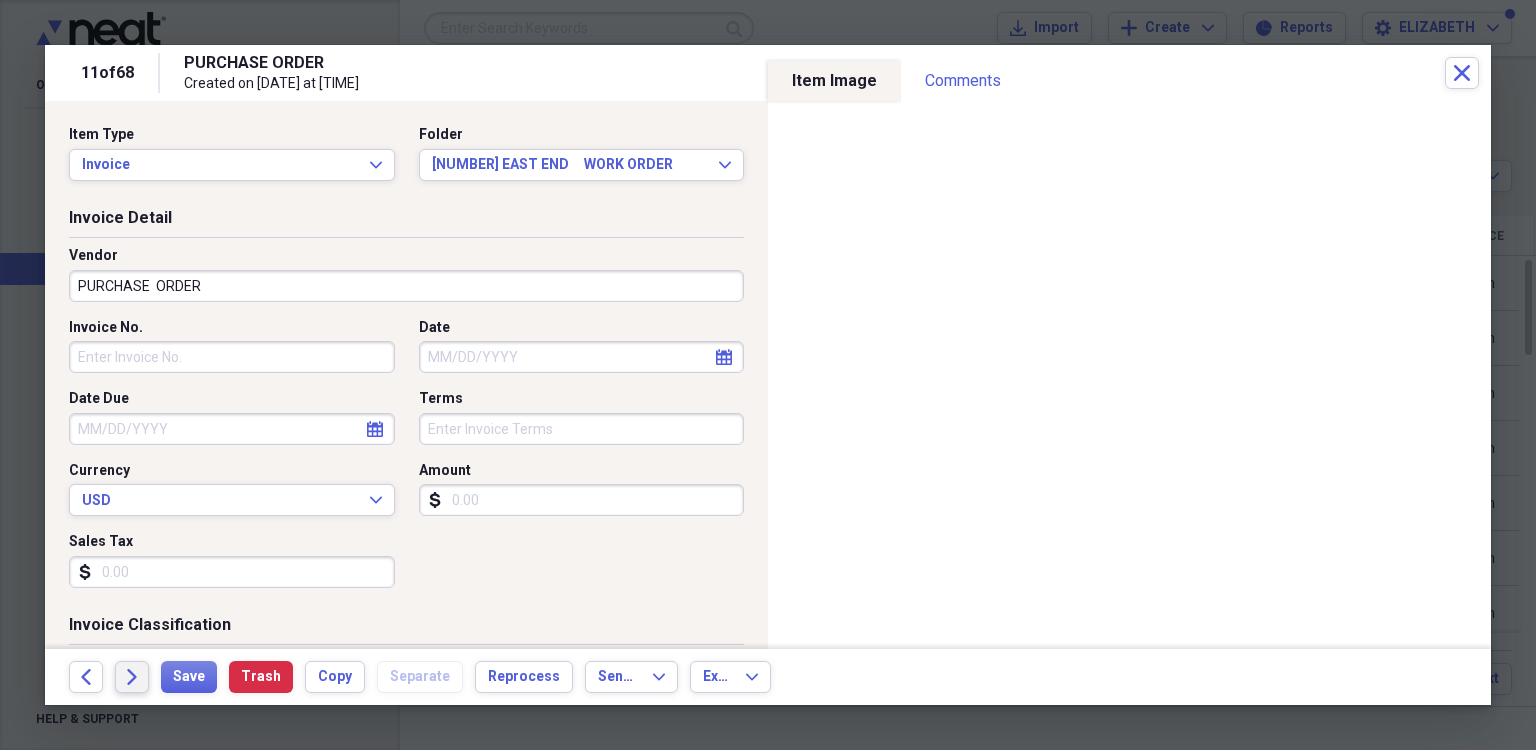 click on "Forward" at bounding box center (132, 677) 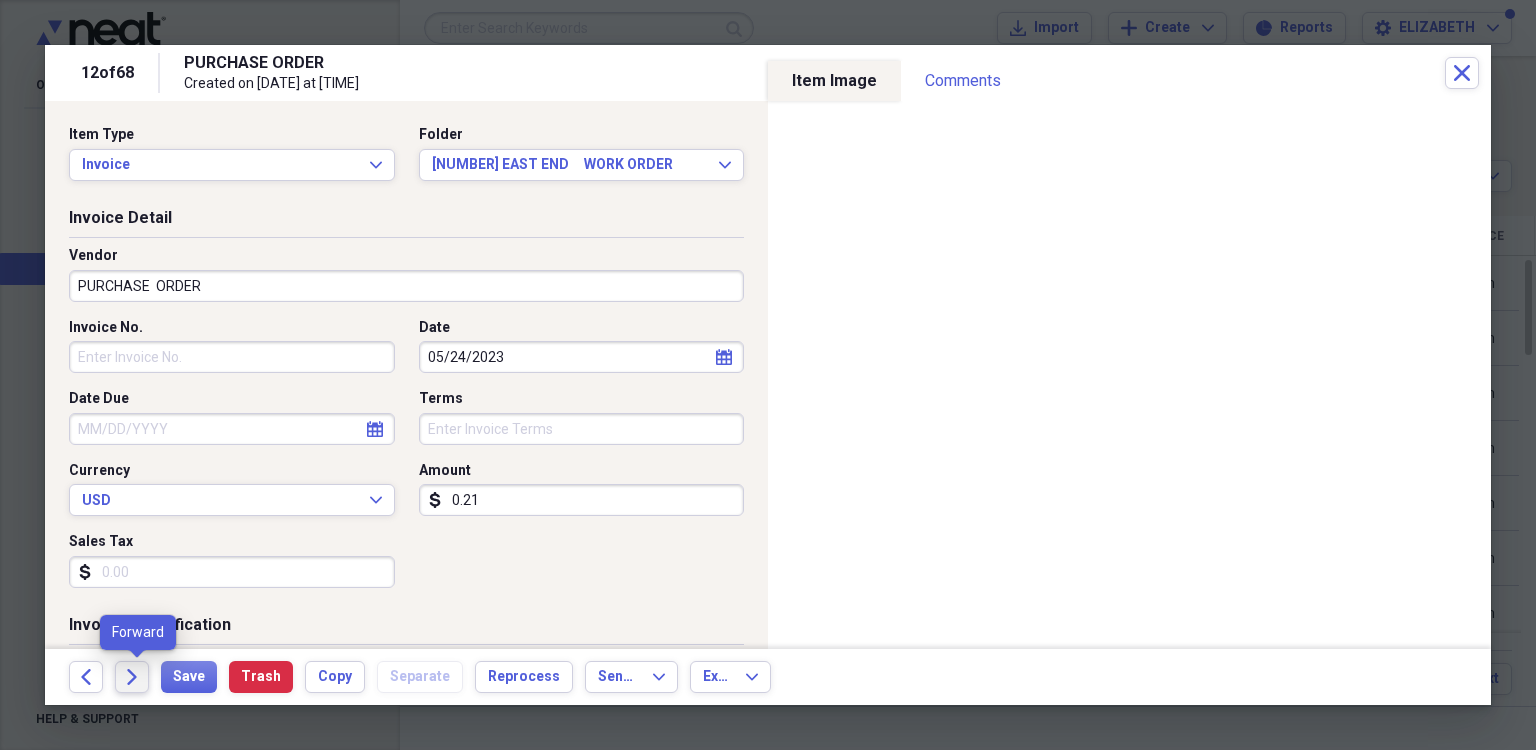 click on "Forward" 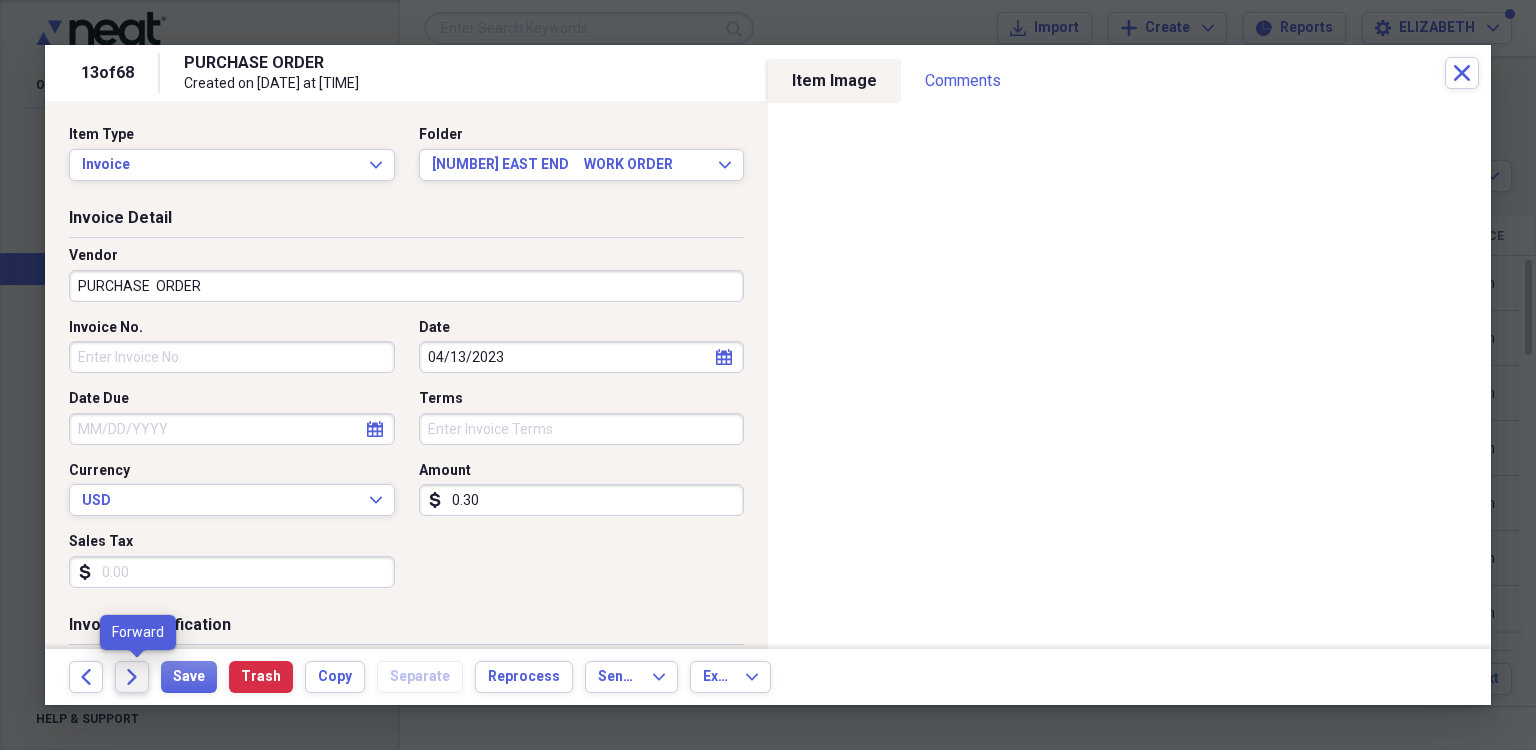 click on "Forward" at bounding box center [132, 677] 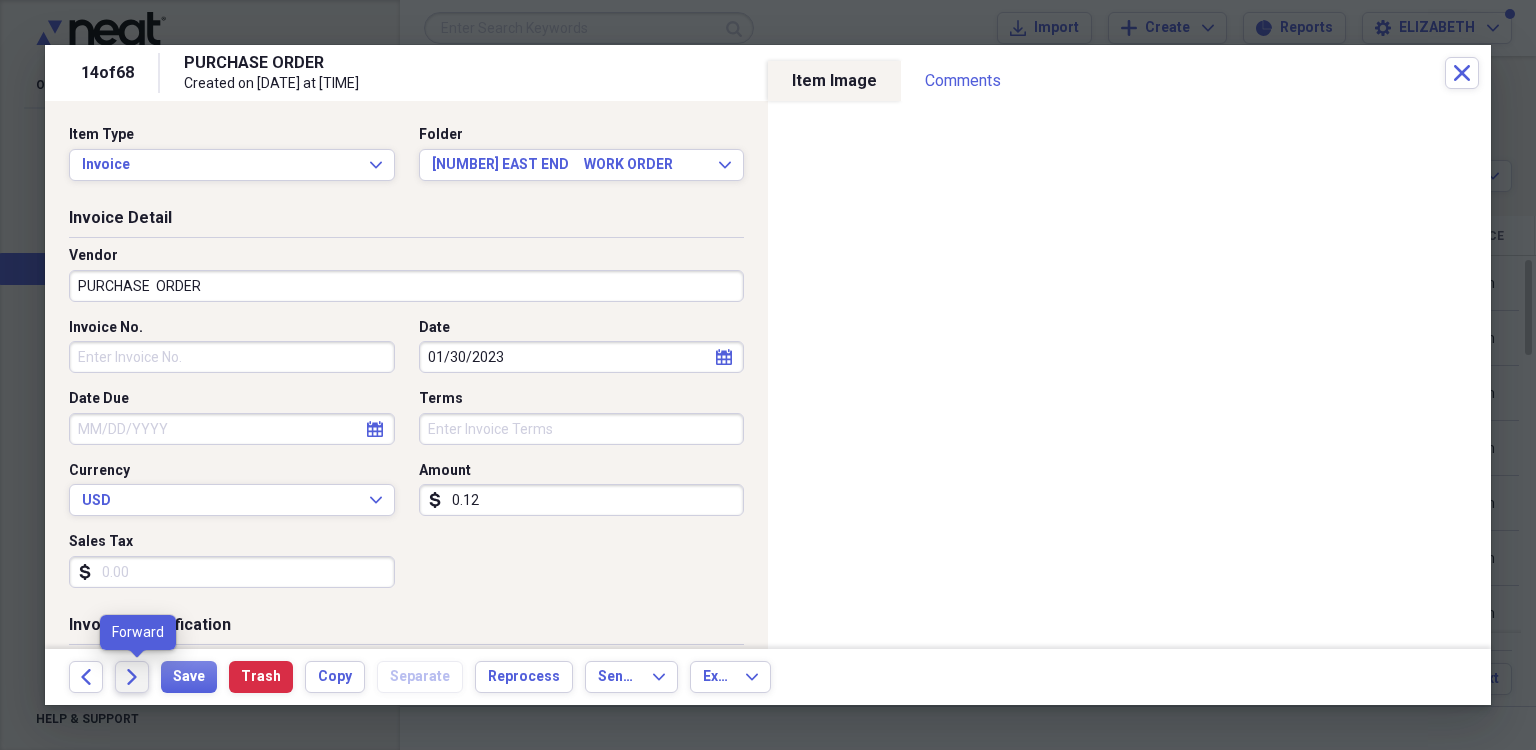 click on "Forward" 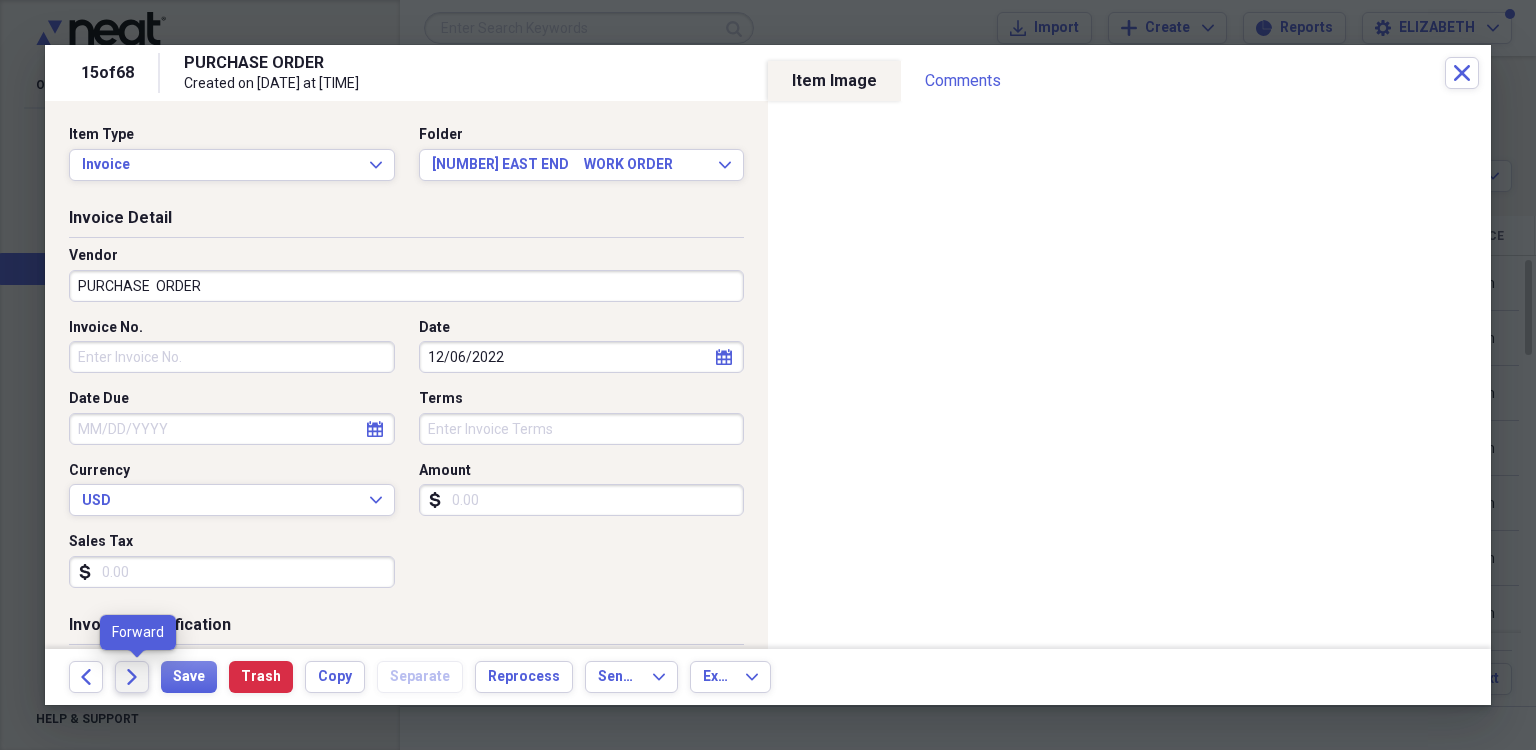 click on "Forward" 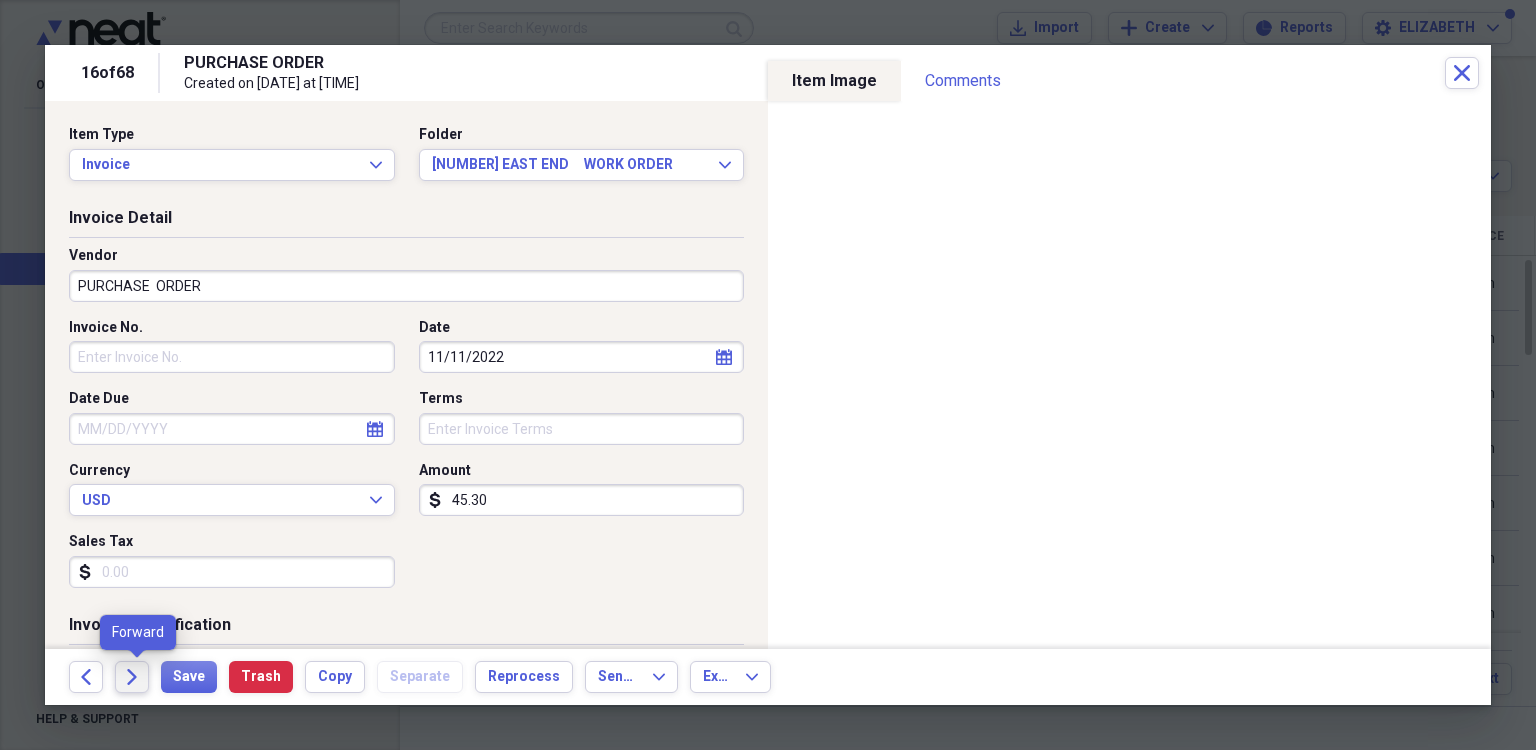 click 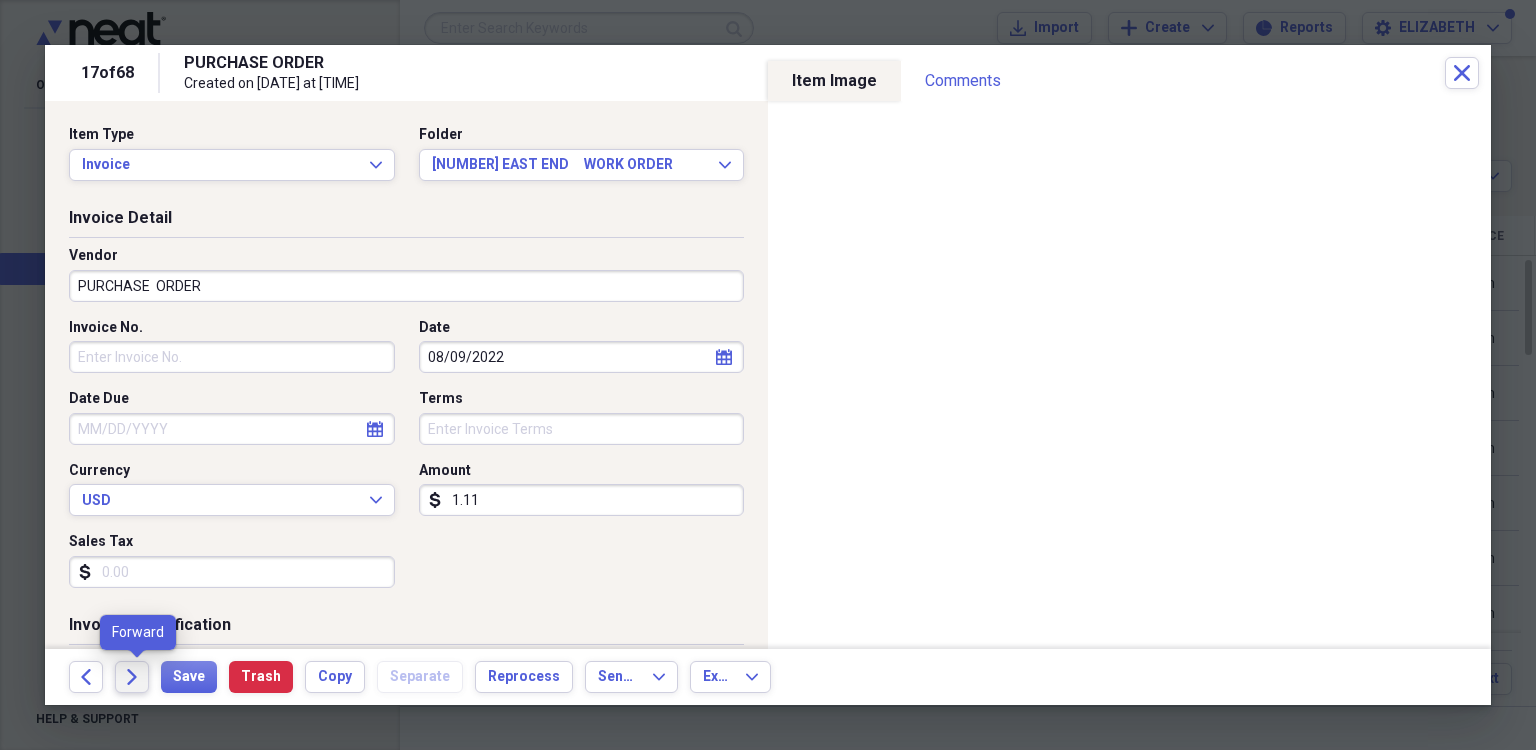 click on "Forward" 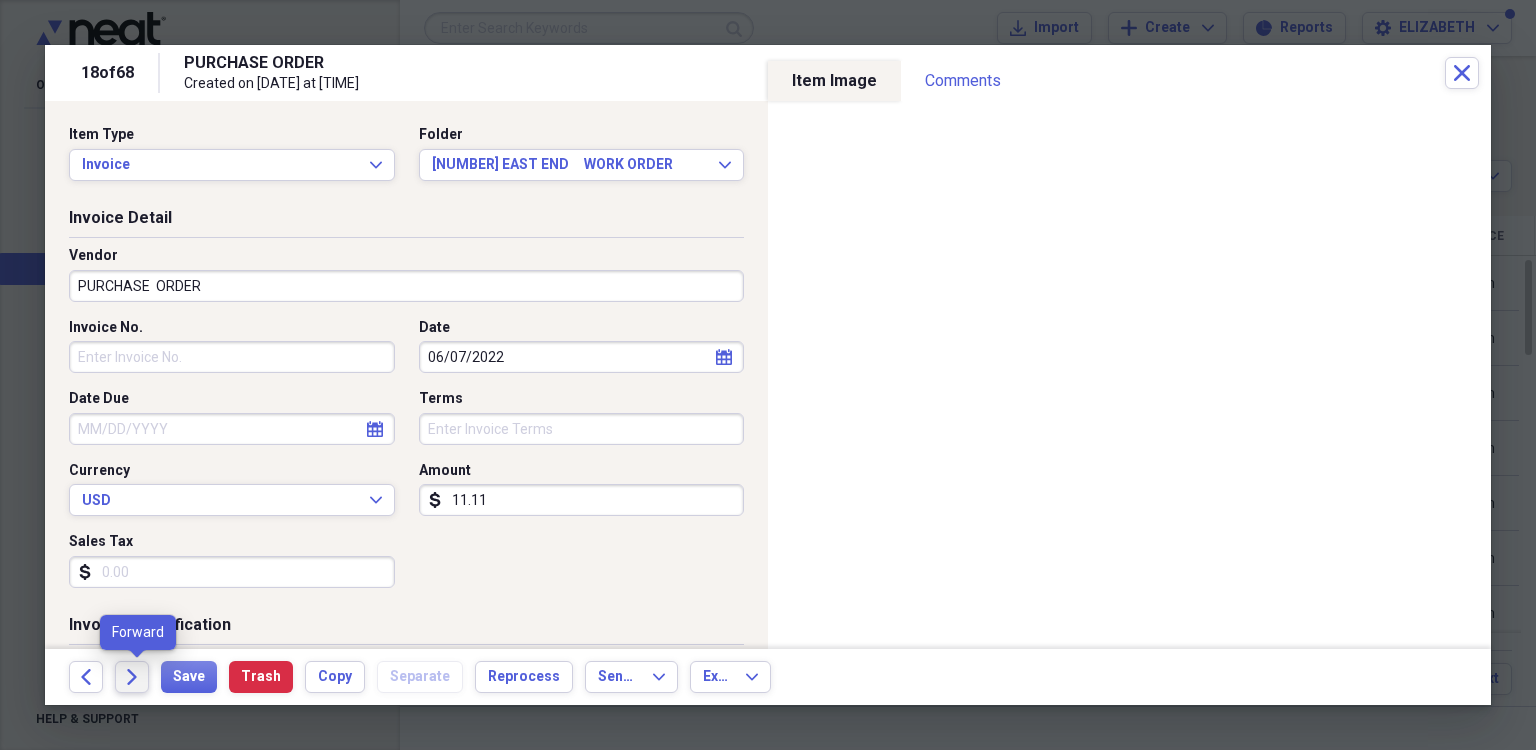 click on "Forward" at bounding box center [132, 677] 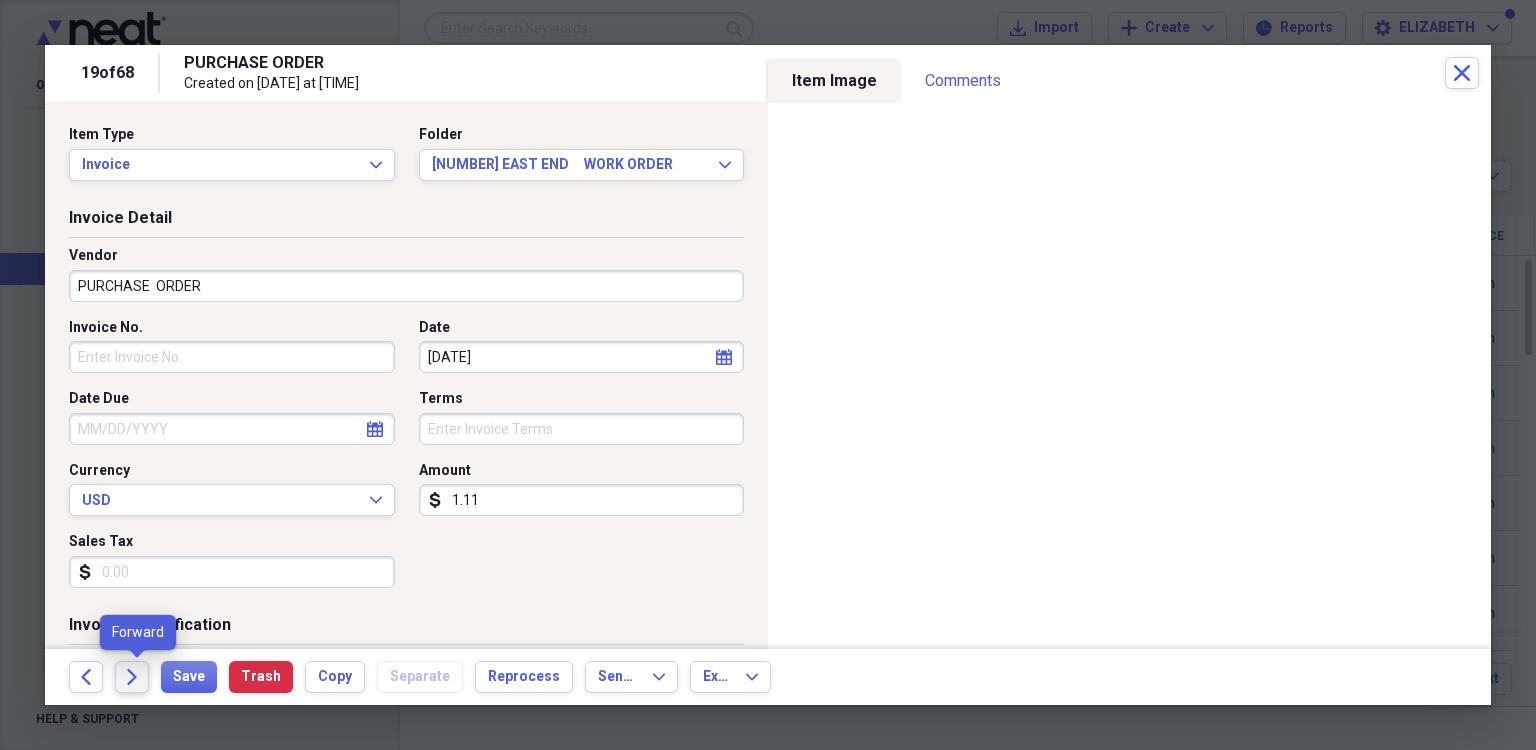 click on "Forward" 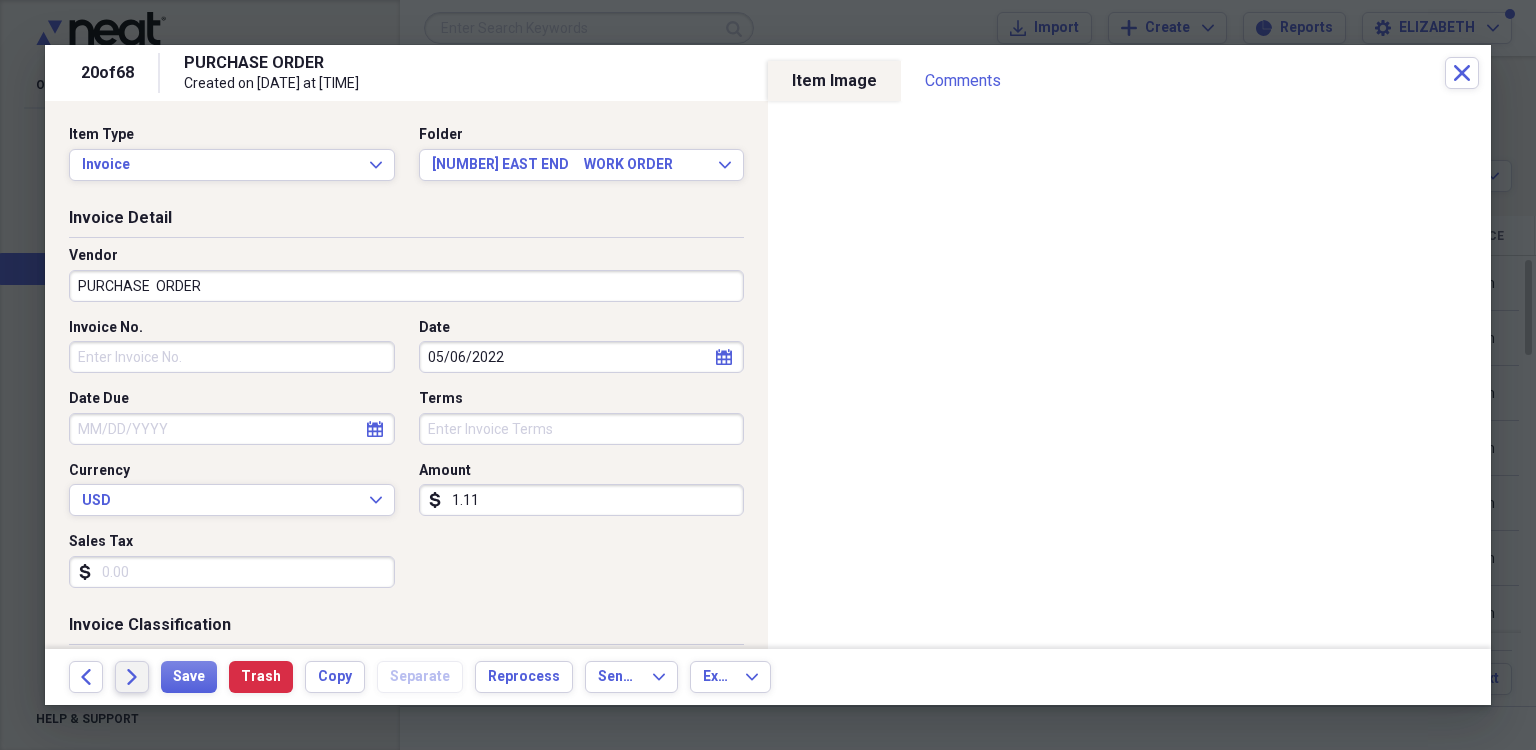 click on "Forward" 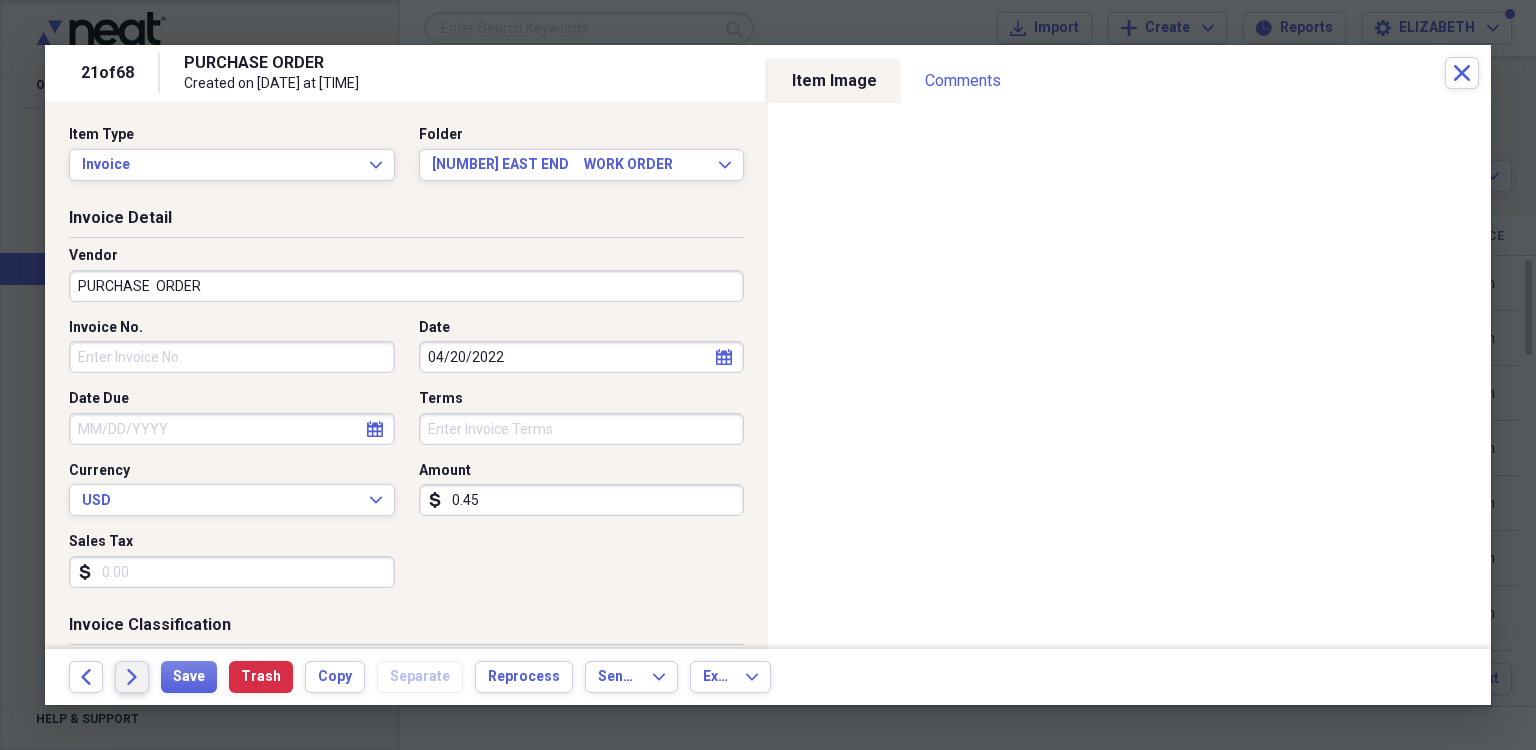 click on "Forward" at bounding box center (132, 677) 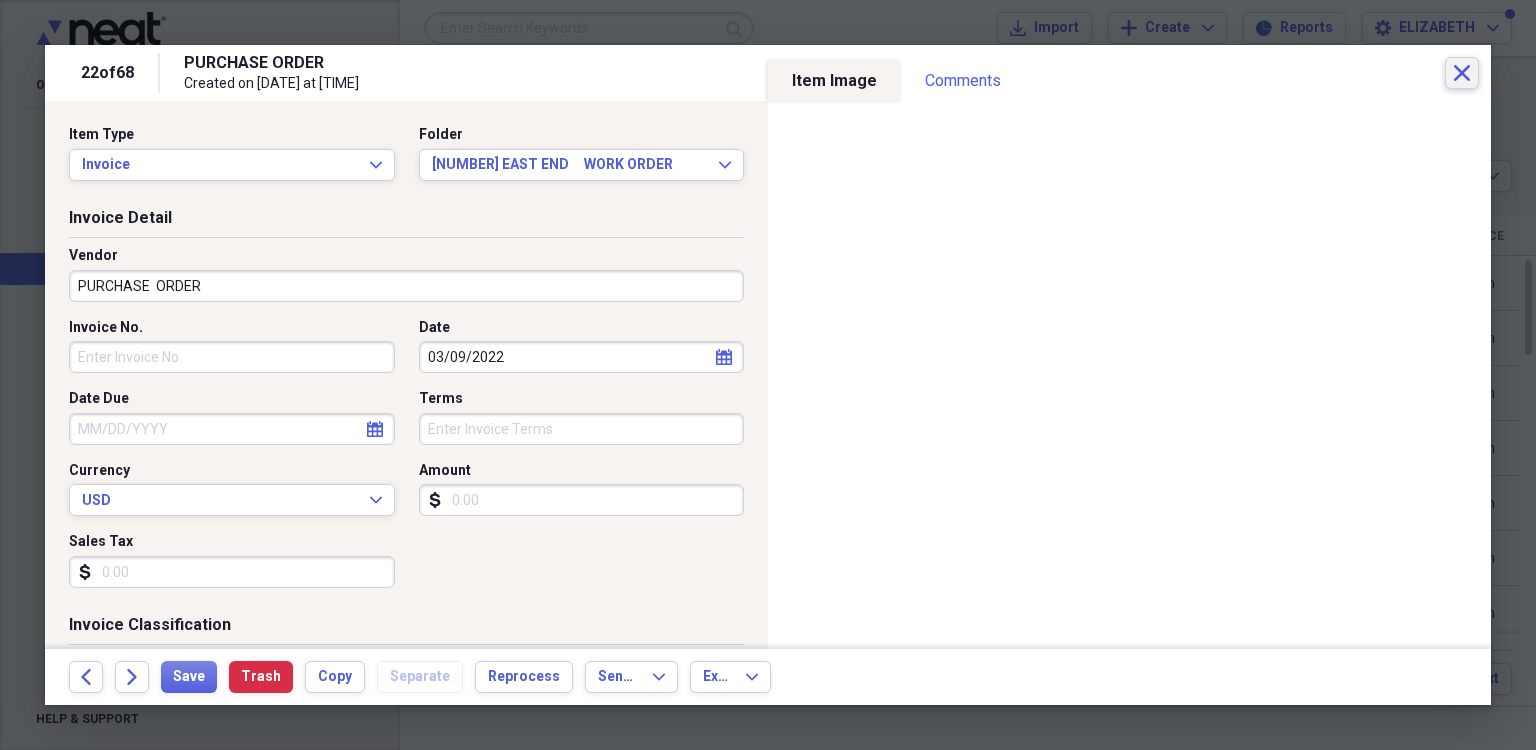 click 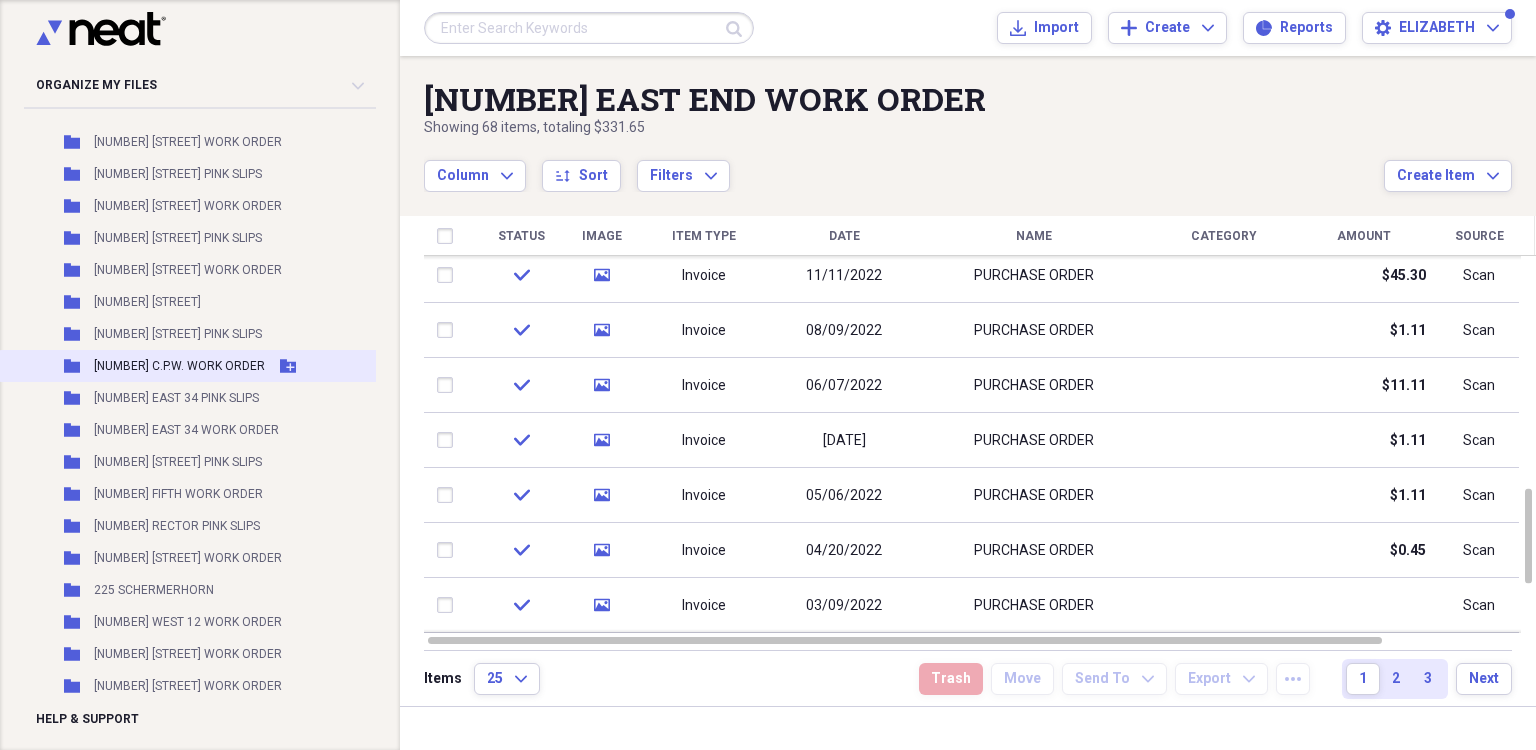 scroll, scrollTop: 19887, scrollLeft: 0, axis: vertical 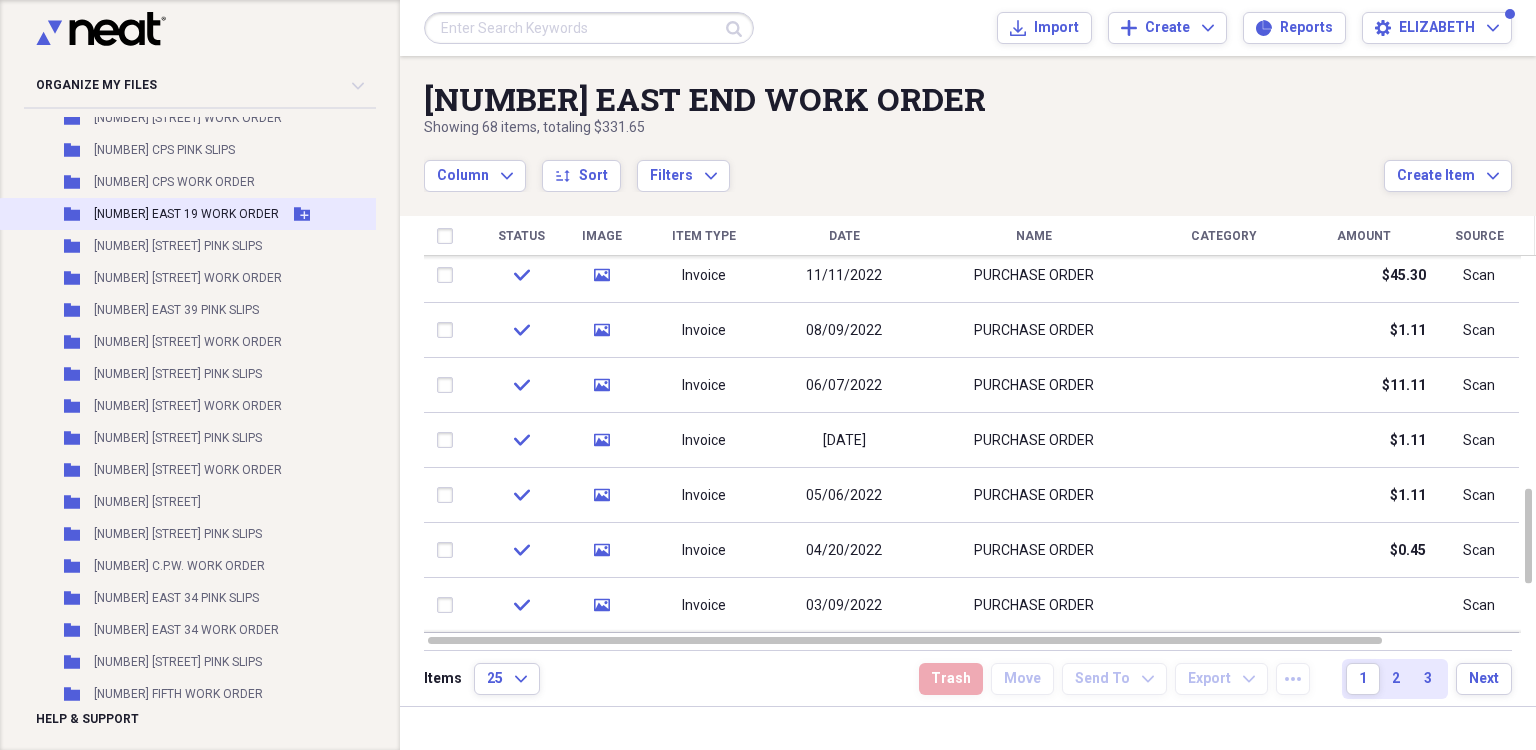 click on "[NUMBER] EAST [NUMBER]     WORK ORDER" at bounding box center [186, 214] 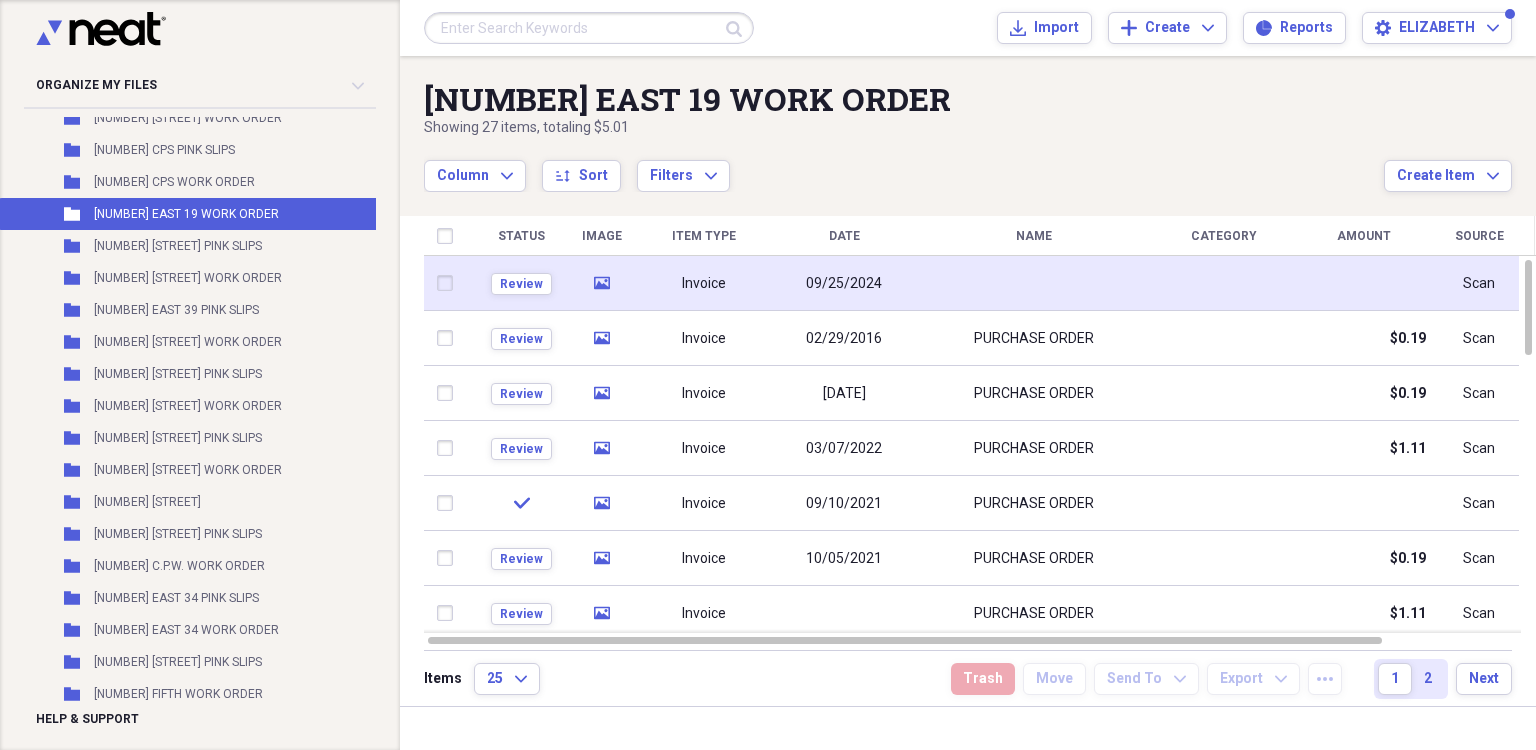 click on "09/25/2024" at bounding box center (844, 283) 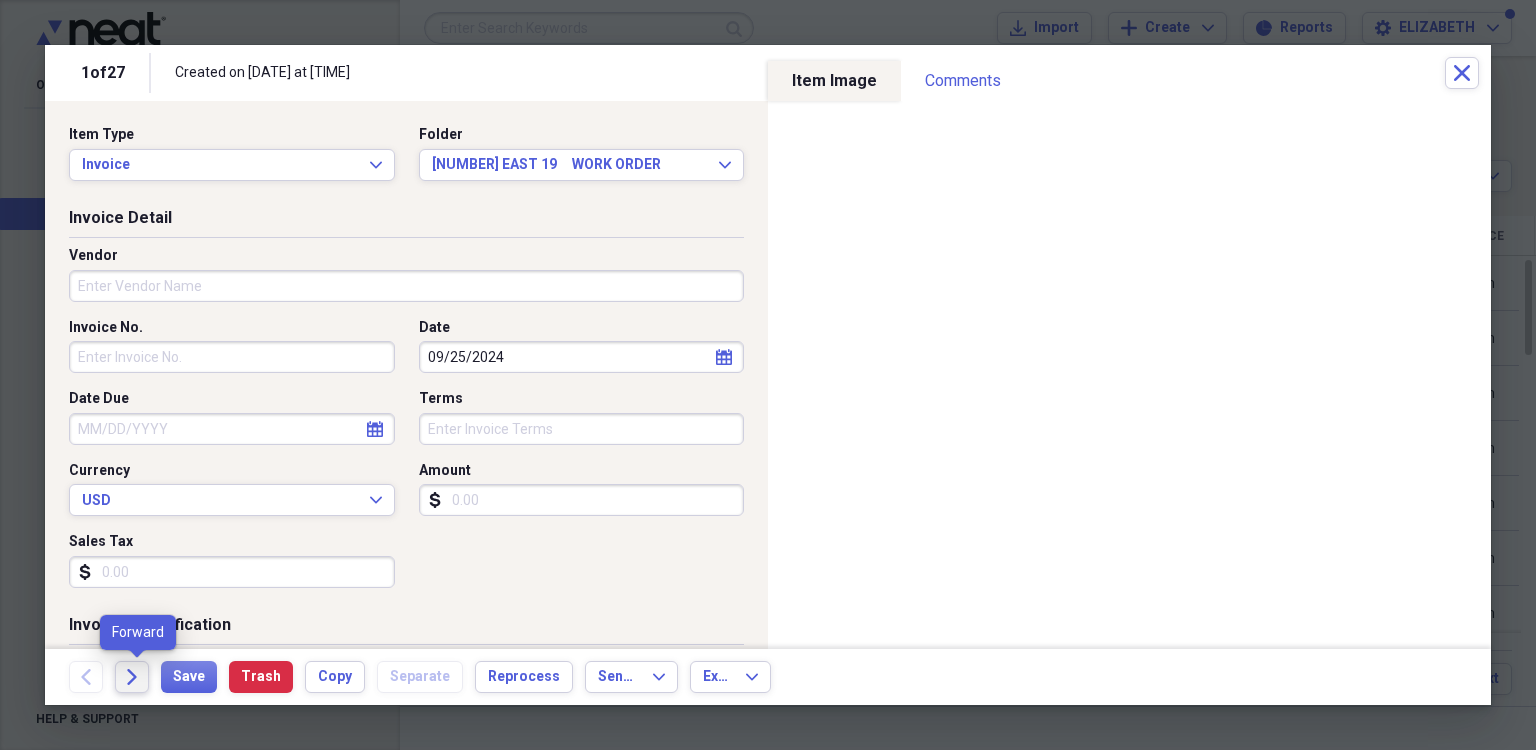 click on "Forward" 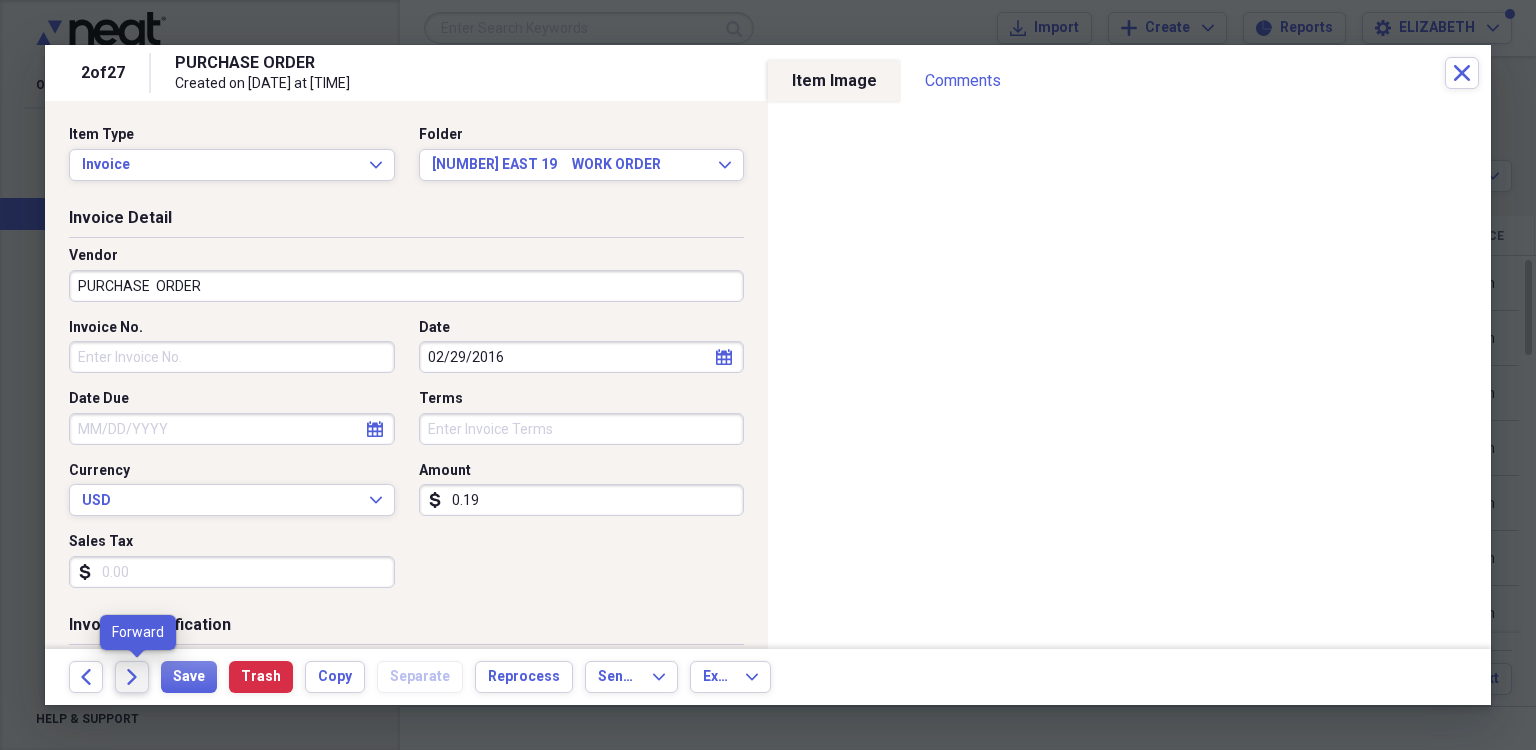click on "Forward" 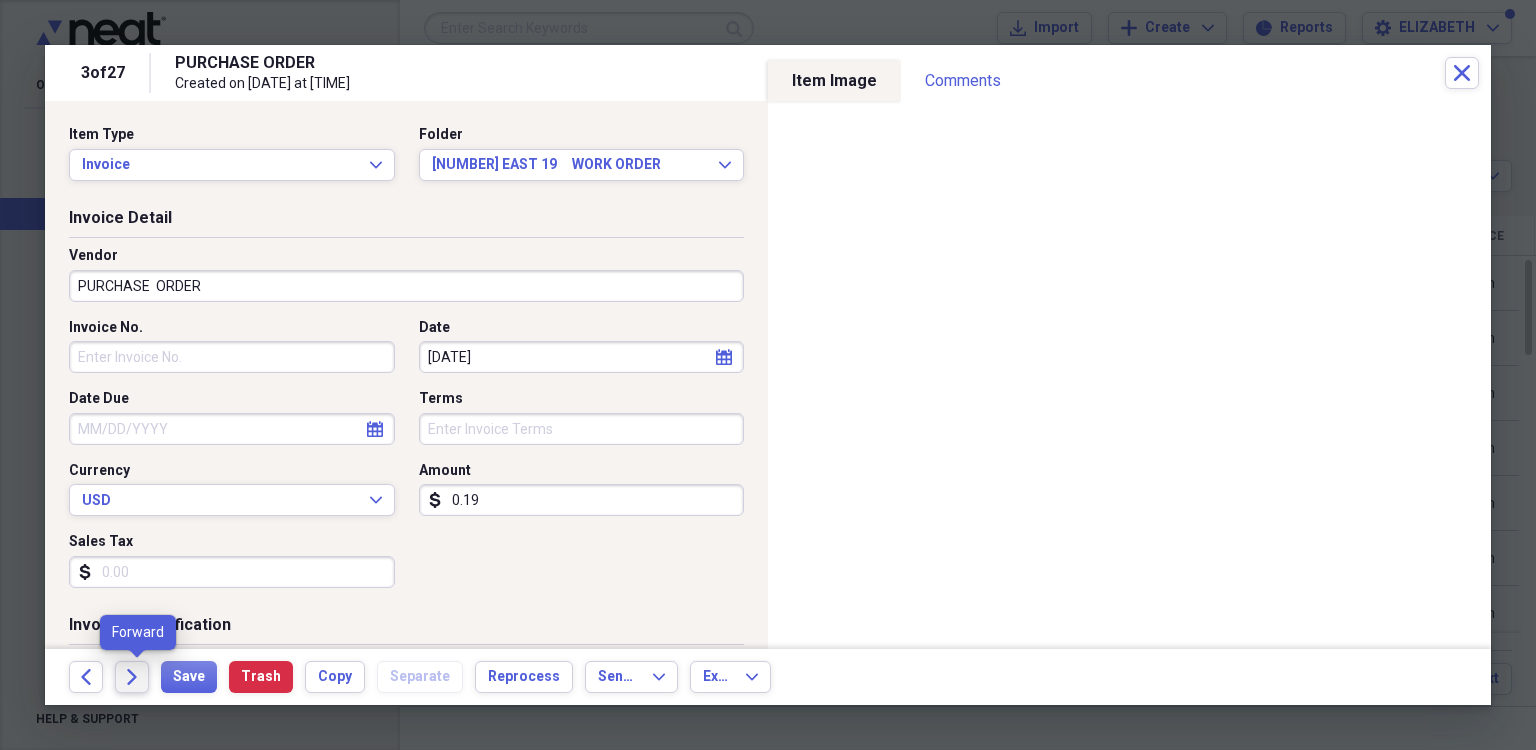 click on "Forward" at bounding box center [132, 677] 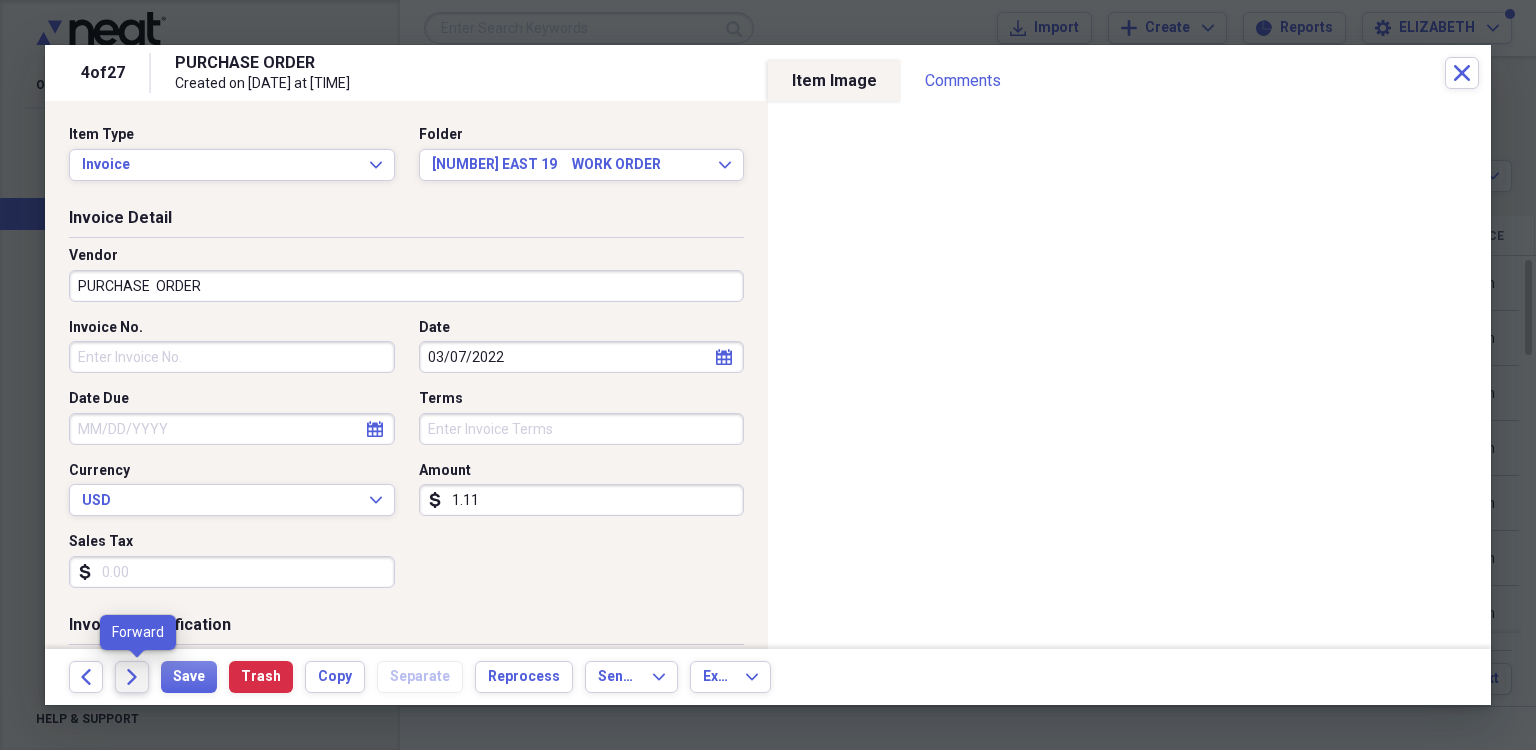 click on "Forward" 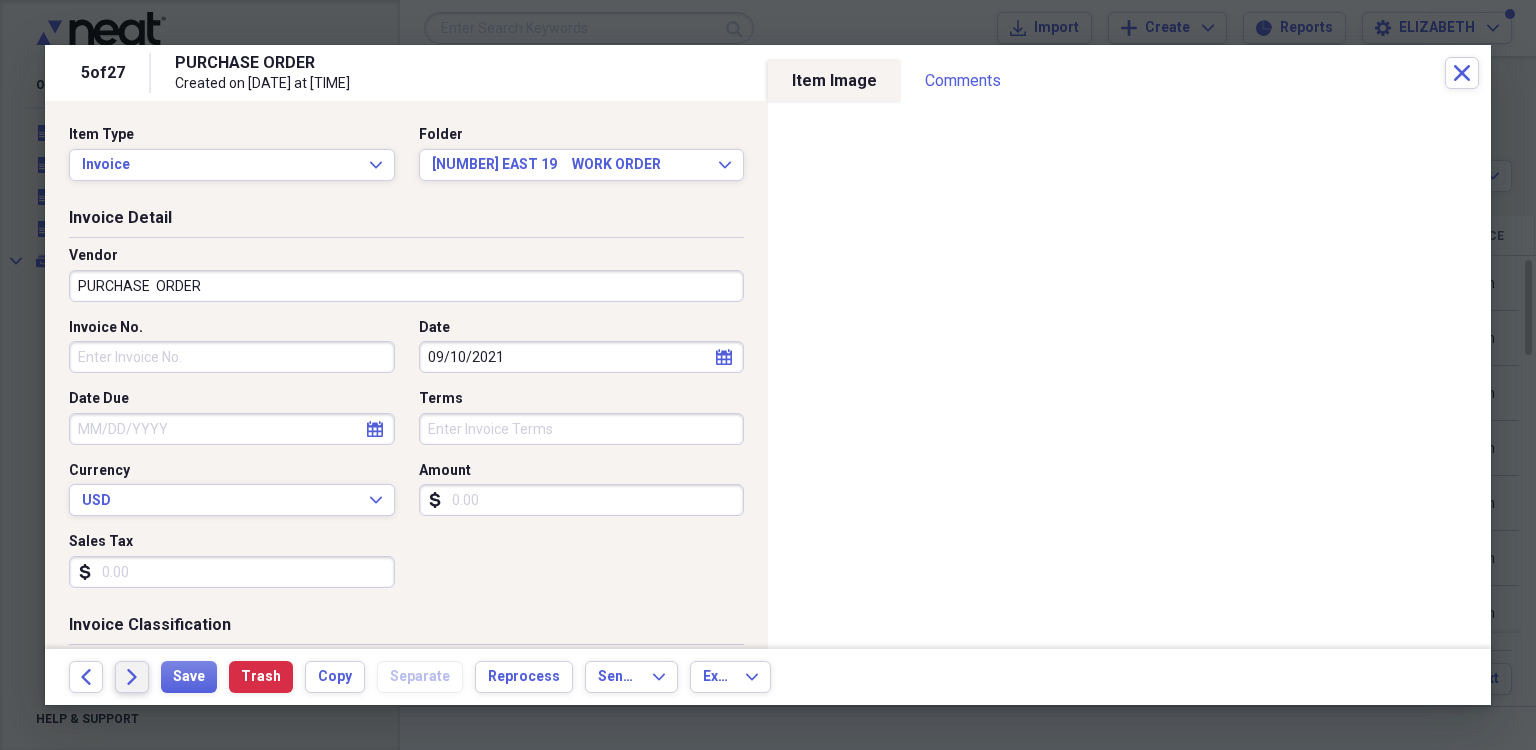 scroll, scrollTop: 0, scrollLeft: 0, axis: both 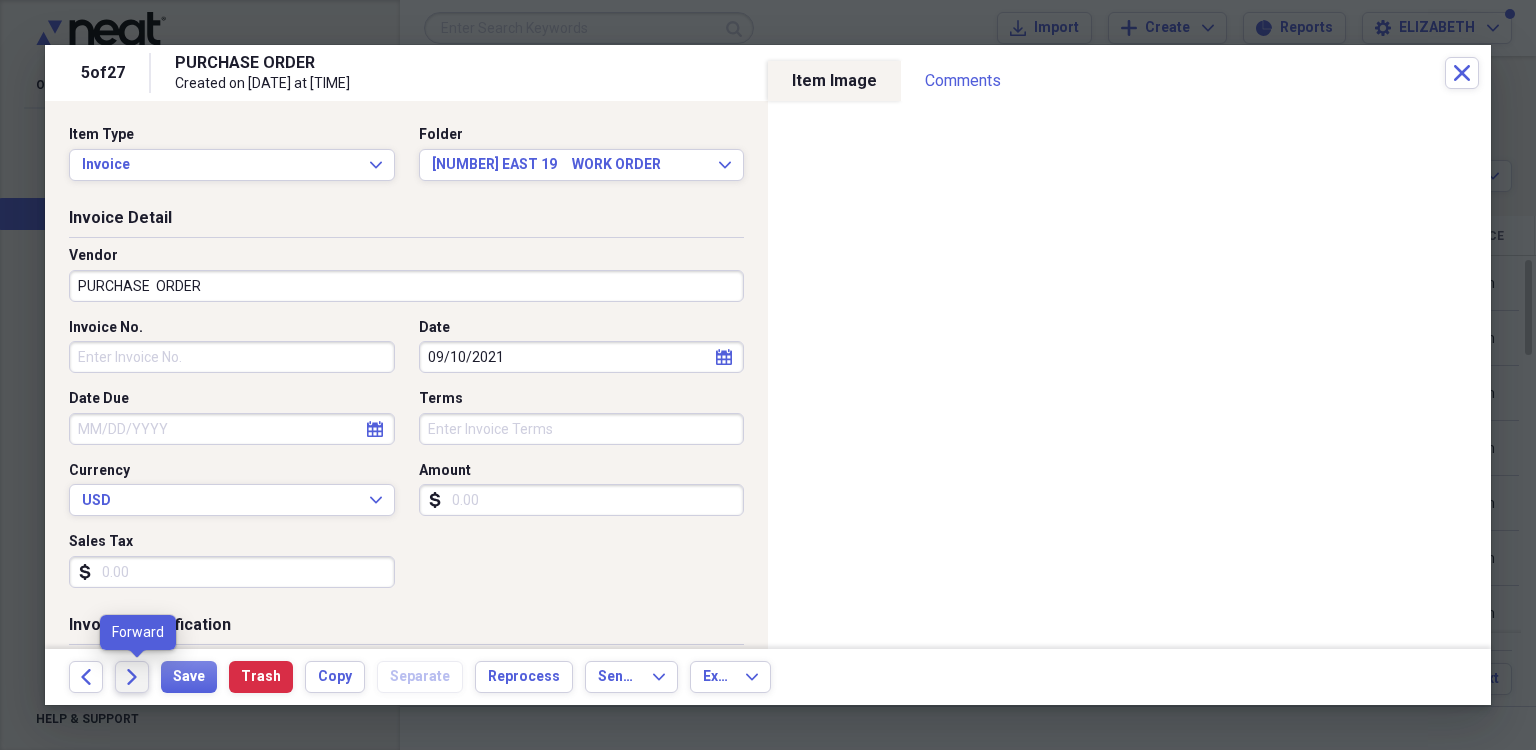 click on "Forward" 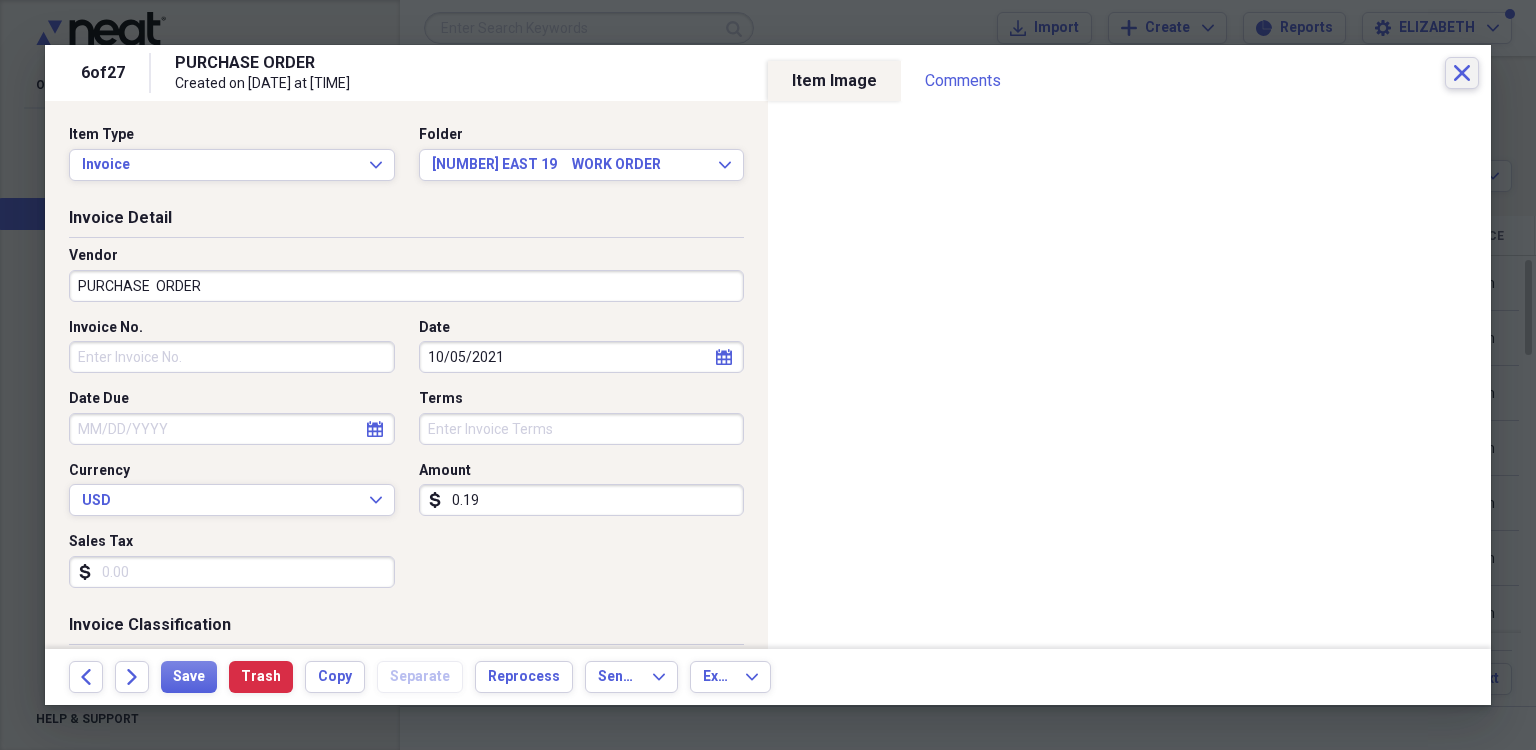 click 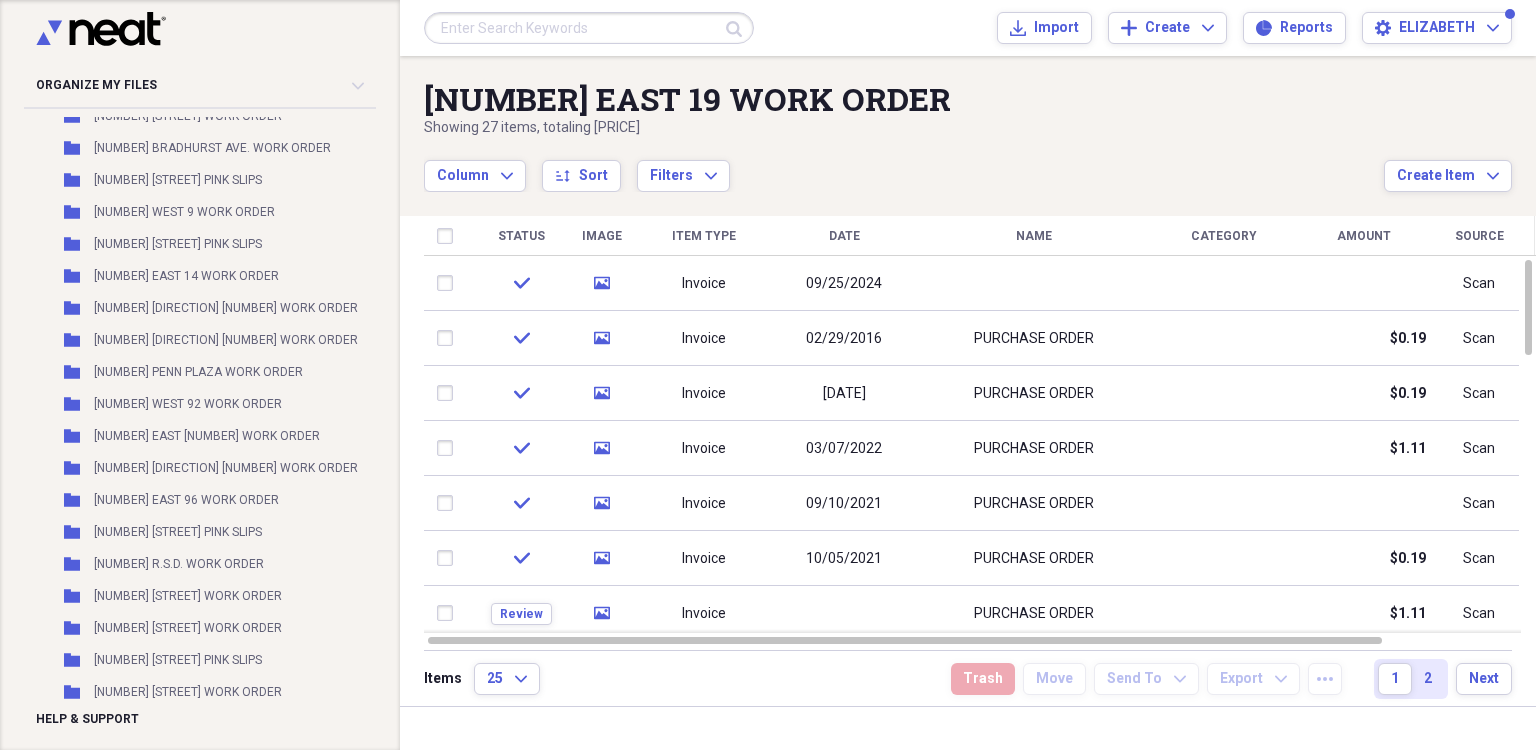 scroll, scrollTop: 47404, scrollLeft: 0, axis: vertical 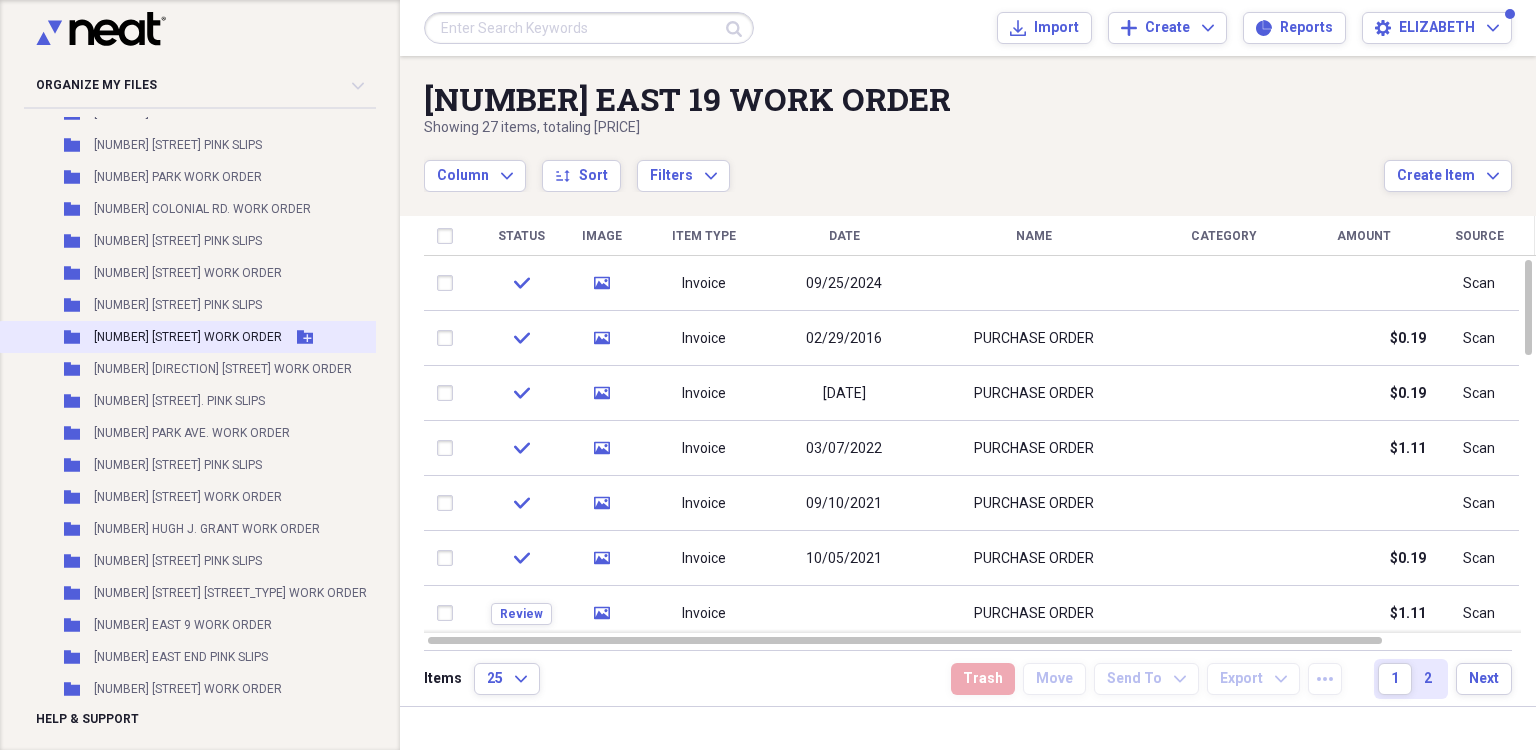 click on "[NUMBER] [STREET]     WORK ORDER" at bounding box center [188, 337] 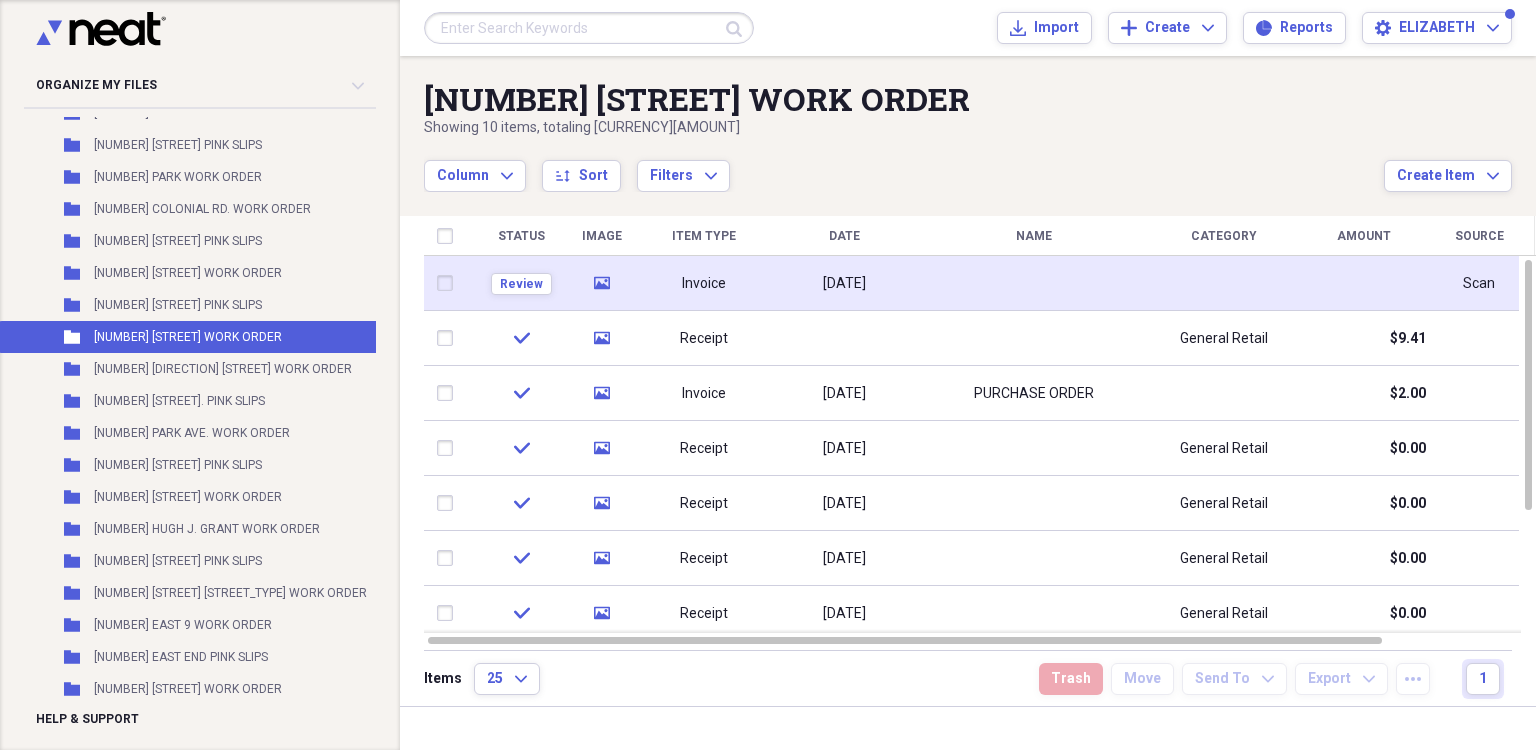 click on "01/02/2017" at bounding box center (844, 284) 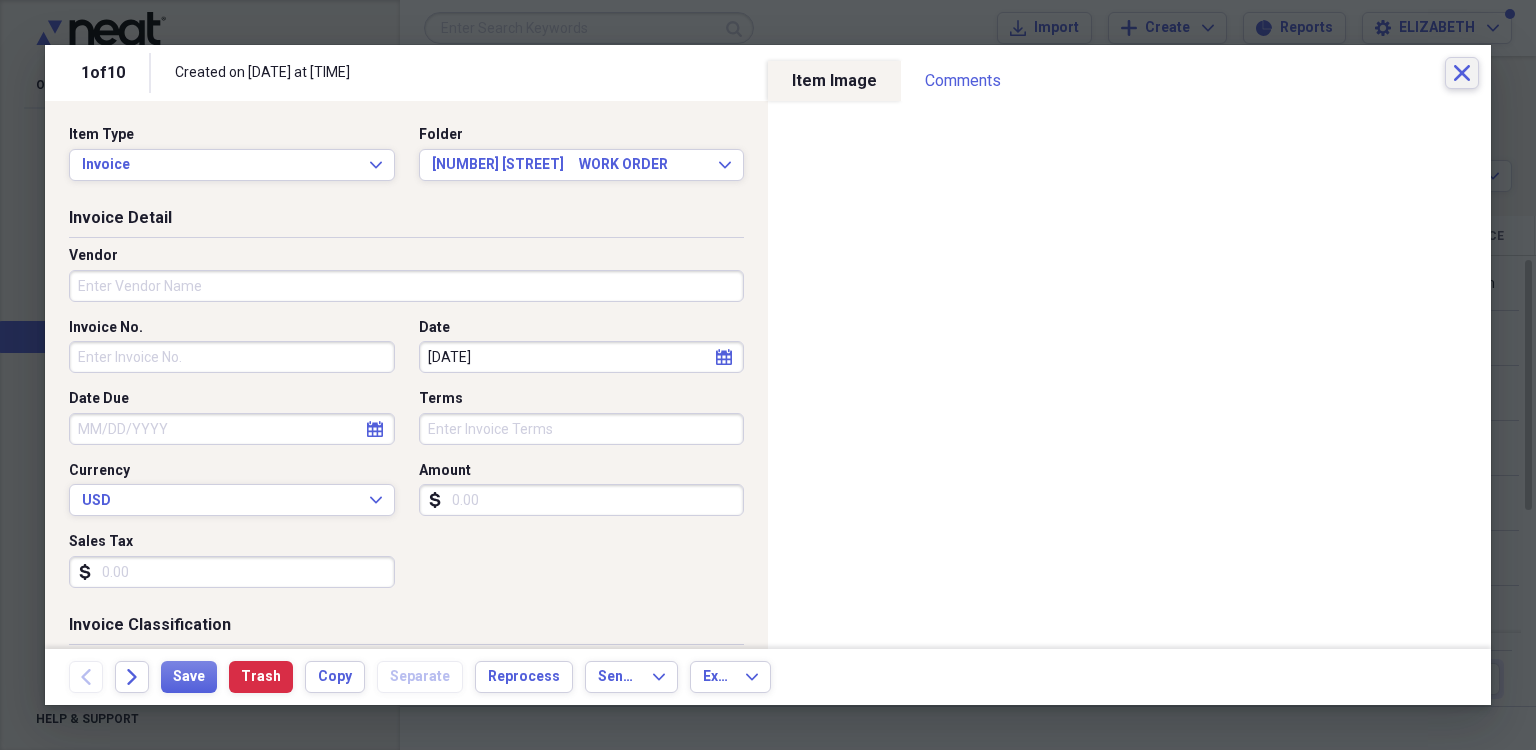click on "Close" 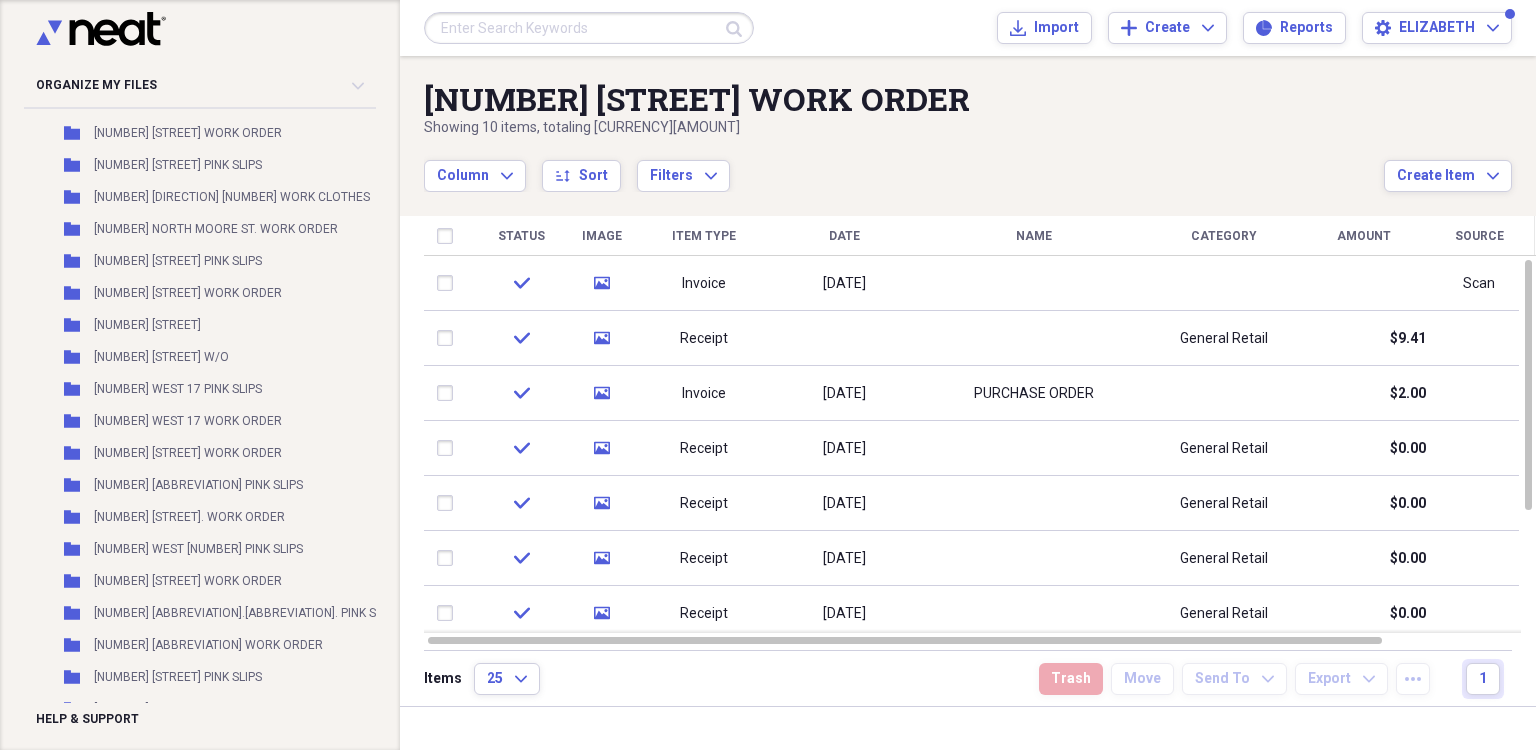 scroll, scrollTop: 28835, scrollLeft: 0, axis: vertical 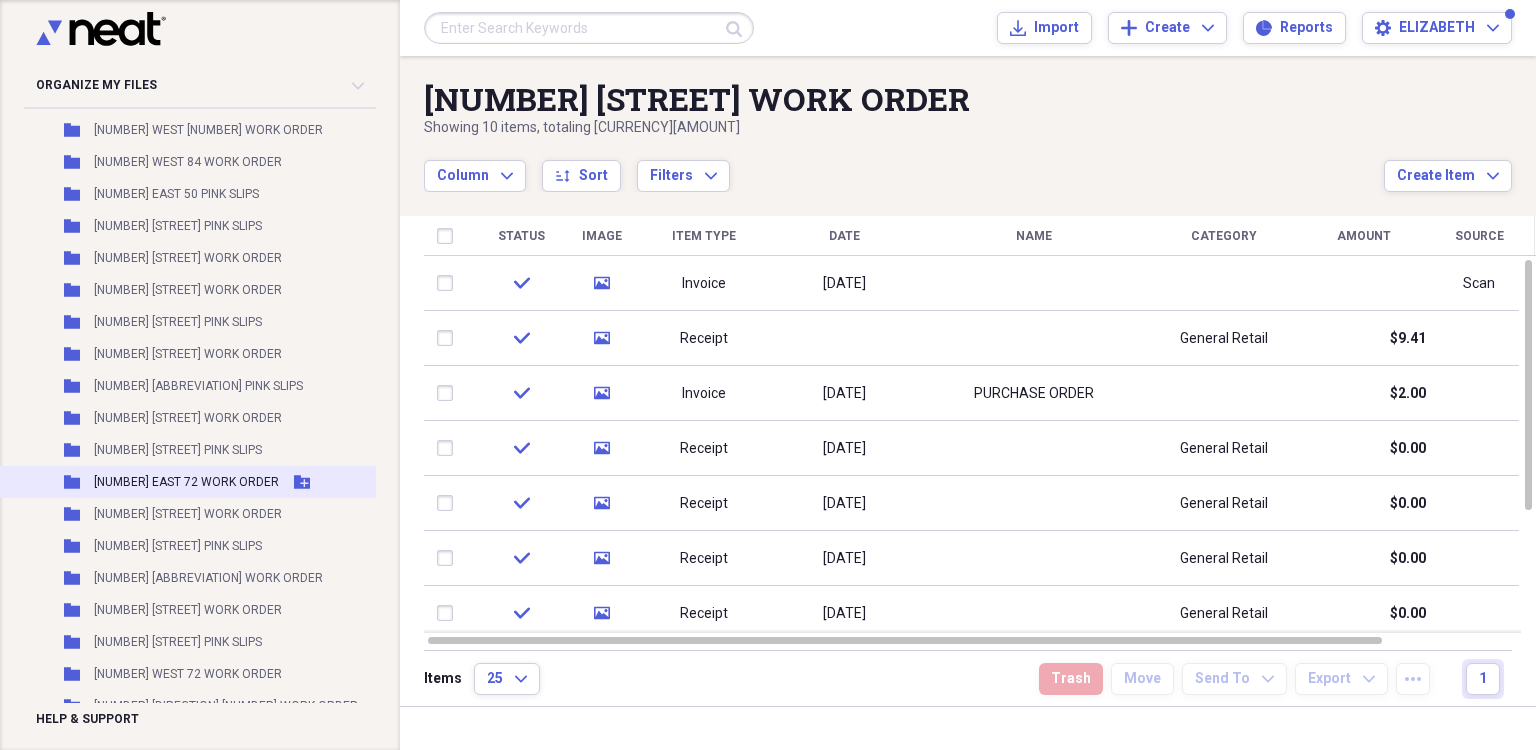 click on "[NUMBER] EAST [NUMBER]     WORK ORDER" at bounding box center [186, 482] 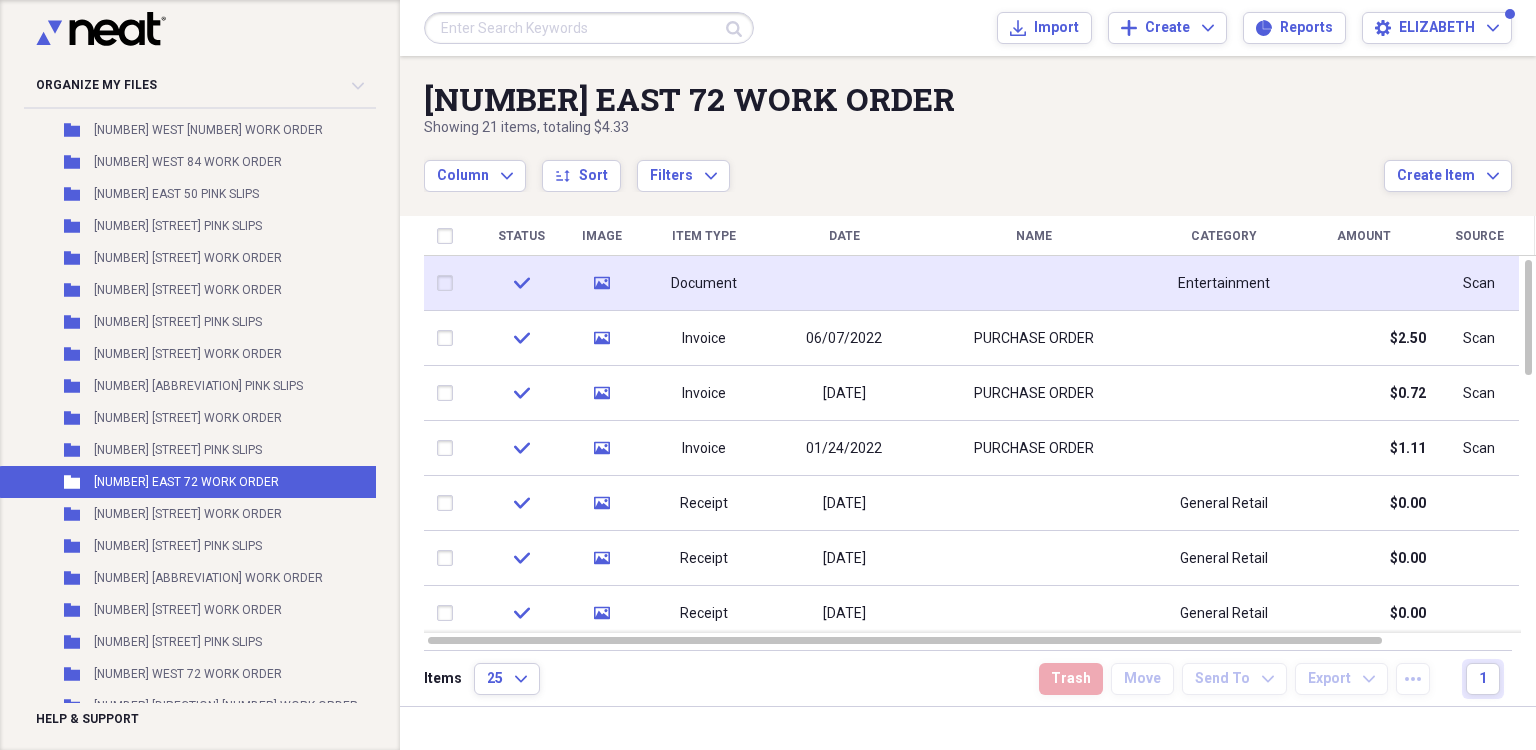 click at bounding box center [844, 283] 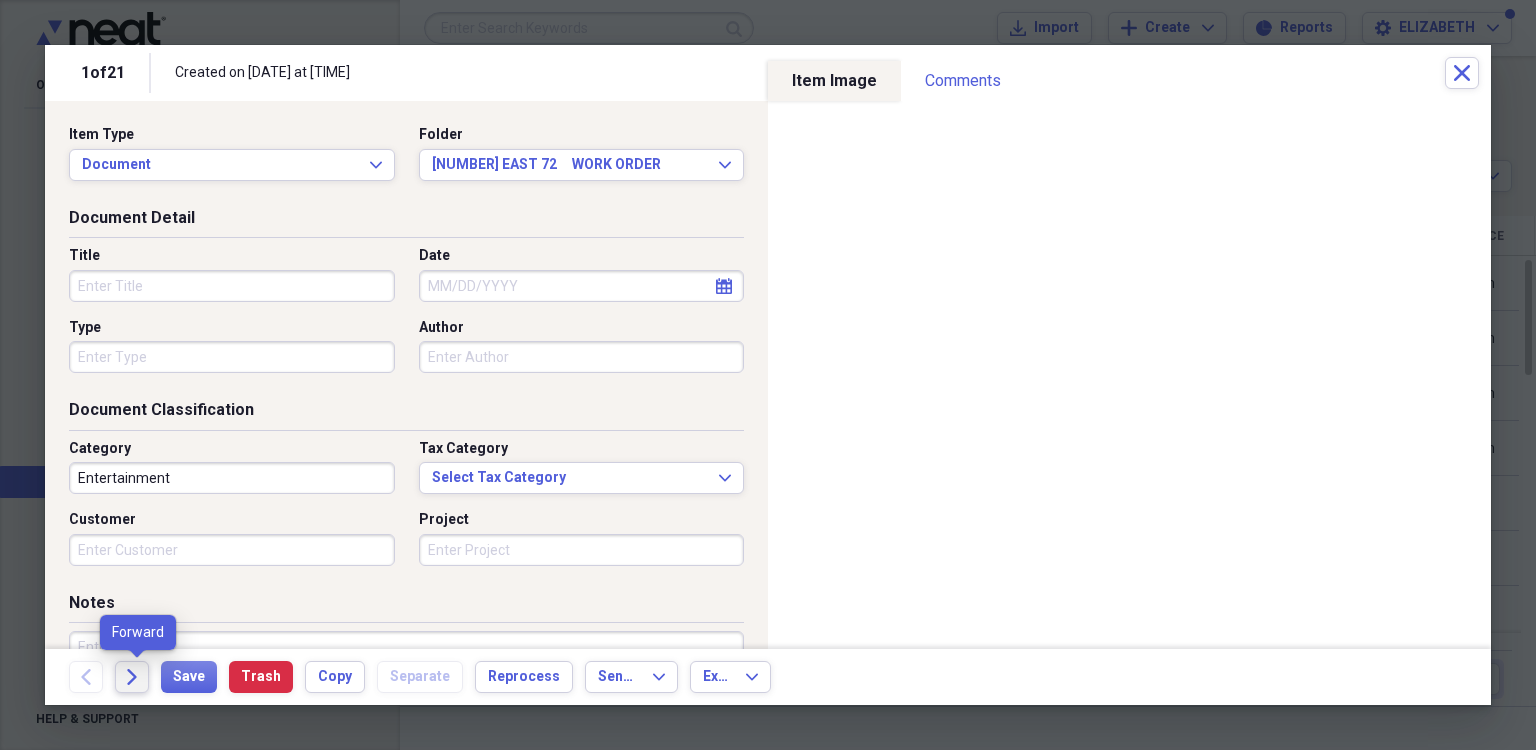 click on "Forward" 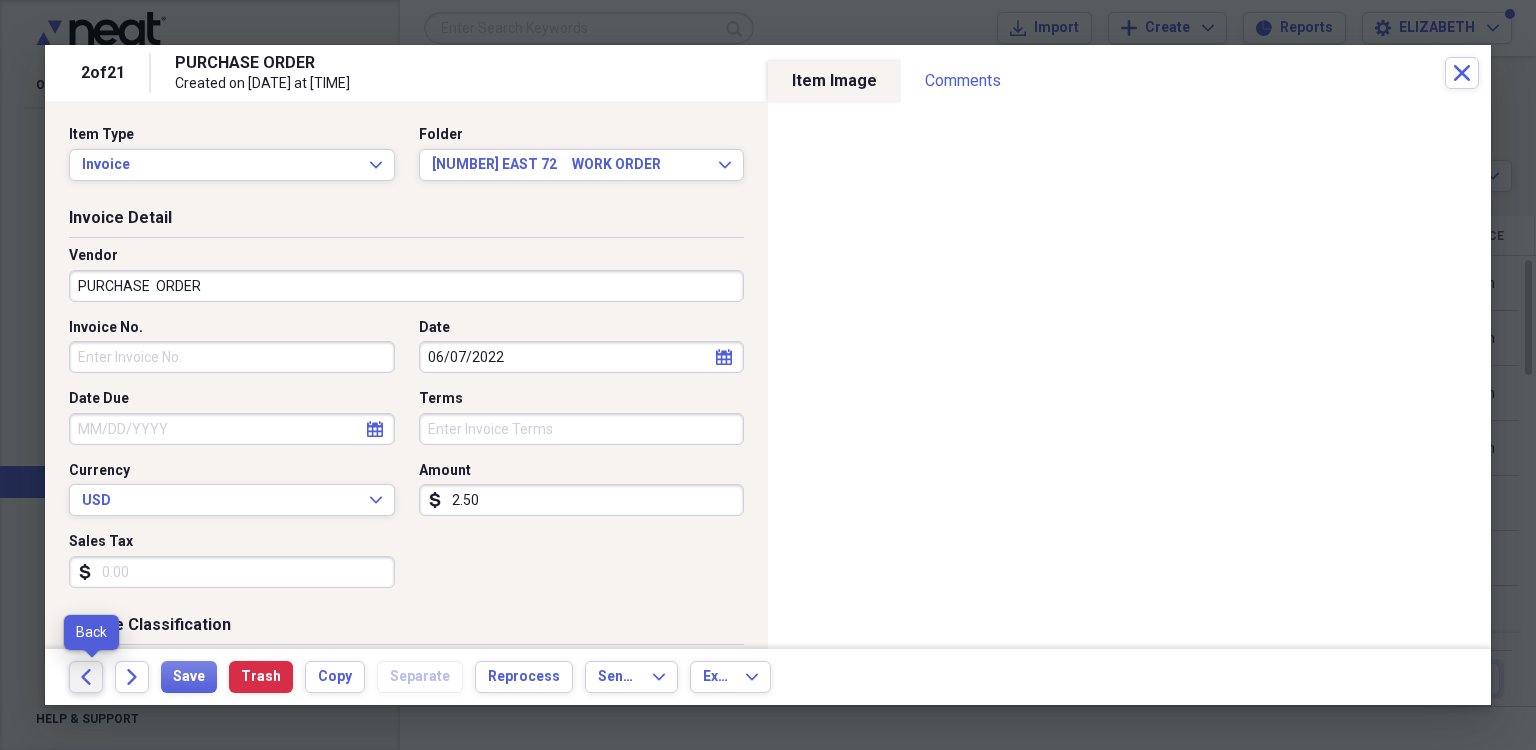 click on "Back" 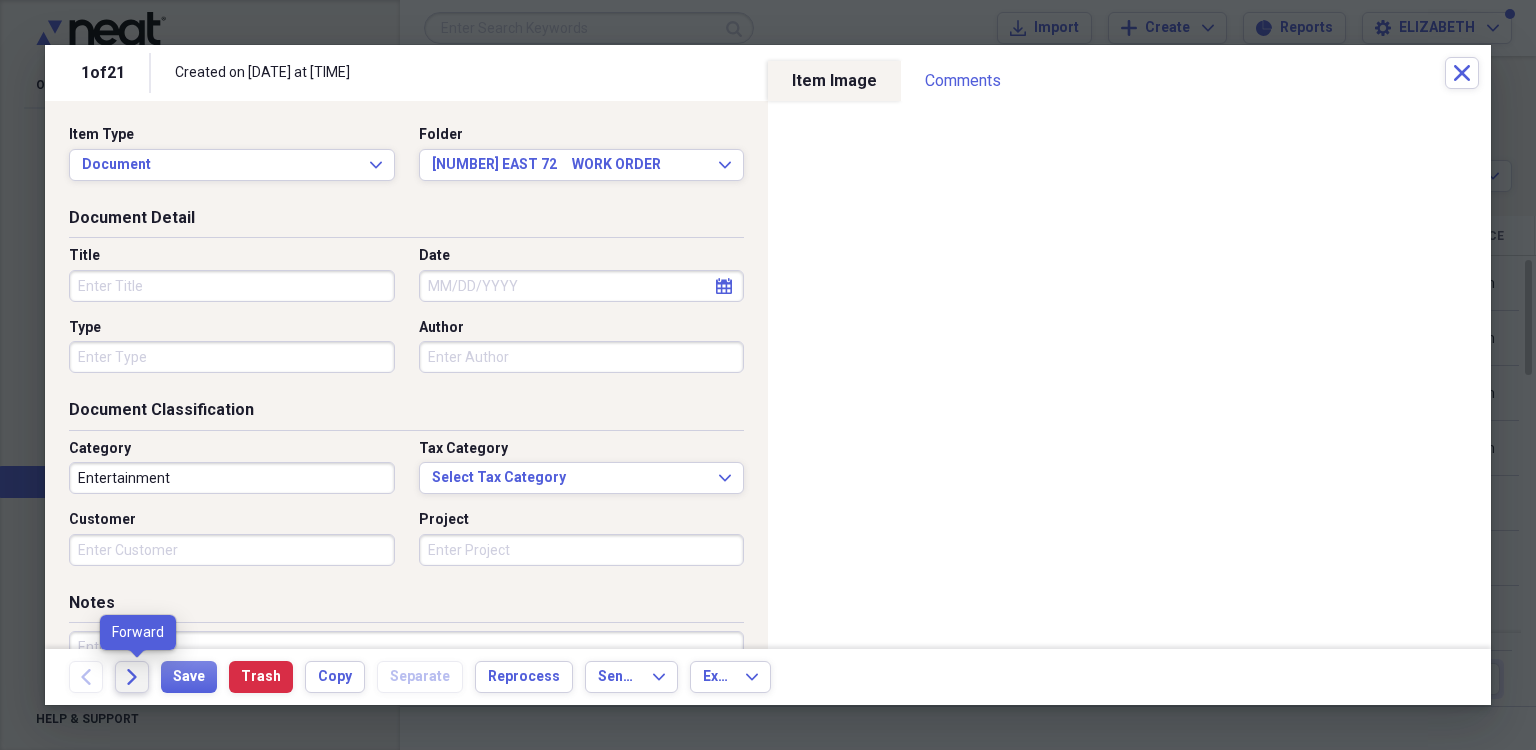click 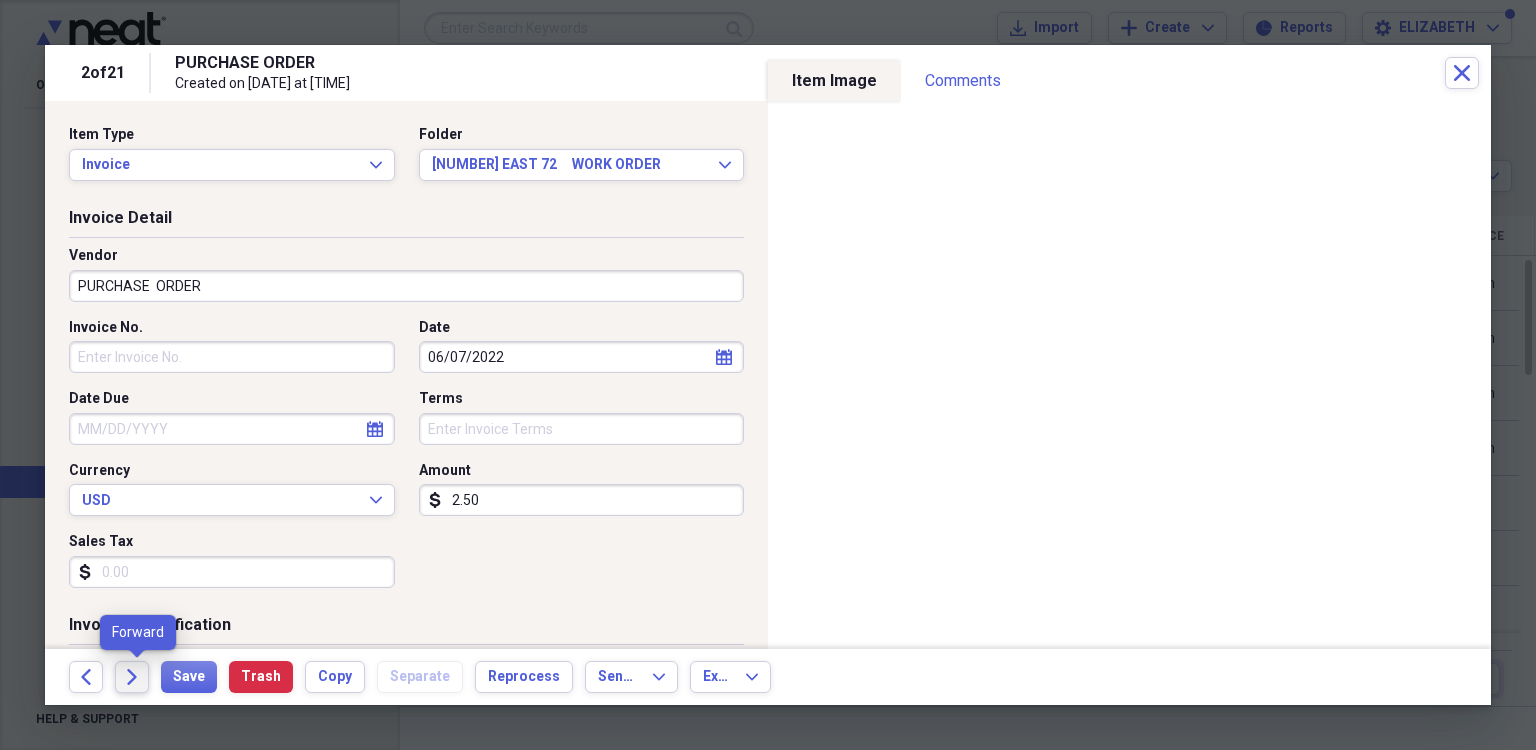 click on "Forward" 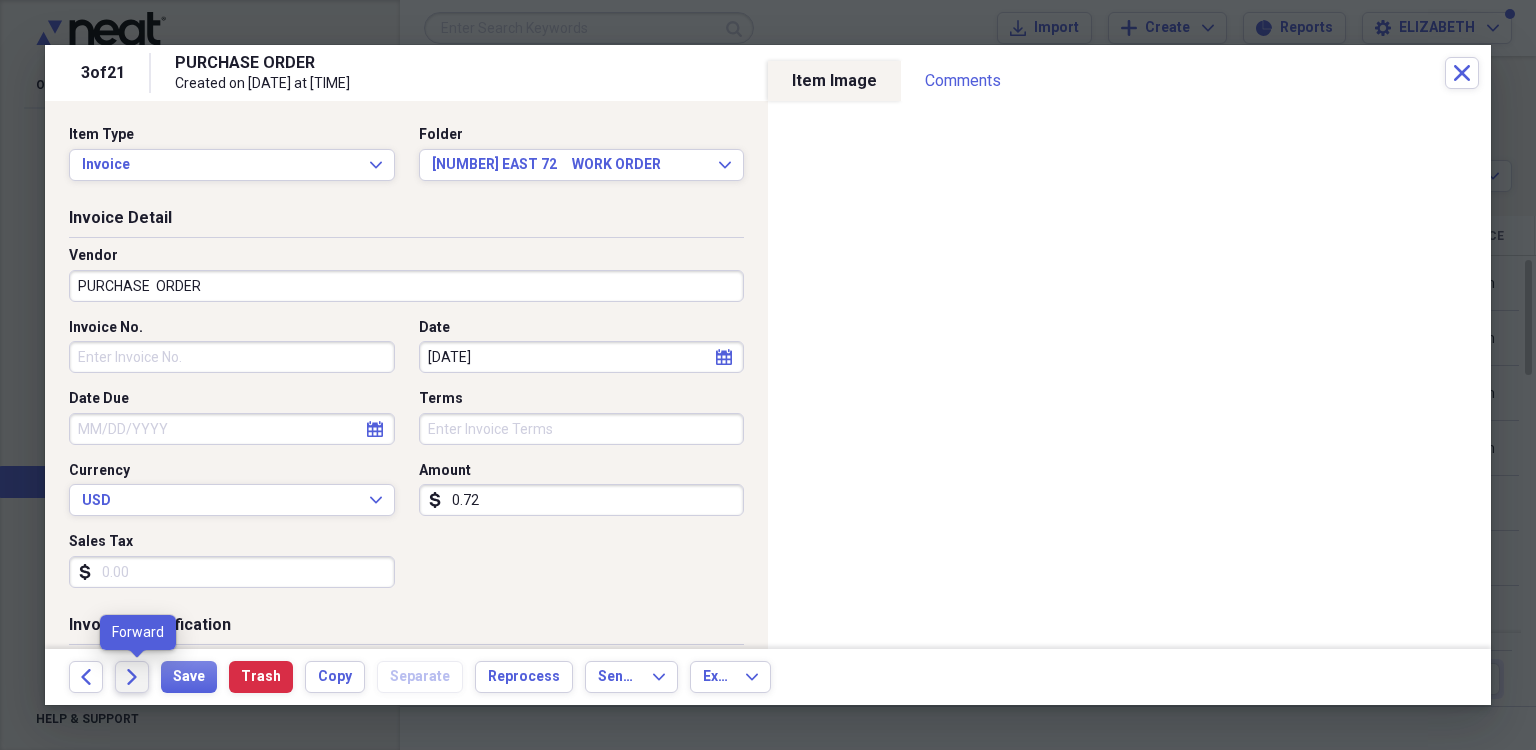 click on "Forward" at bounding box center [132, 677] 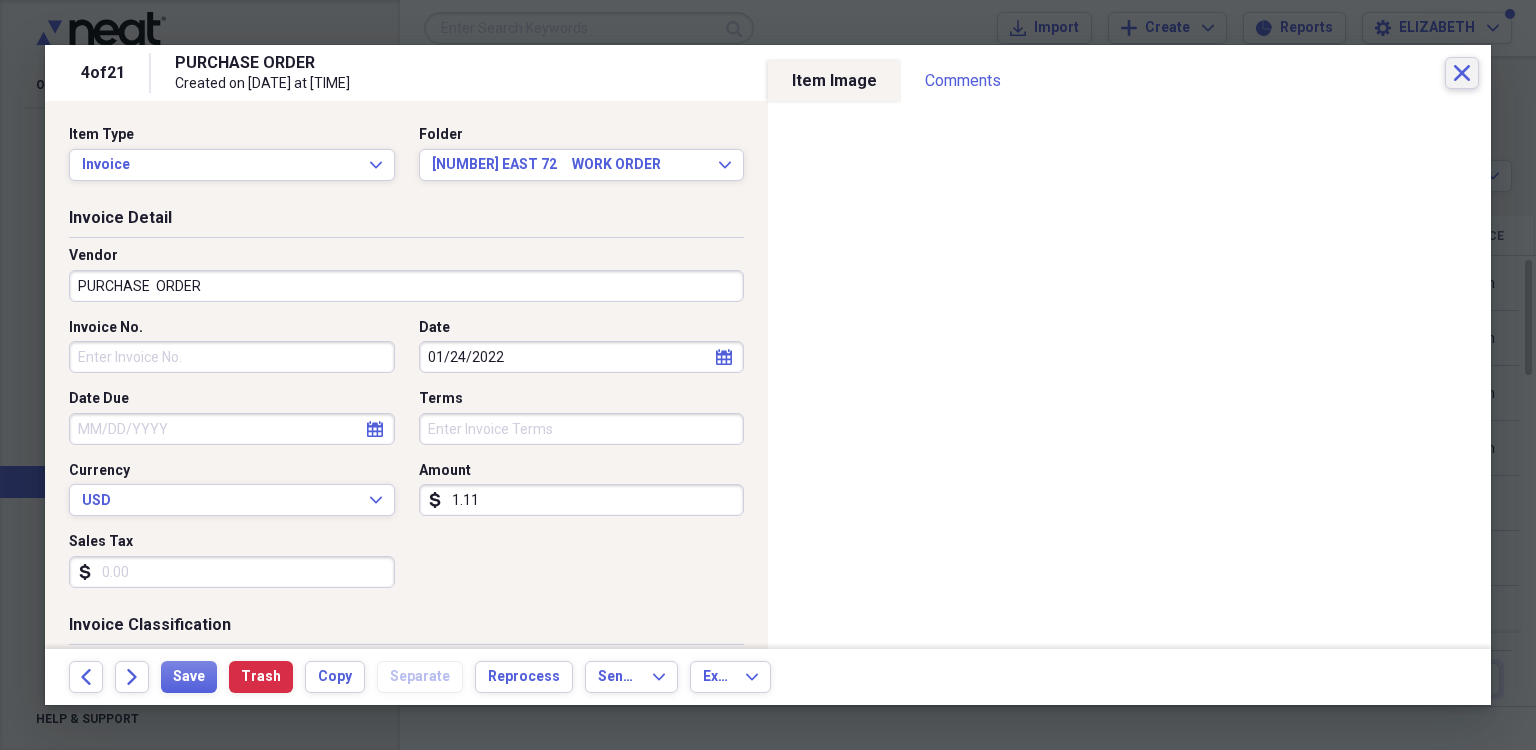 click on "Close" at bounding box center [1462, 73] 